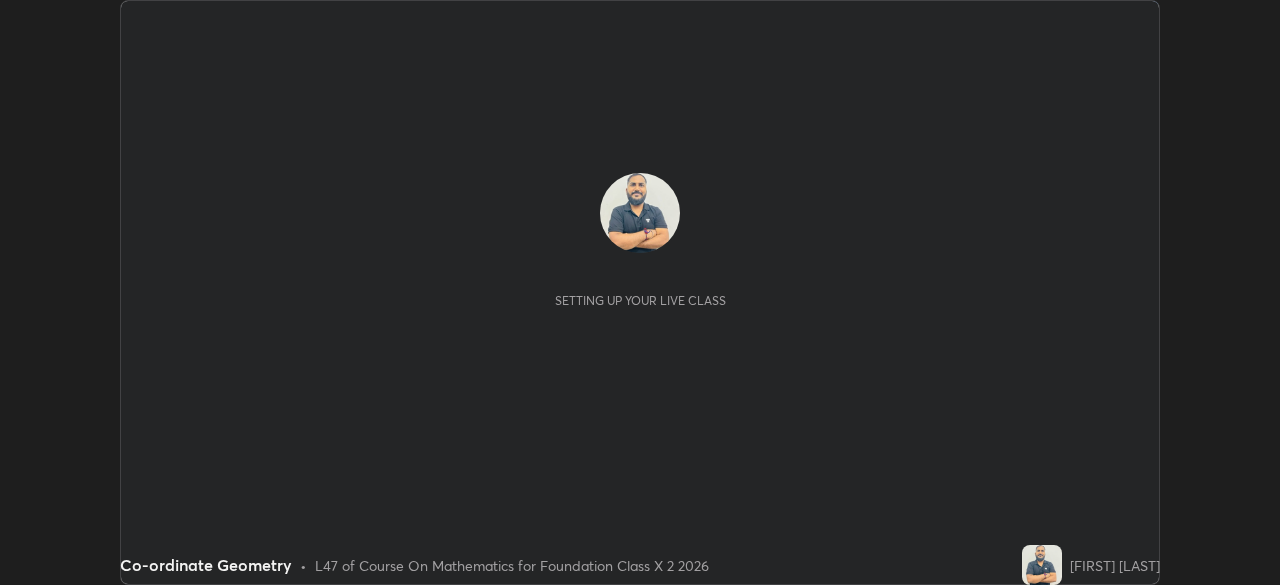 scroll, scrollTop: 0, scrollLeft: 0, axis: both 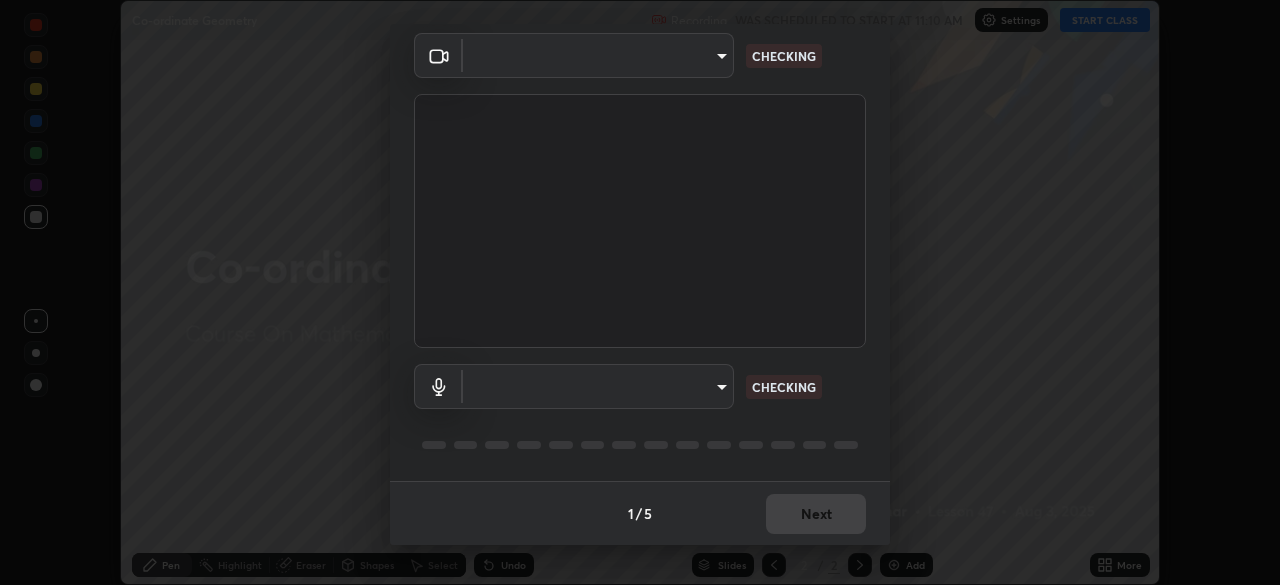 type on "0098613ca96d1cb365b3845fa694b9755ae94ec2d7c0f75973c998bbbf9ace16" 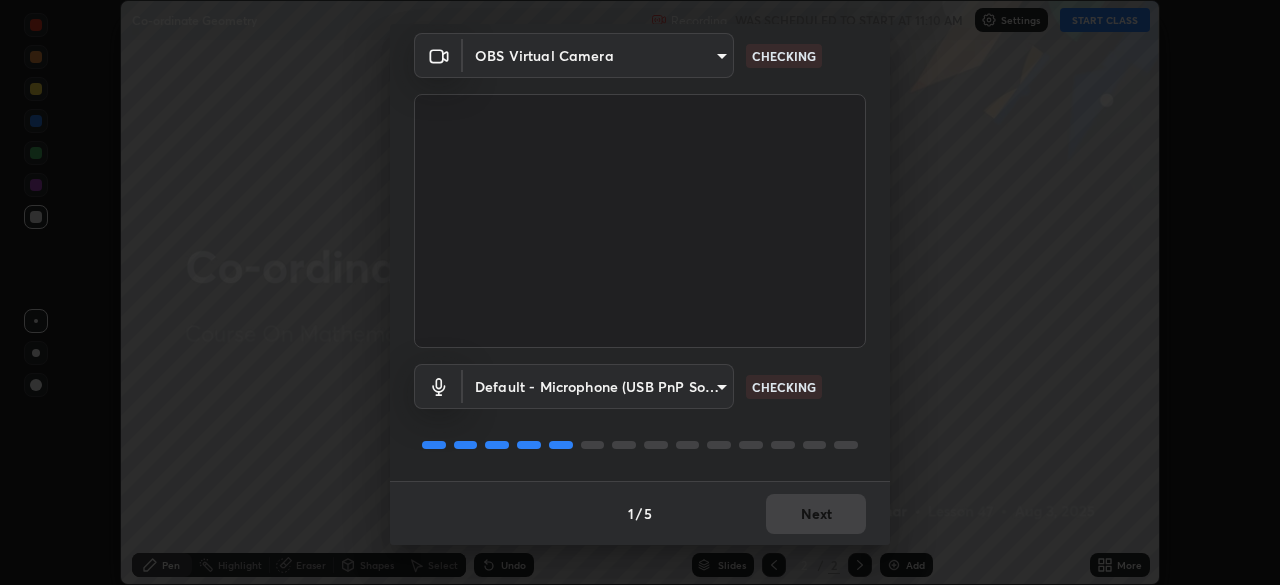 click on "1 / 5 Next" at bounding box center (640, 513) 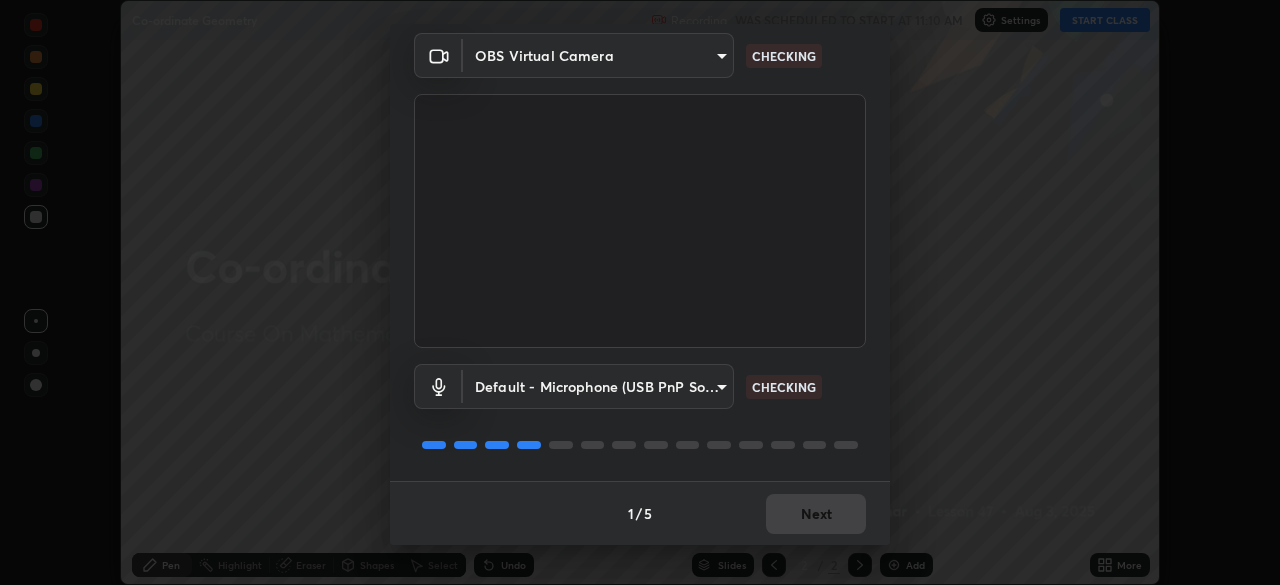 click on "1 / 5 Next" at bounding box center (640, 513) 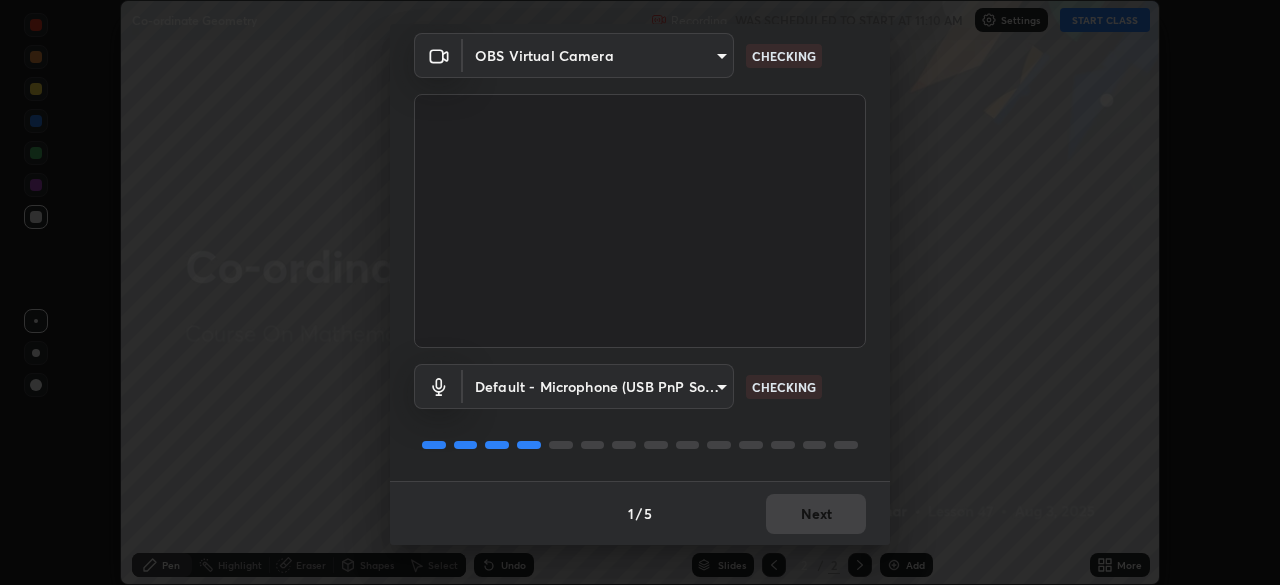 click on "1 / 5 Next" at bounding box center (640, 513) 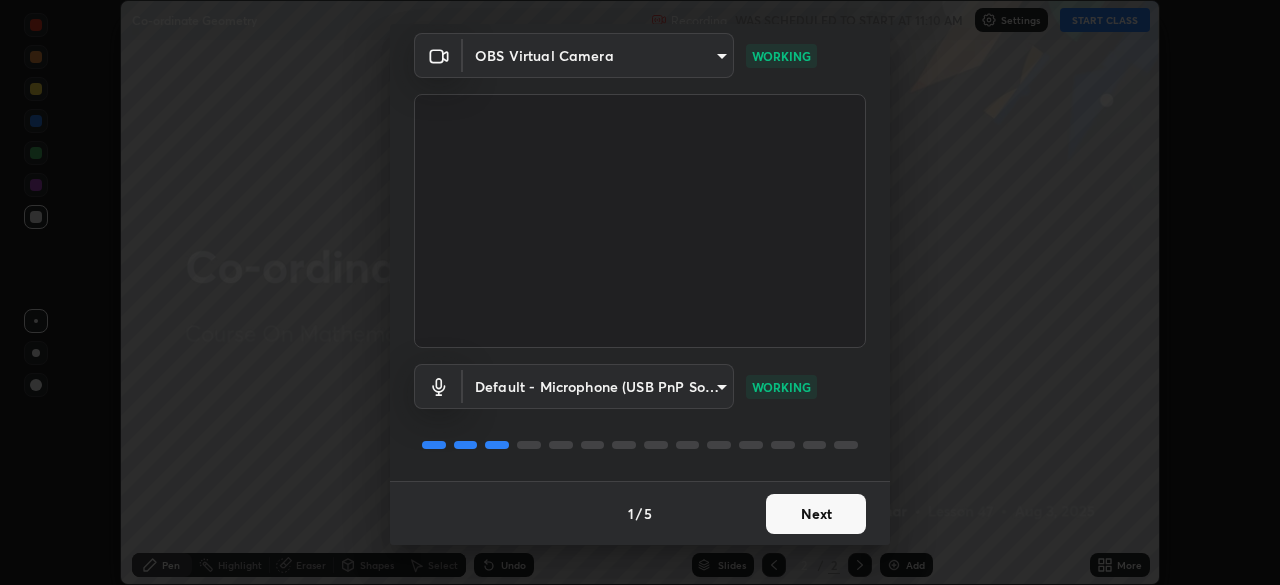 click on "Next" at bounding box center (816, 514) 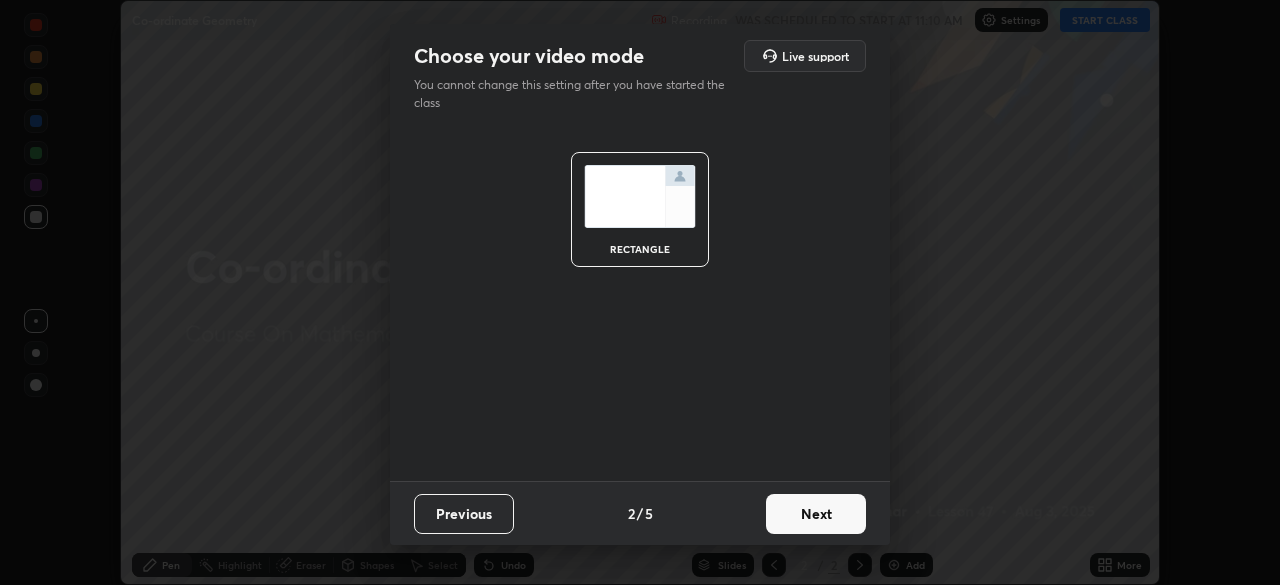 click on "Next" at bounding box center [816, 514] 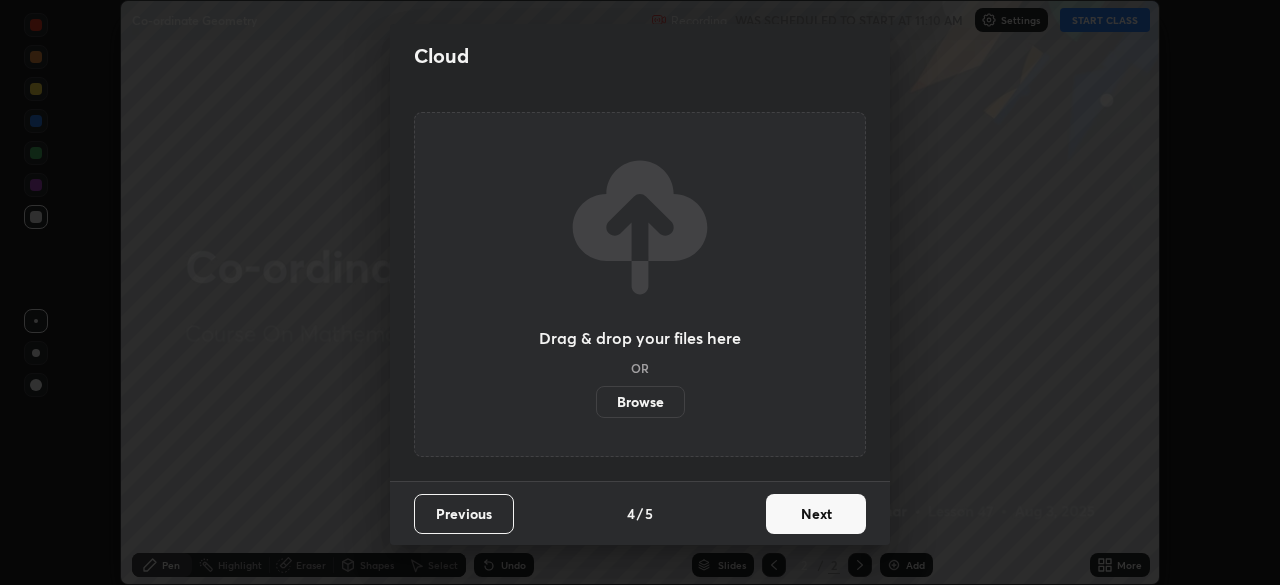 click on "Next" at bounding box center [816, 514] 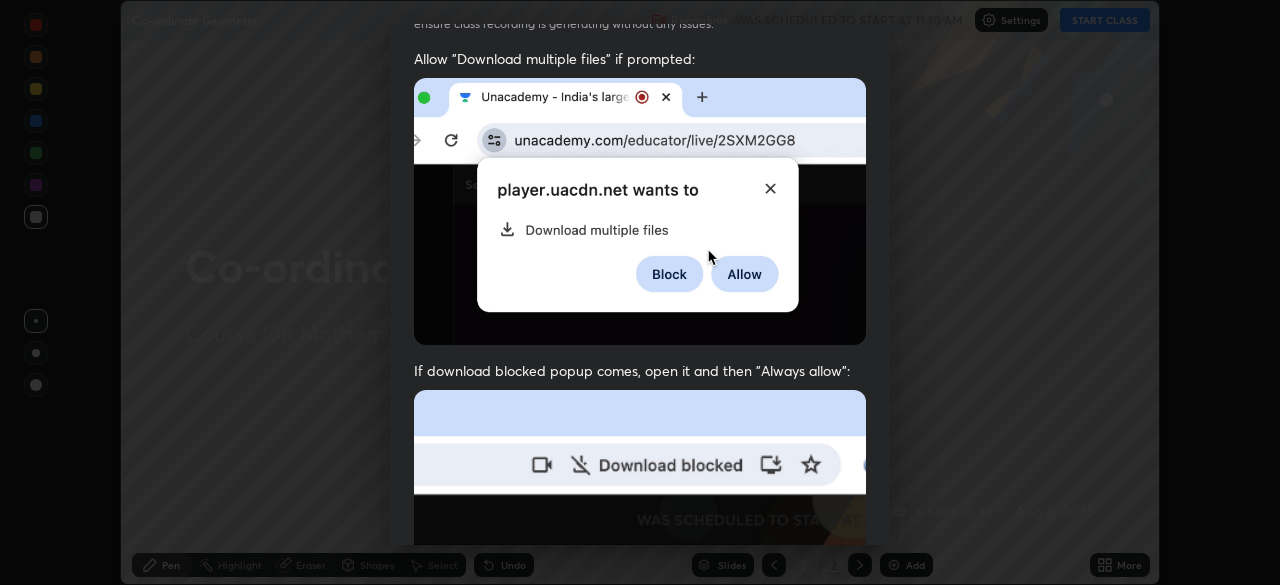 click at bounding box center [640, 608] 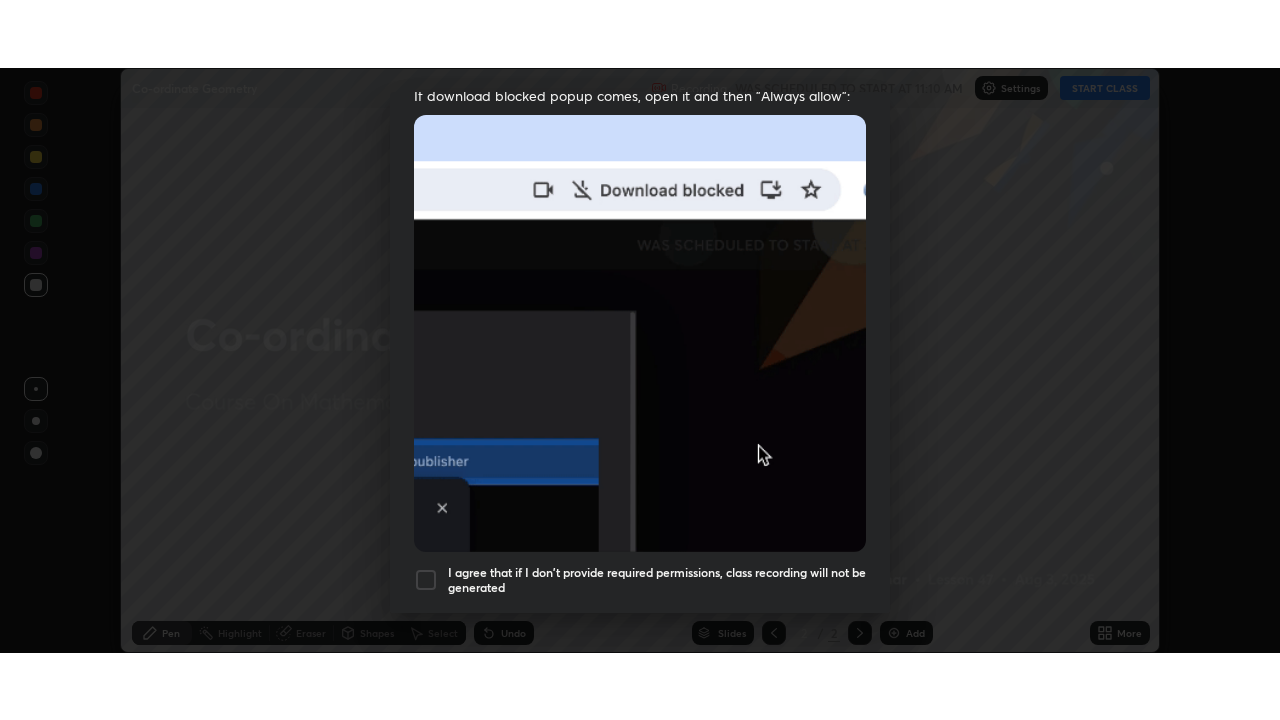 scroll, scrollTop: 479, scrollLeft: 0, axis: vertical 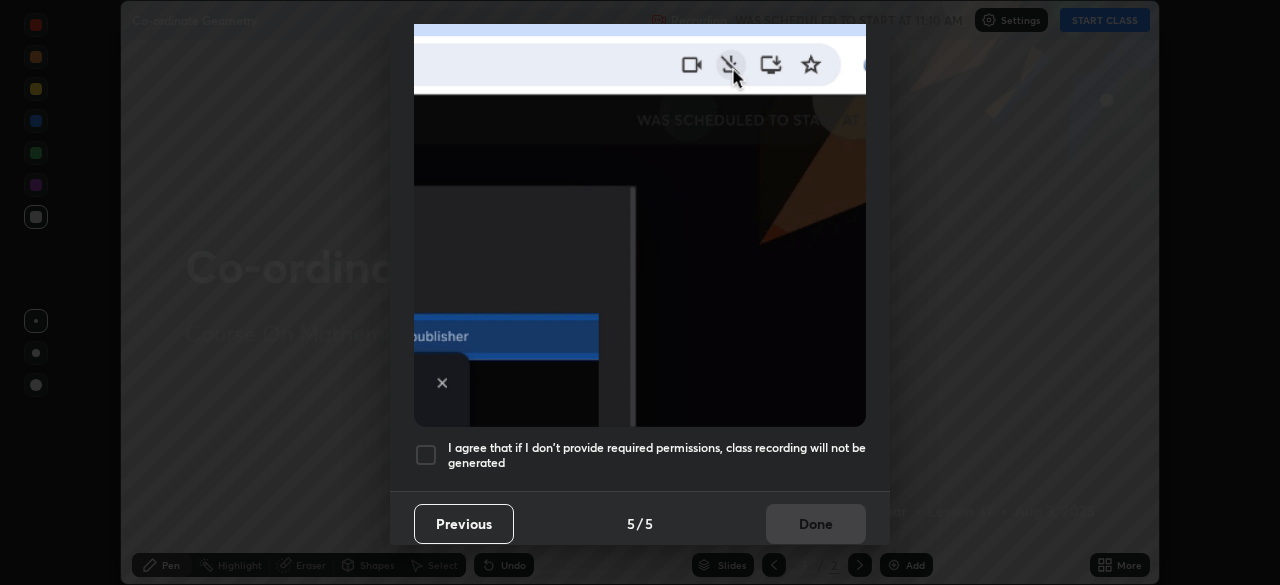 click at bounding box center [426, 455] 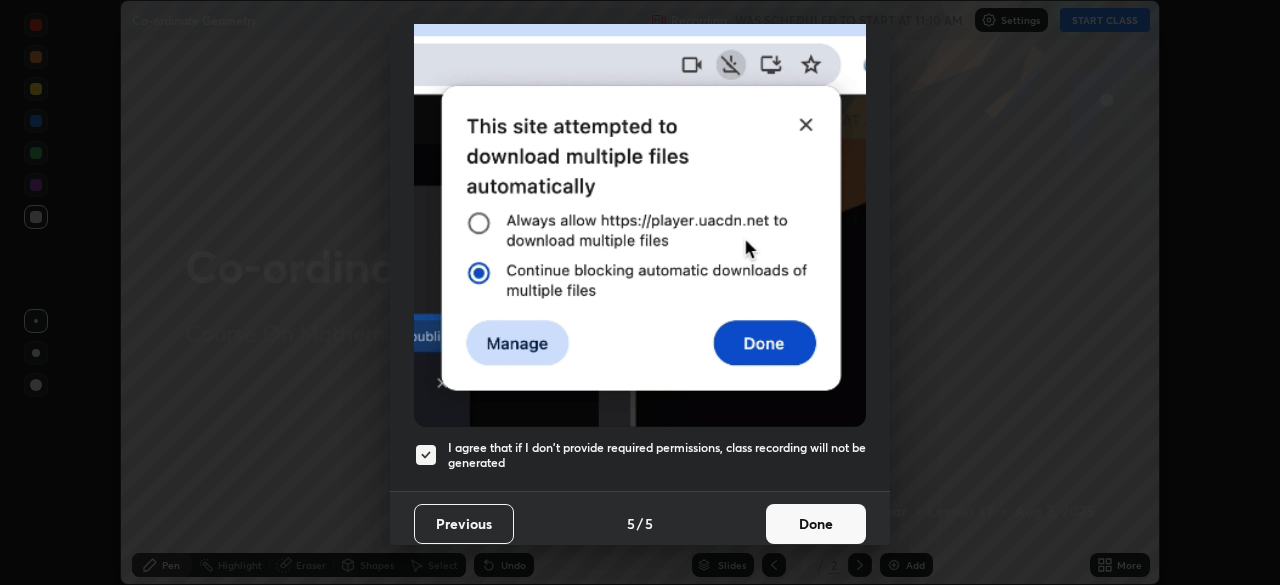 click on "Done" at bounding box center [816, 524] 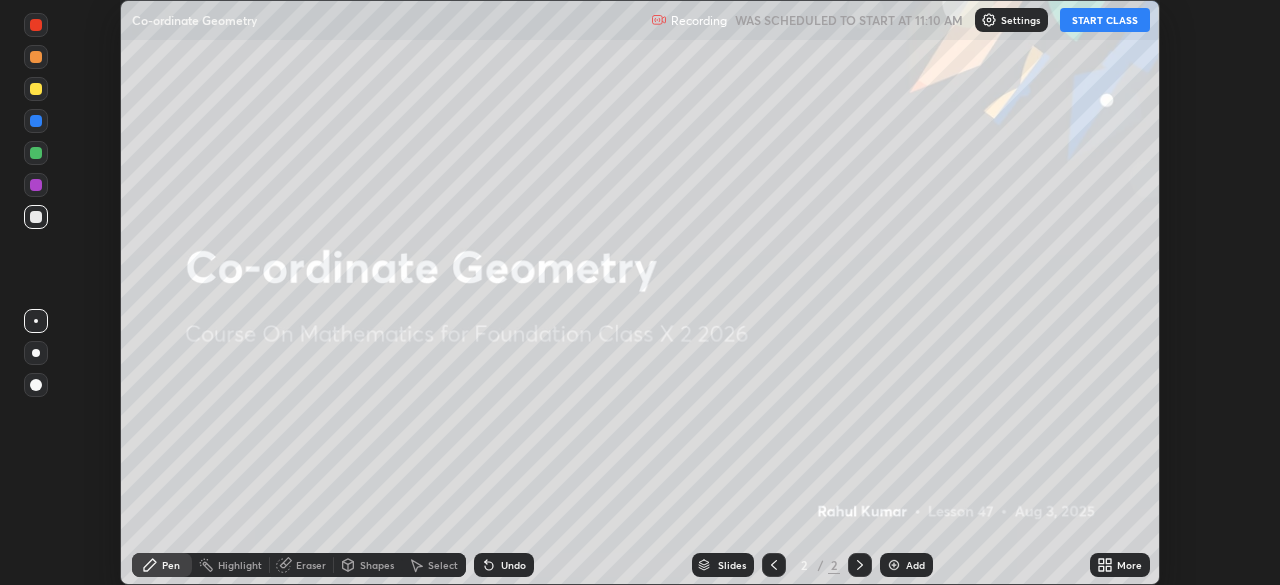 click on "START CLASS" at bounding box center [1105, 20] 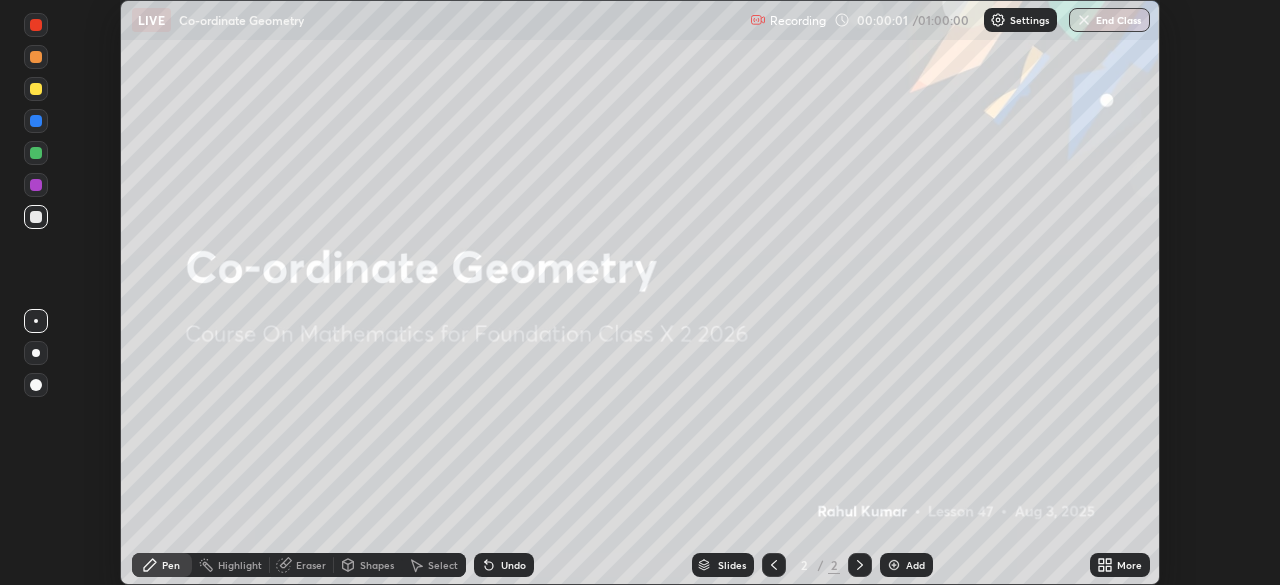 click 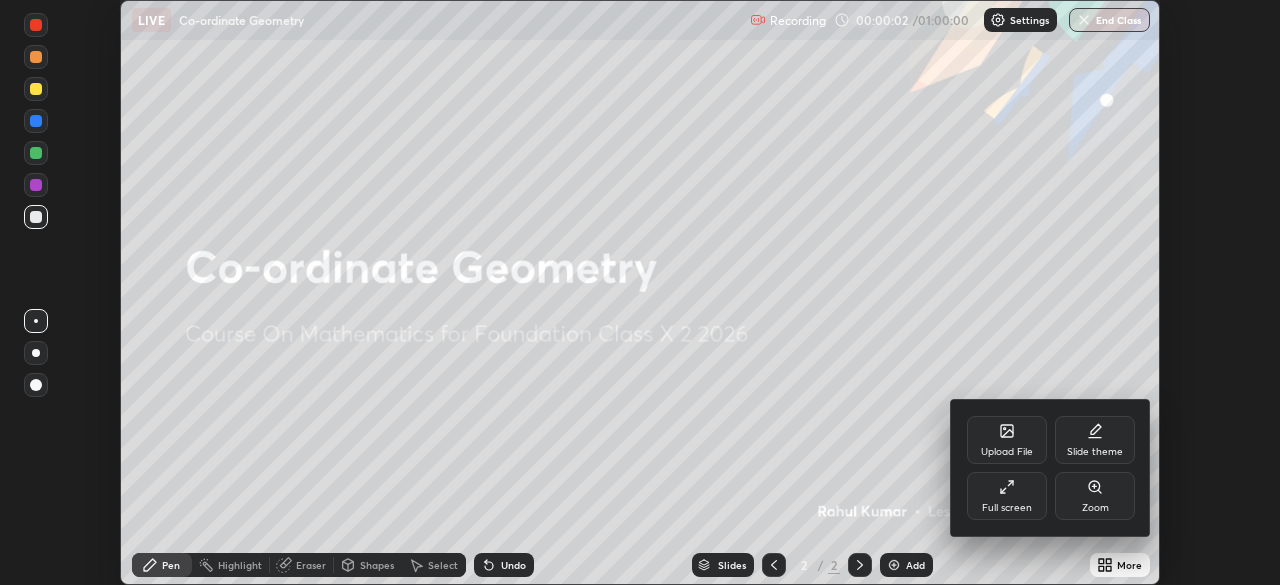 click 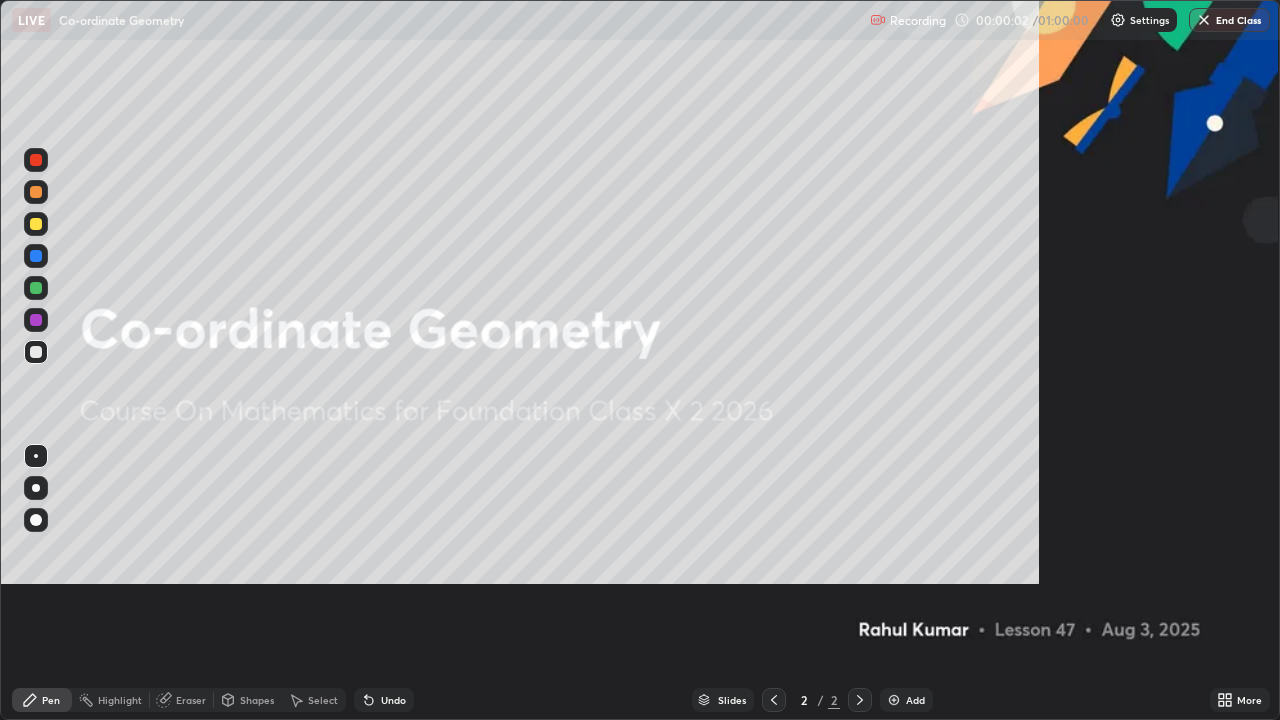 scroll, scrollTop: 99280, scrollLeft: 98720, axis: both 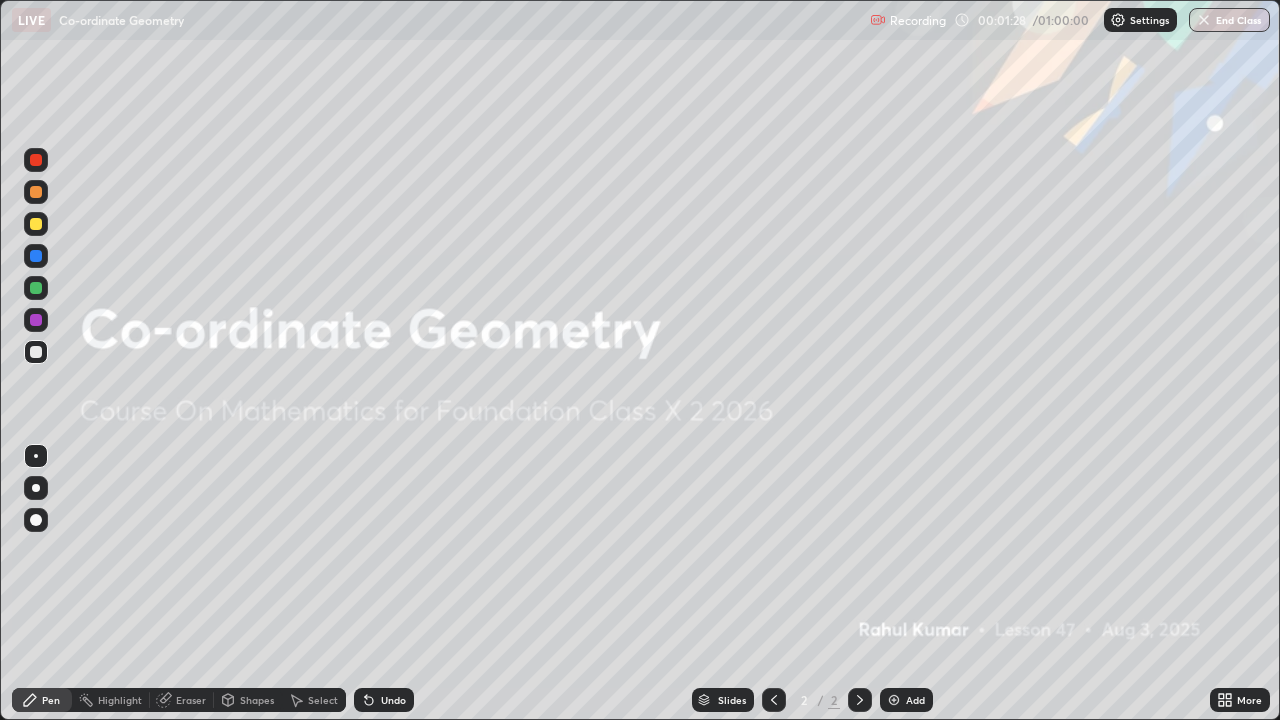 click on "Add" at bounding box center [915, 700] 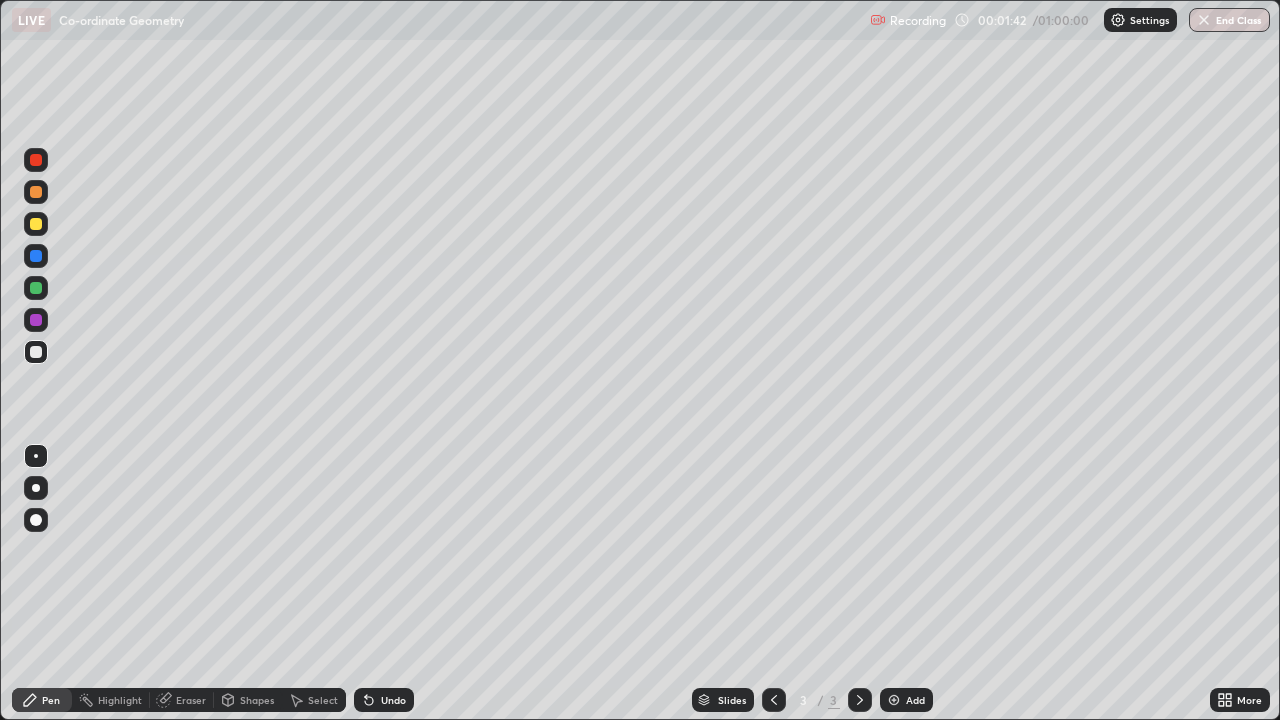 click at bounding box center [36, 224] 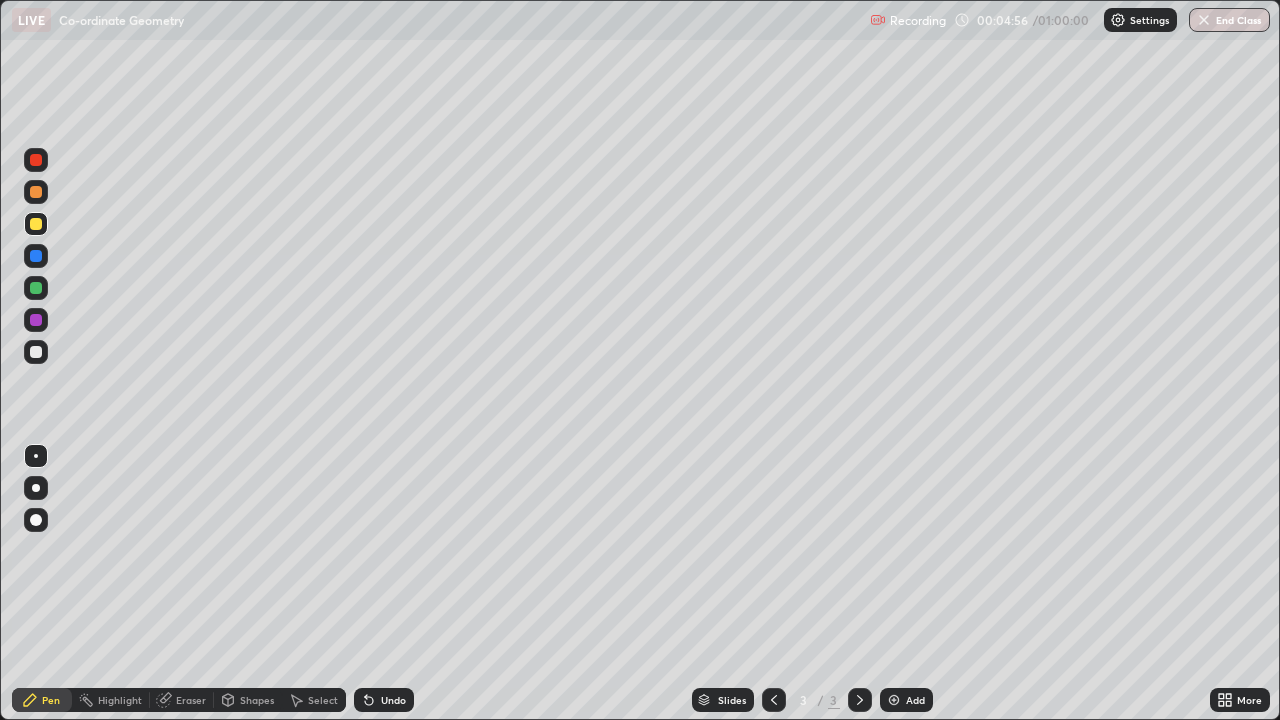 click on "Select" at bounding box center [314, 700] 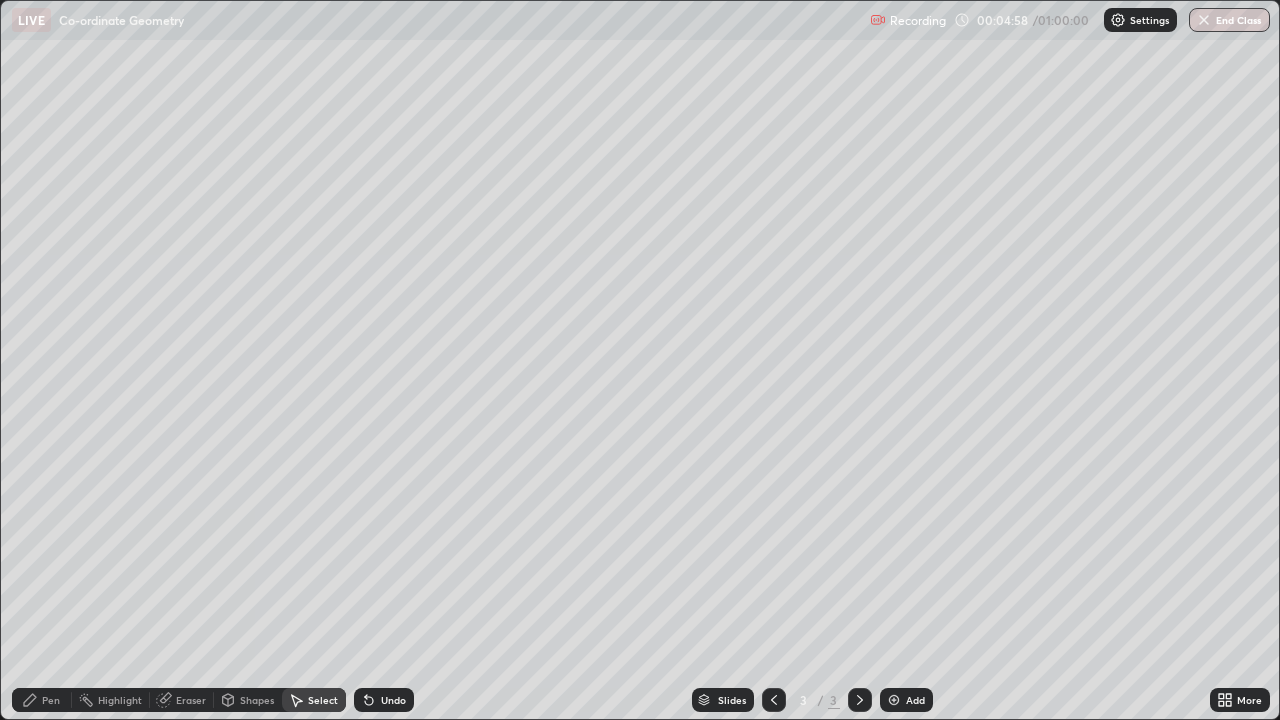 click on "Shapes" at bounding box center (257, 700) 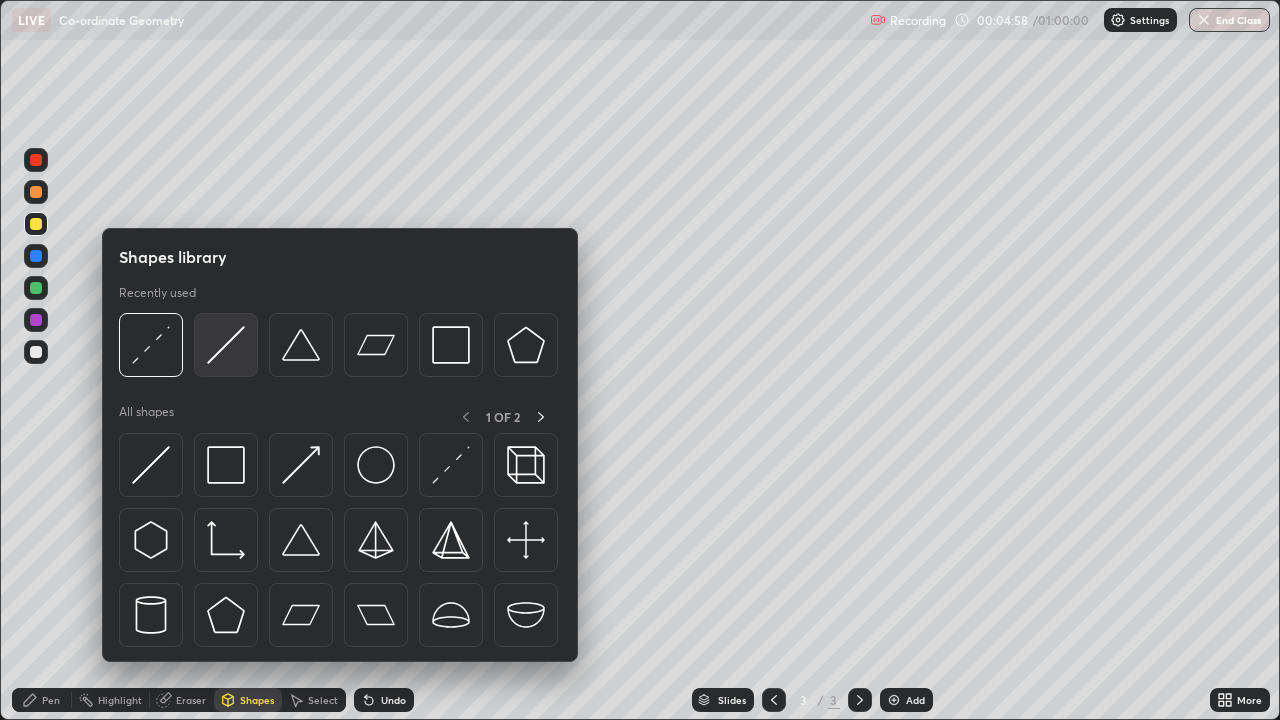 click at bounding box center [226, 345] 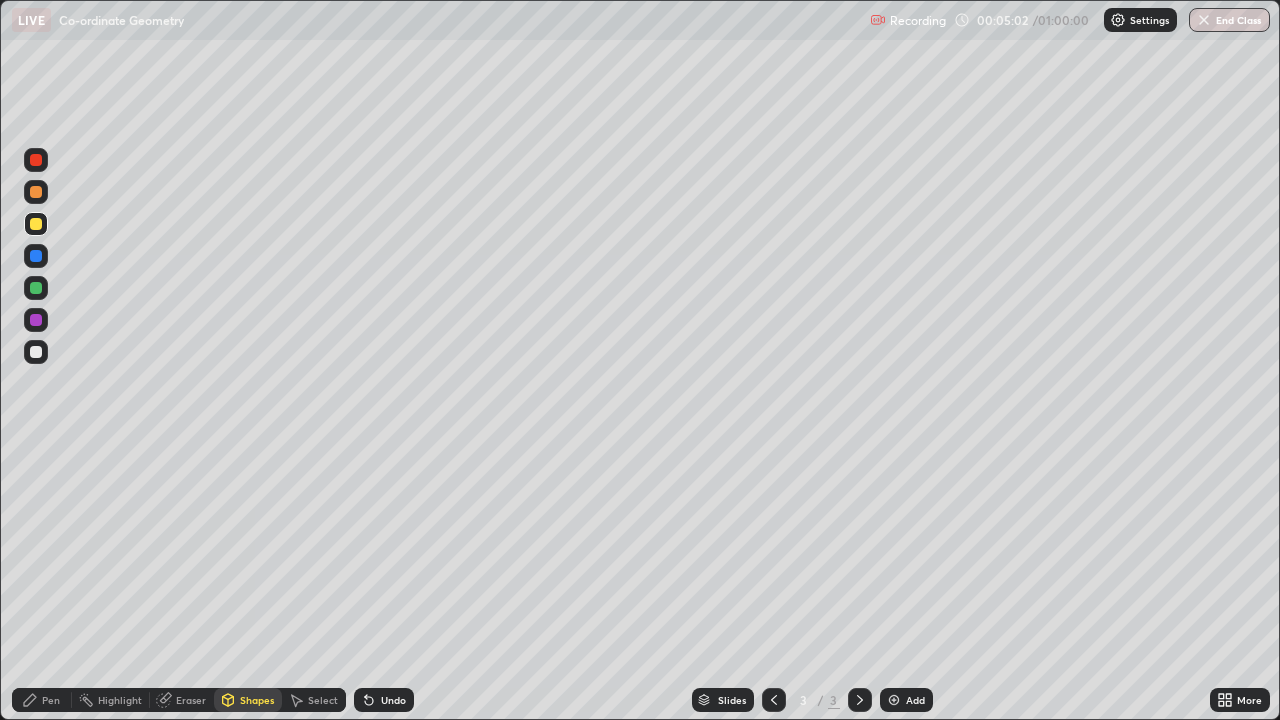 click on "Pen" at bounding box center [51, 700] 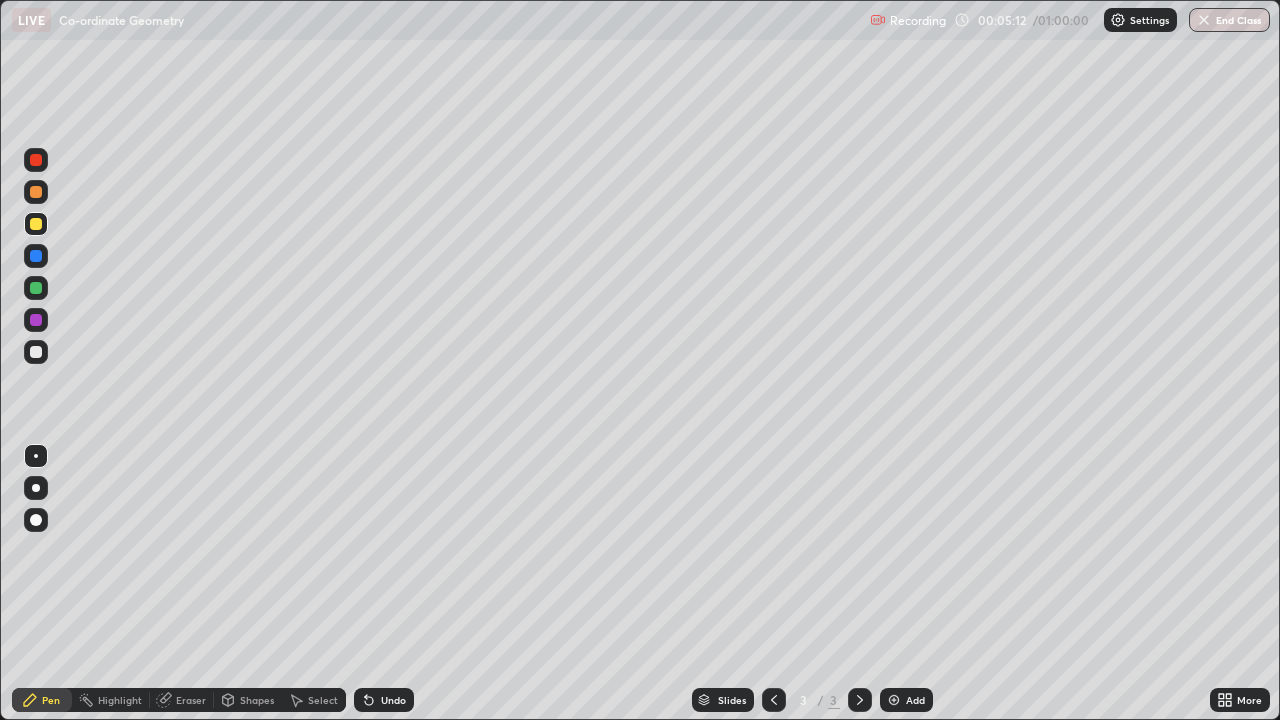 click at bounding box center (36, 352) 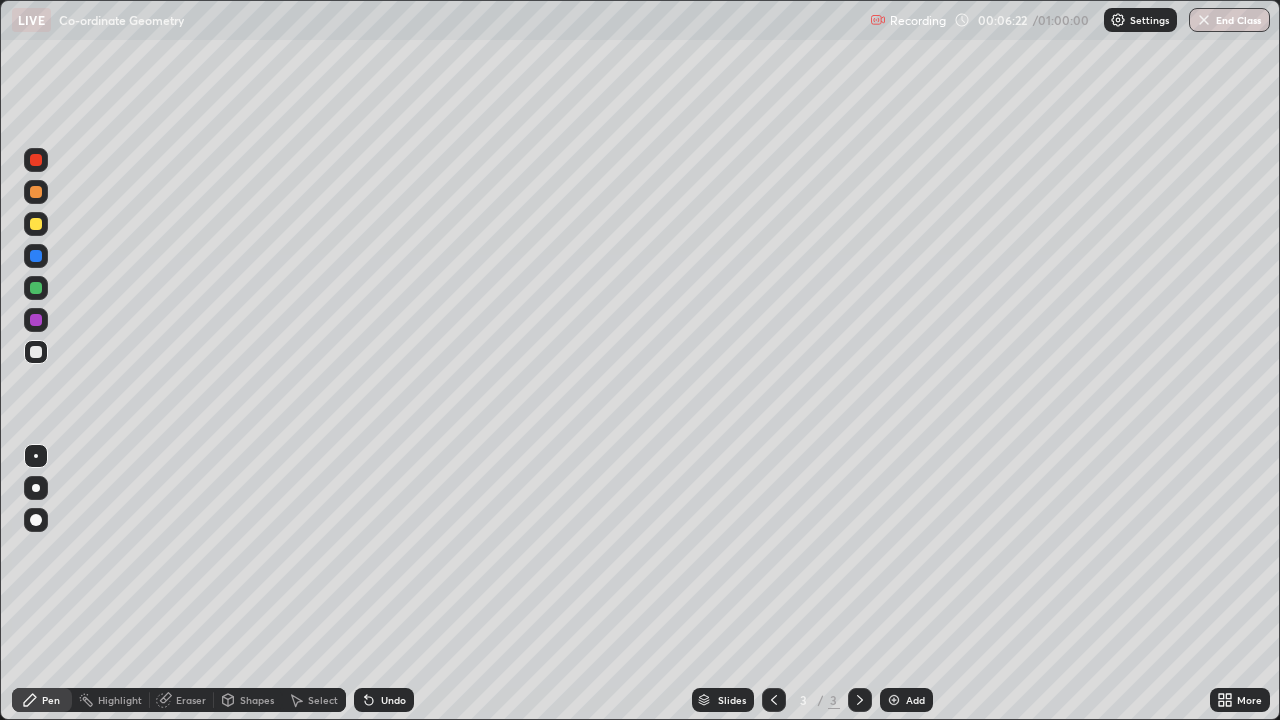 click on "Undo" at bounding box center (384, 700) 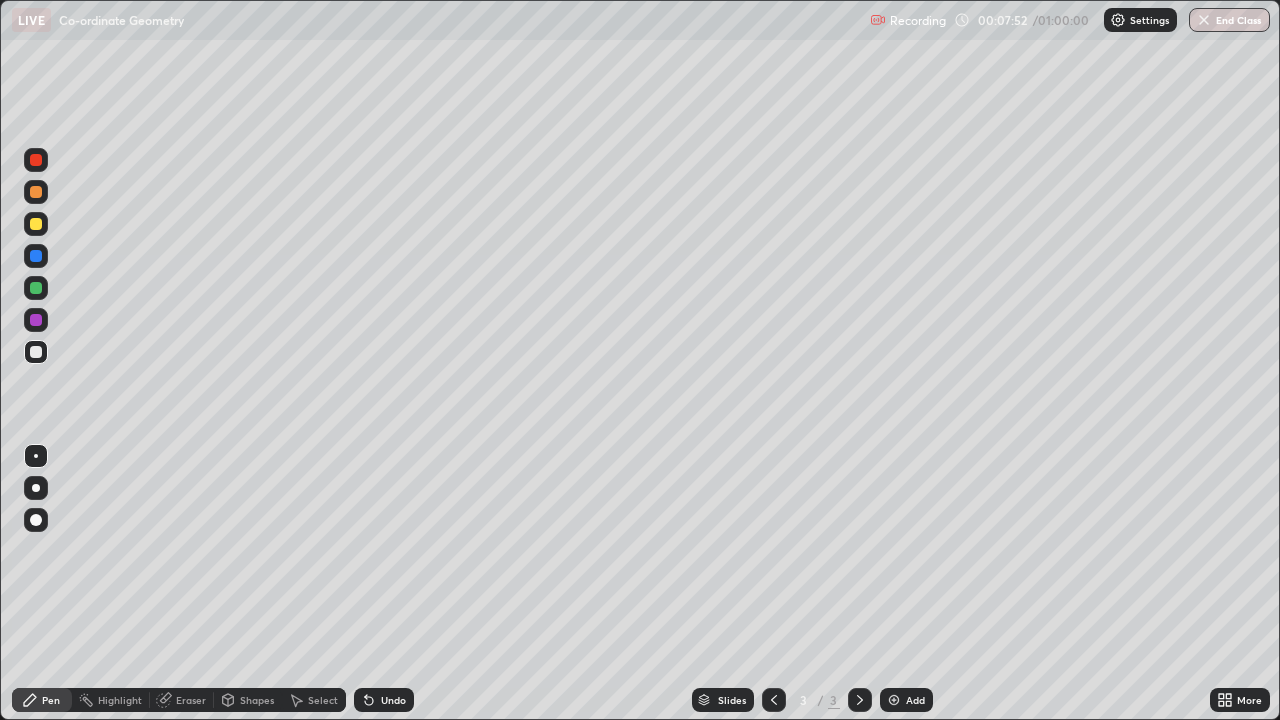 click at bounding box center (36, 224) 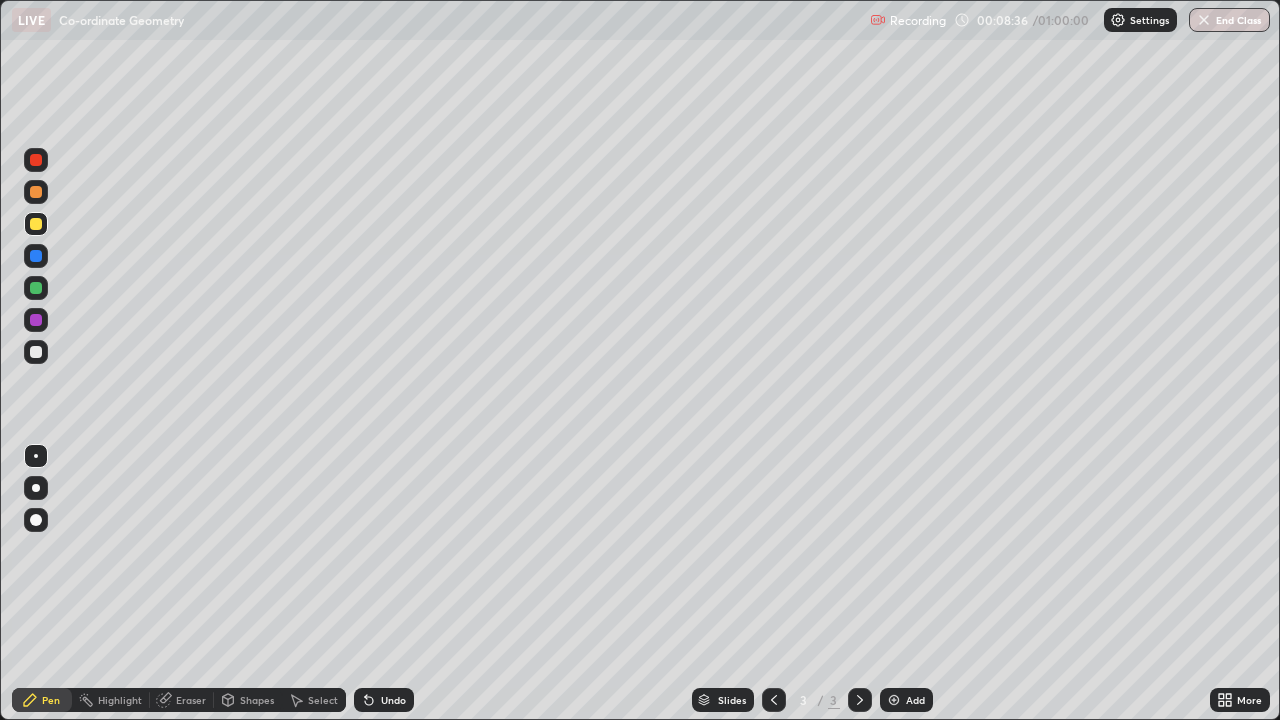 click on "Select" at bounding box center (323, 700) 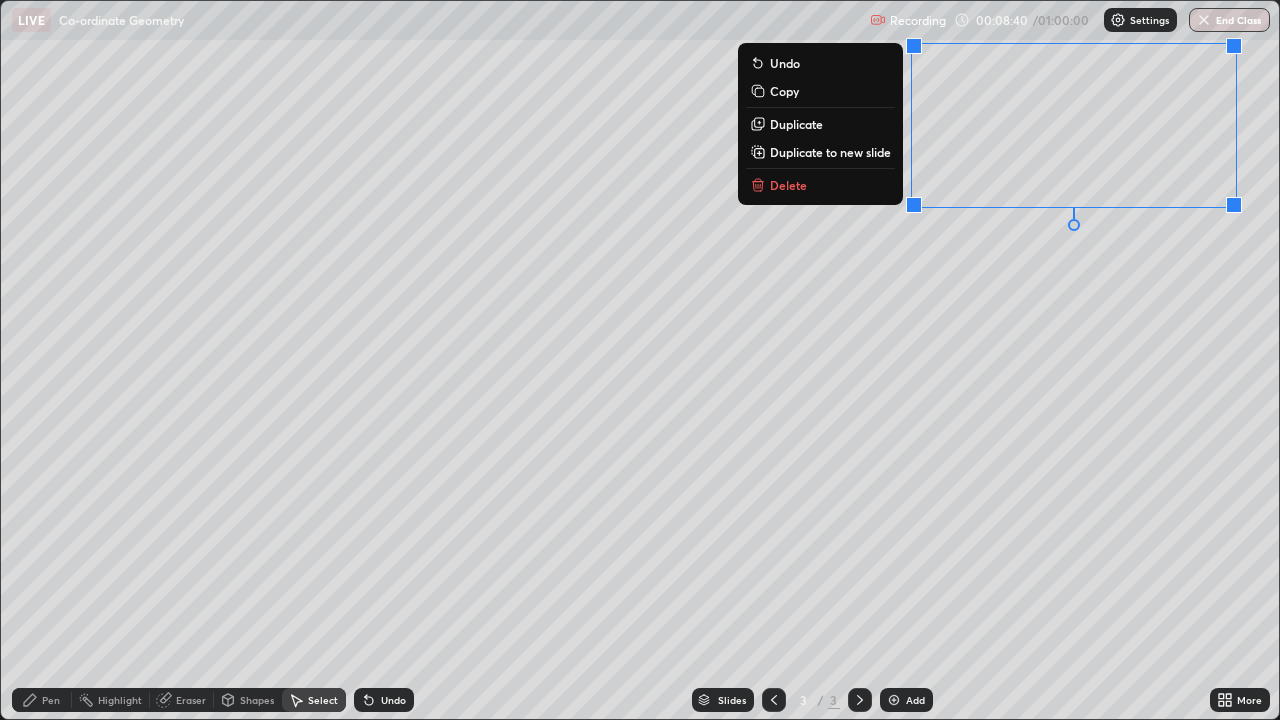 click on "Delete" at bounding box center [820, 185] 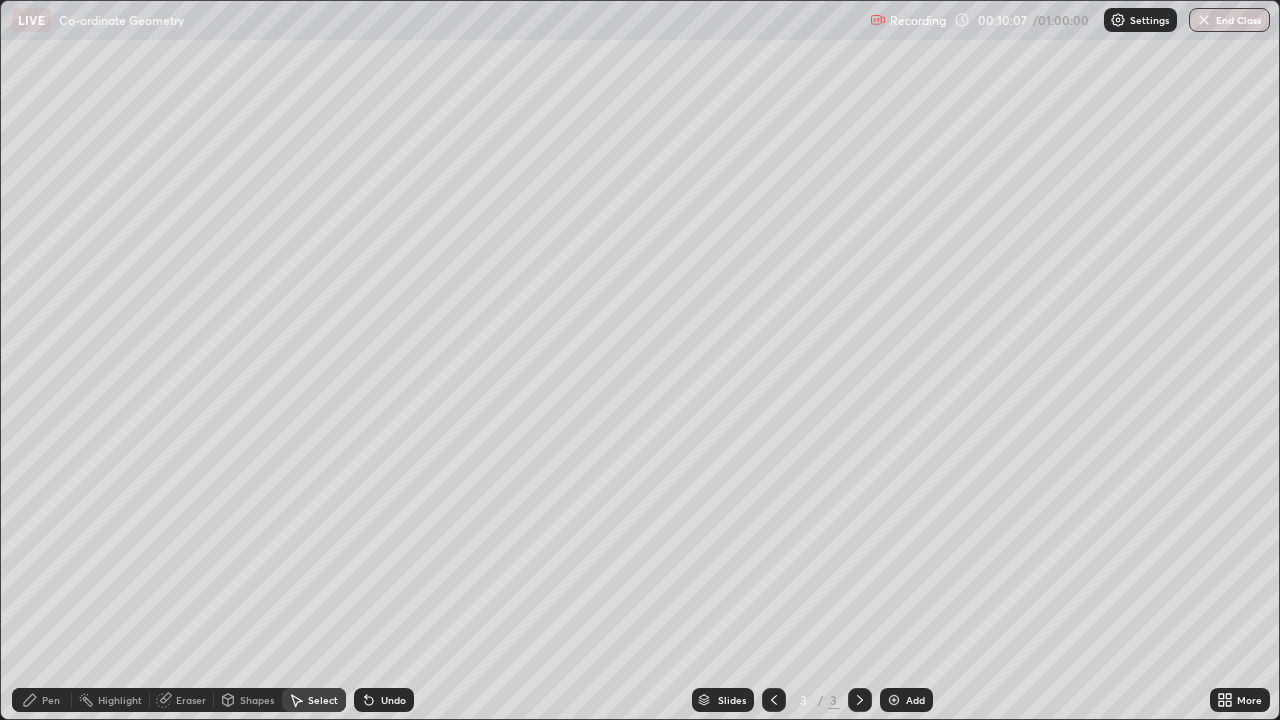 click at bounding box center [894, 700] 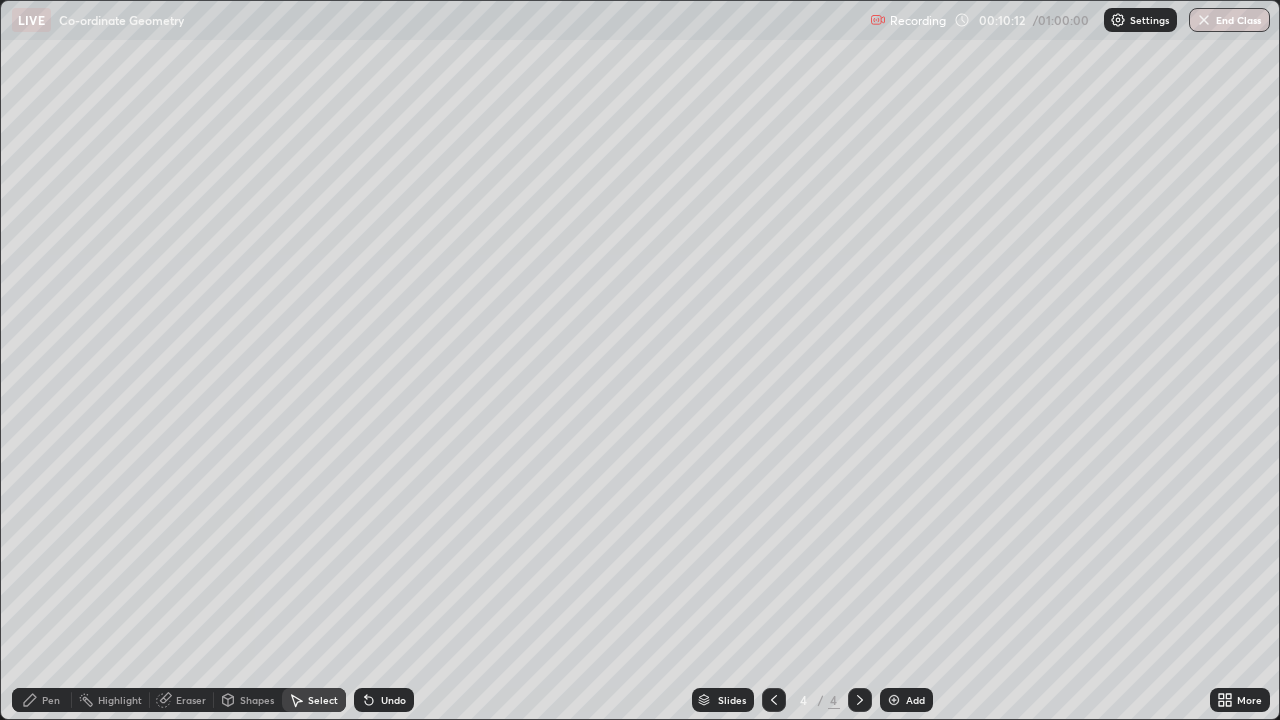 click on "Pen" at bounding box center (42, 700) 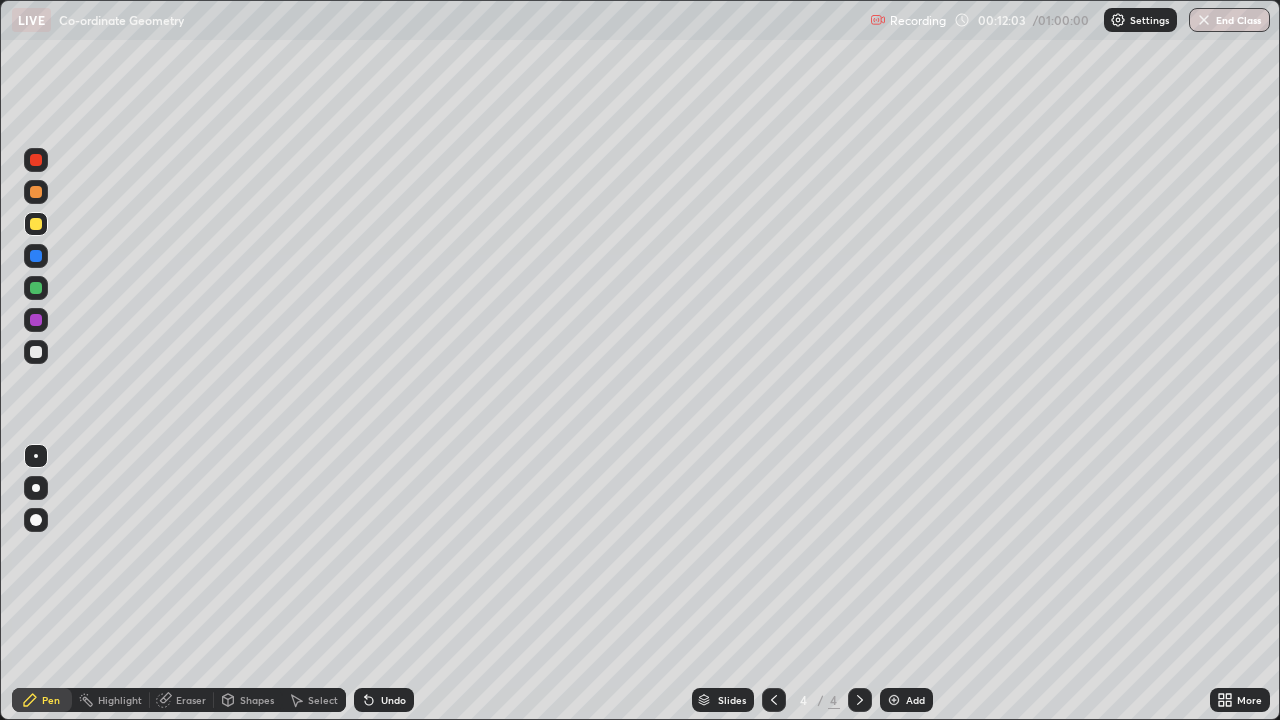 click on "Undo" at bounding box center [393, 700] 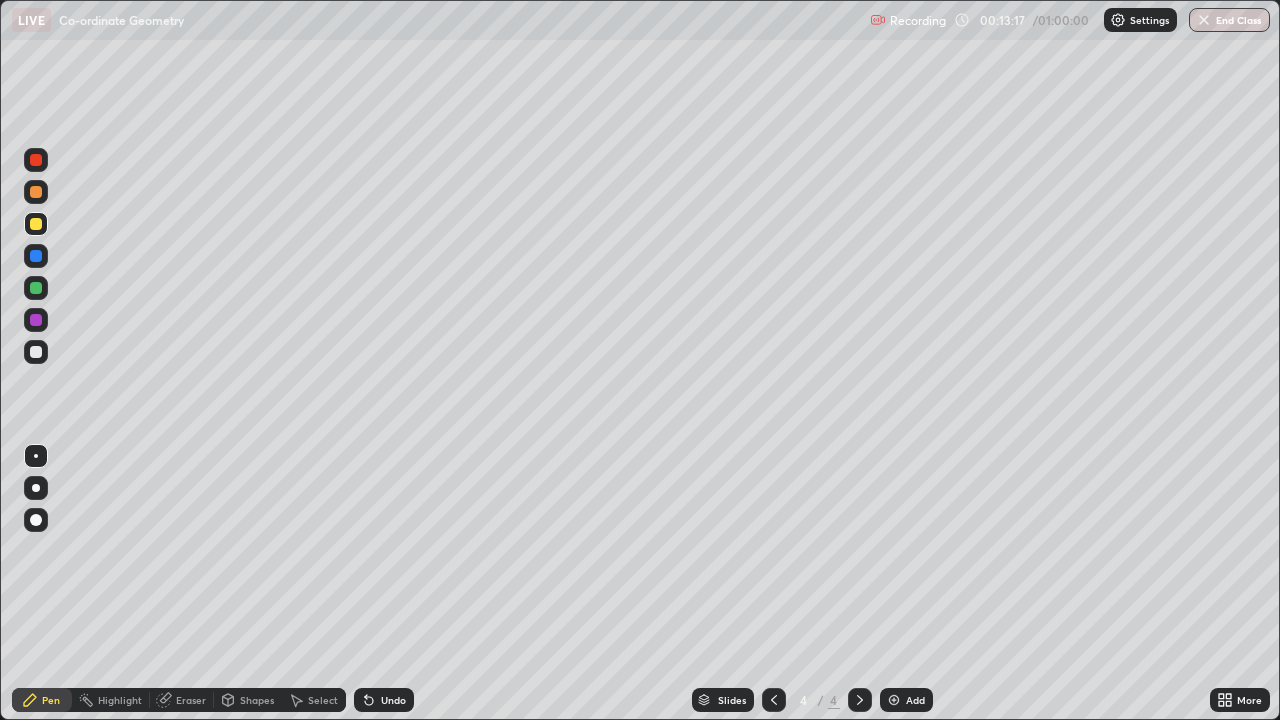 click at bounding box center [36, 352] 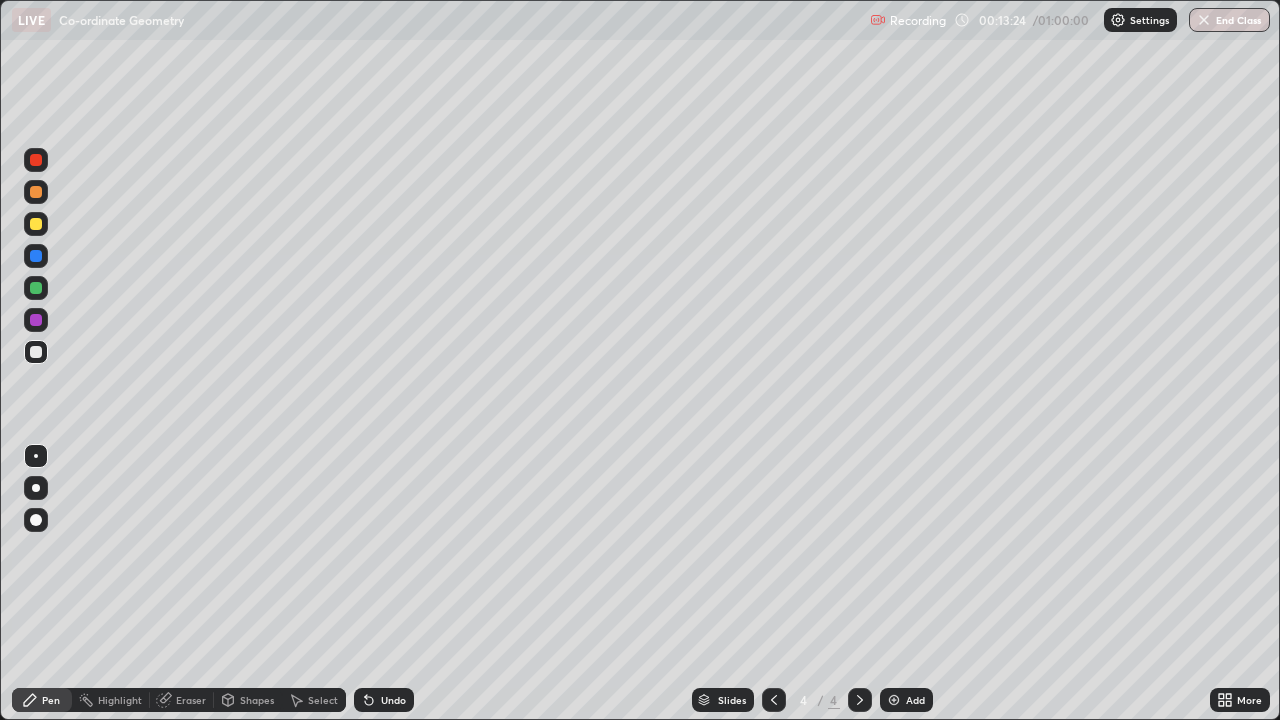click on "Undo" at bounding box center (384, 700) 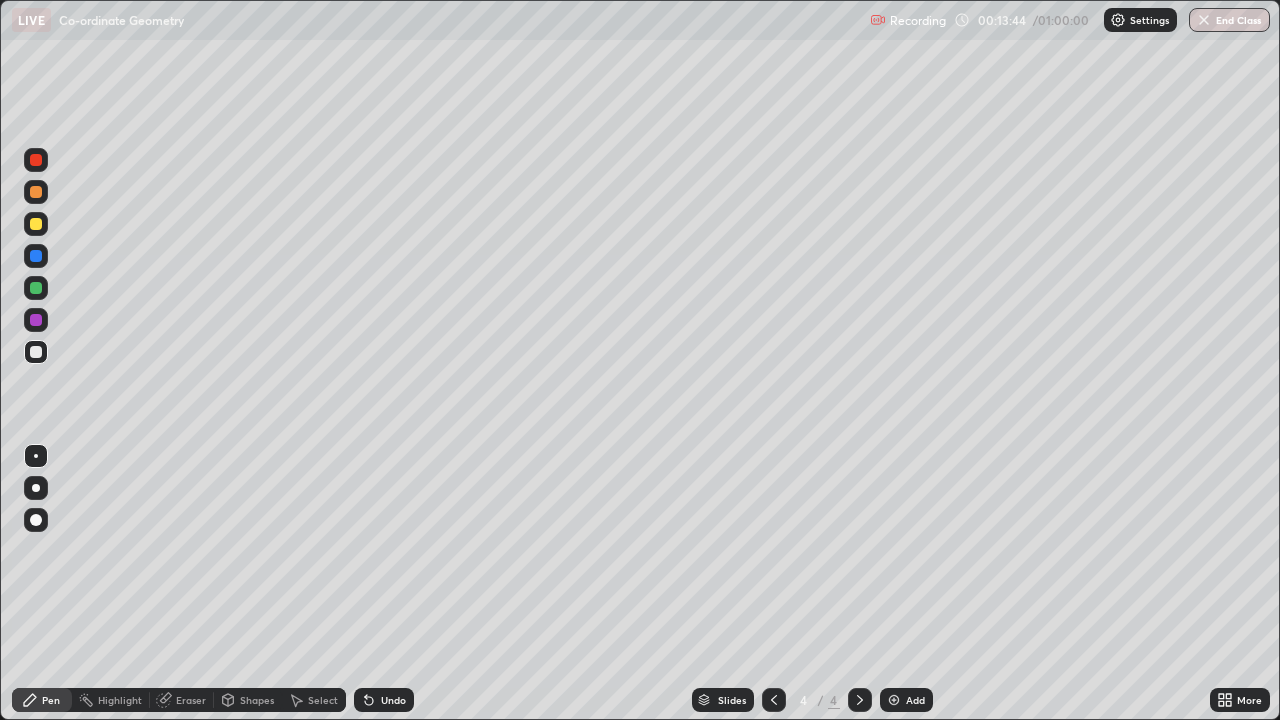click on "Undo" at bounding box center (393, 700) 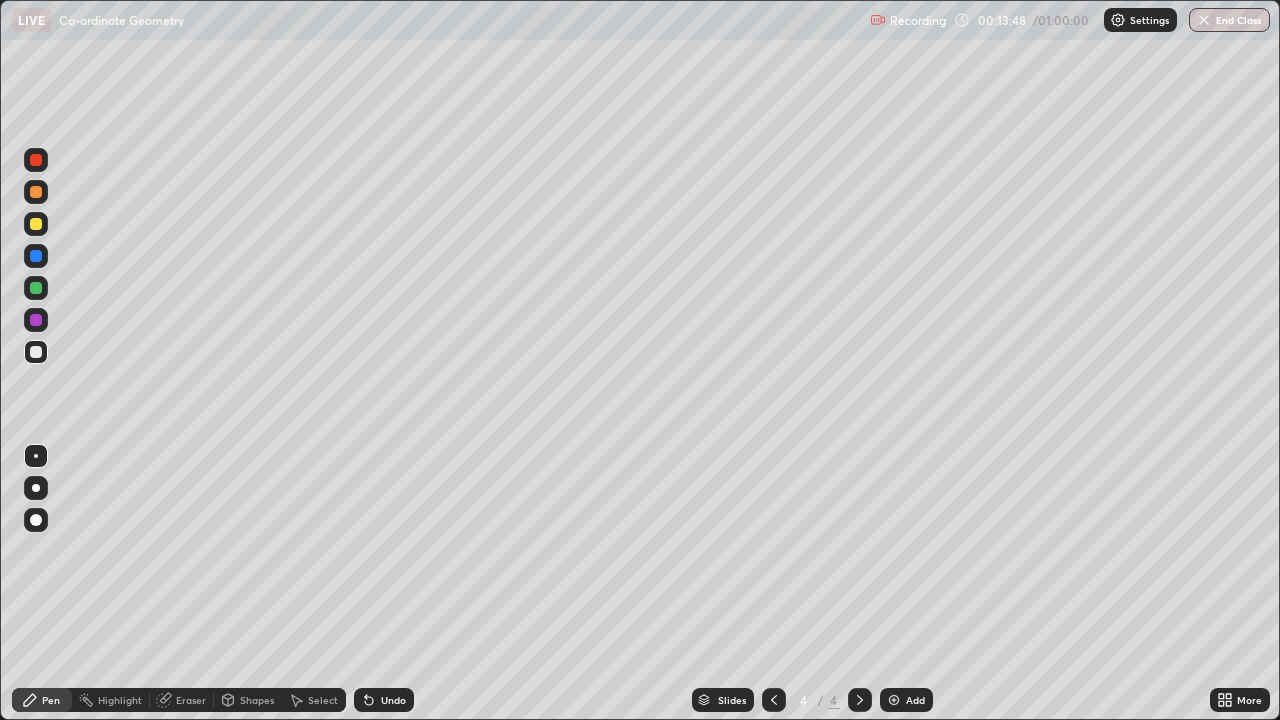 click on "Select" at bounding box center [314, 700] 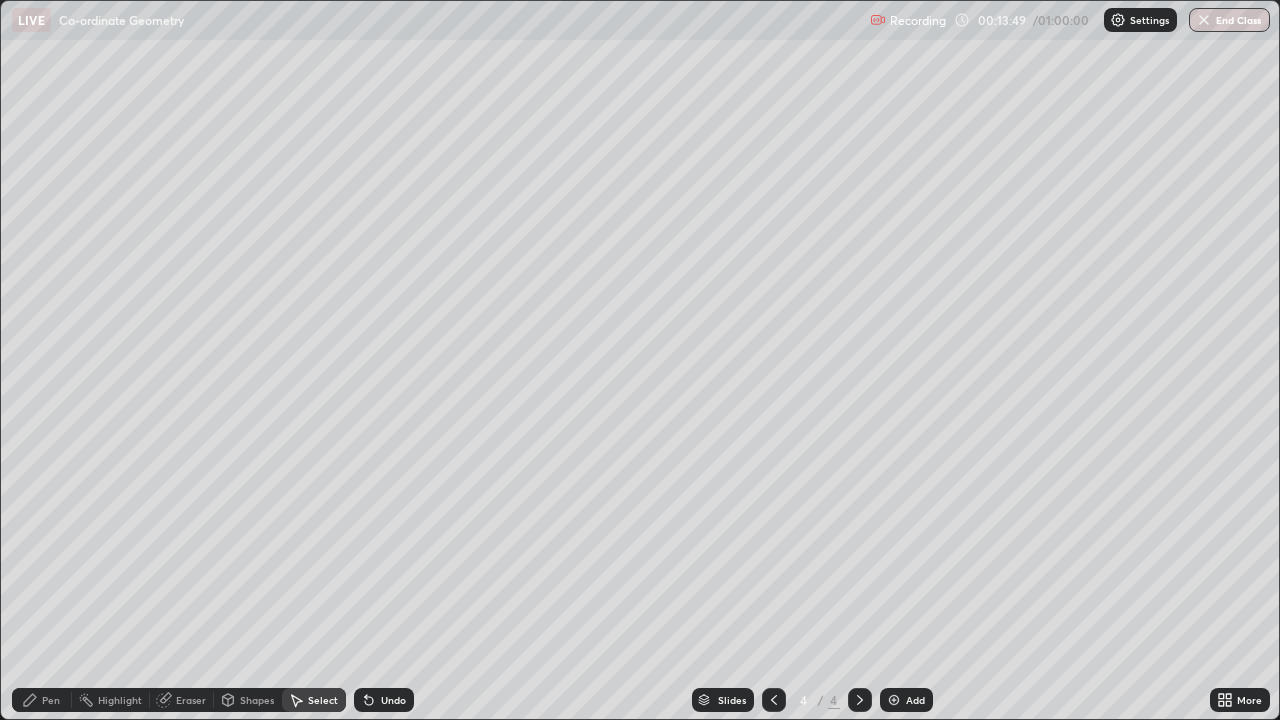 click on "Shapes" at bounding box center [257, 700] 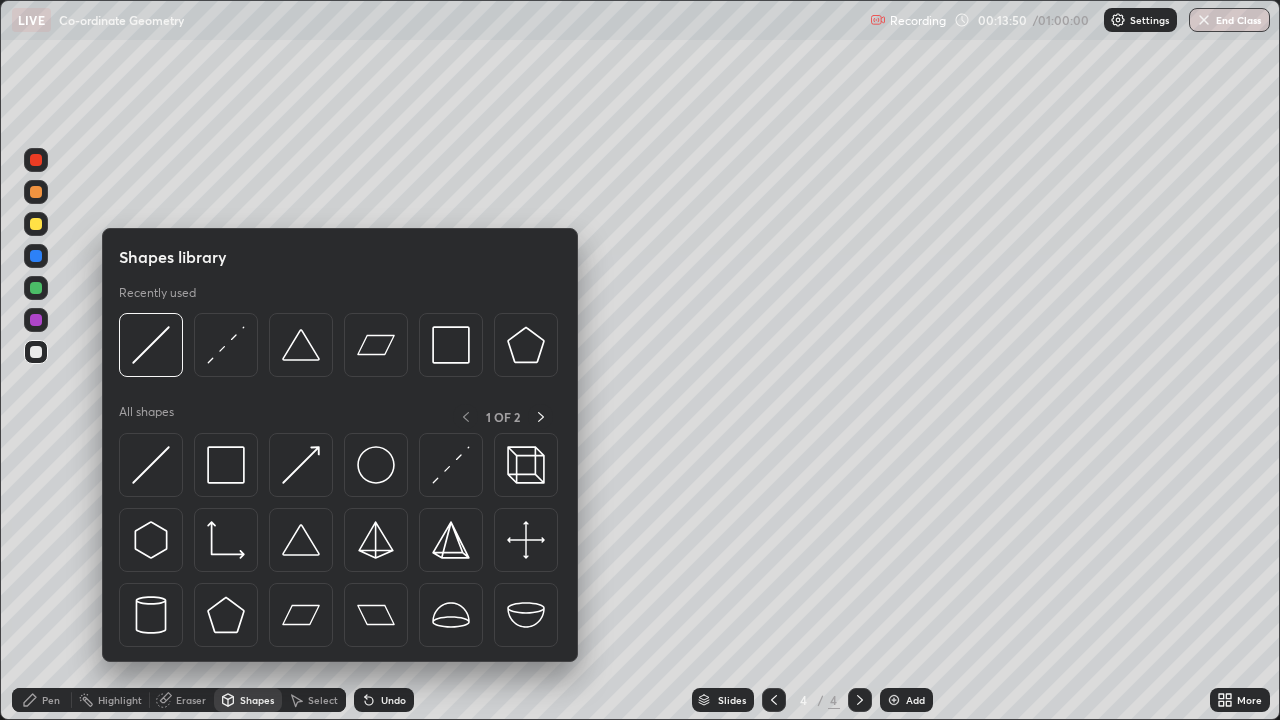 click on "Shapes" at bounding box center (248, 700) 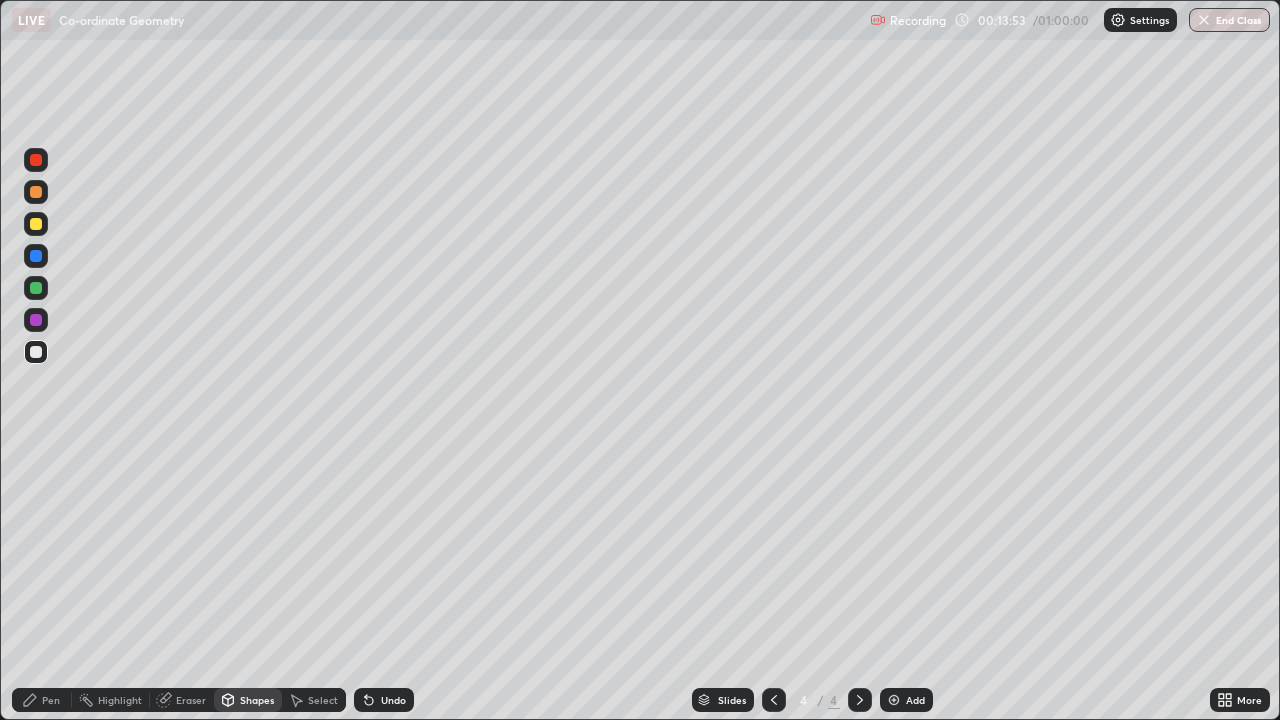 click on "Undo" at bounding box center [384, 700] 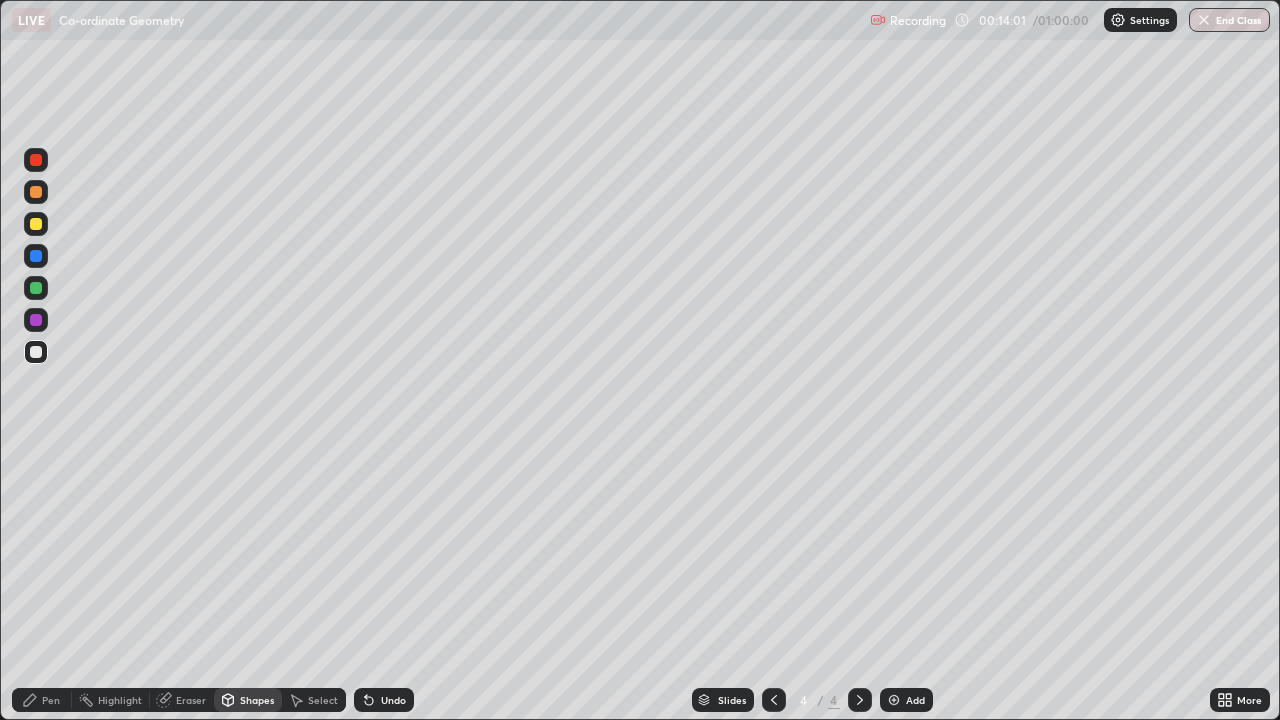click on "Pen" at bounding box center [51, 700] 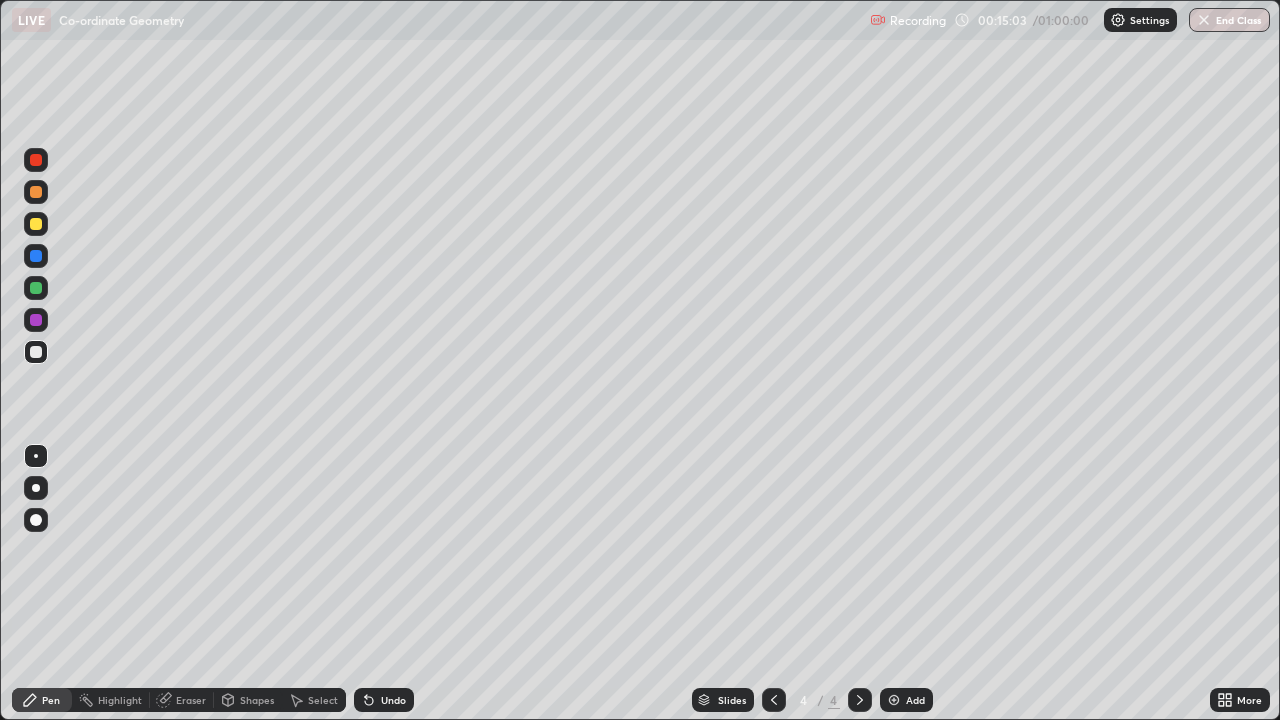 click on "Undo" at bounding box center (384, 700) 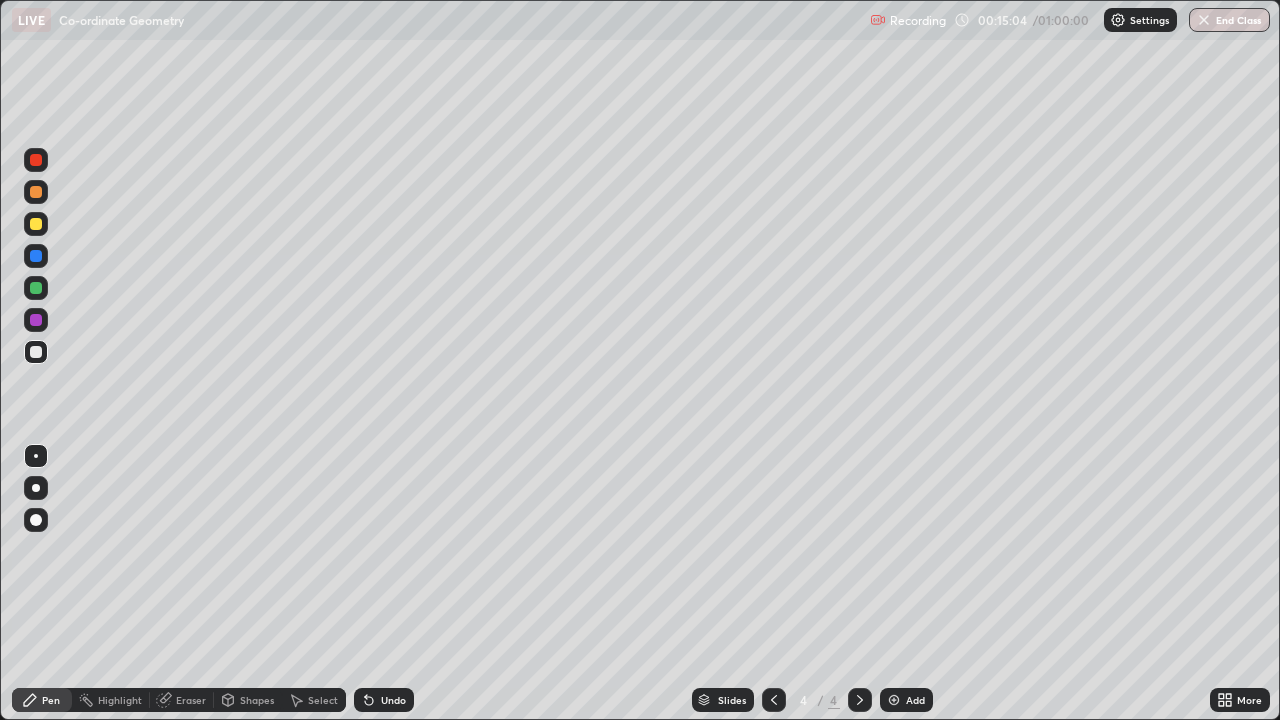 click 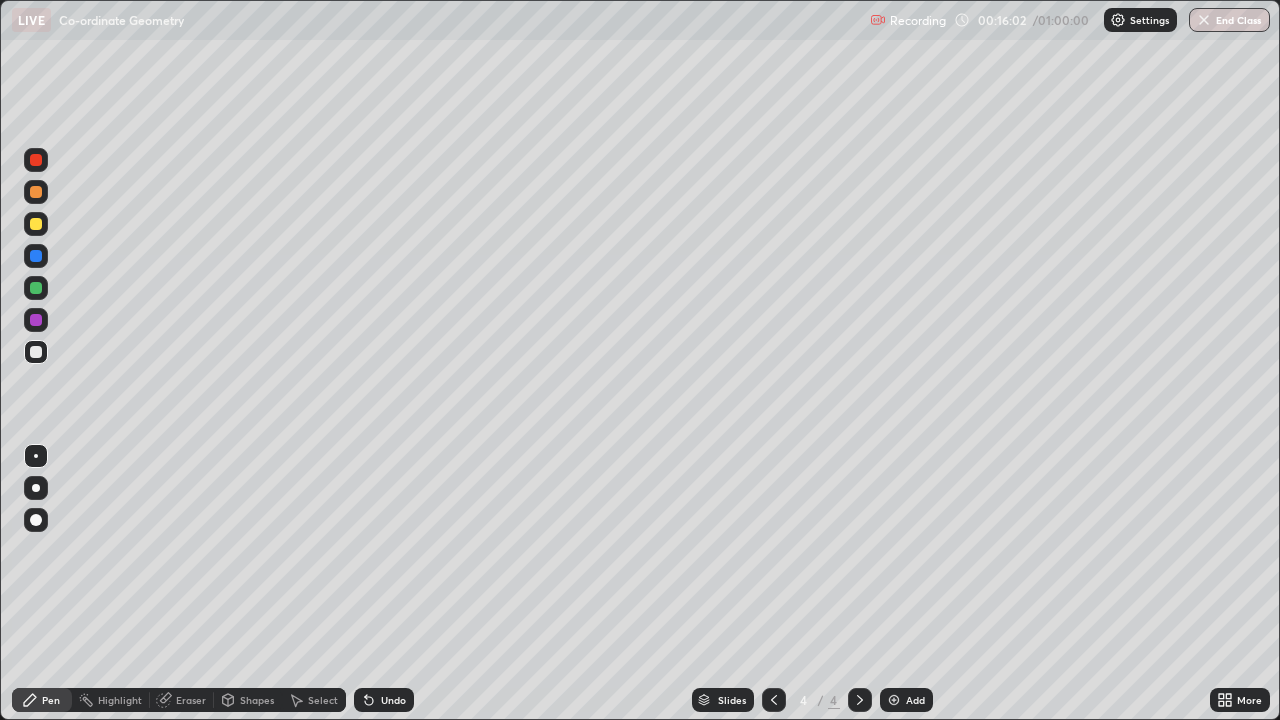 click on "Undo" at bounding box center [384, 700] 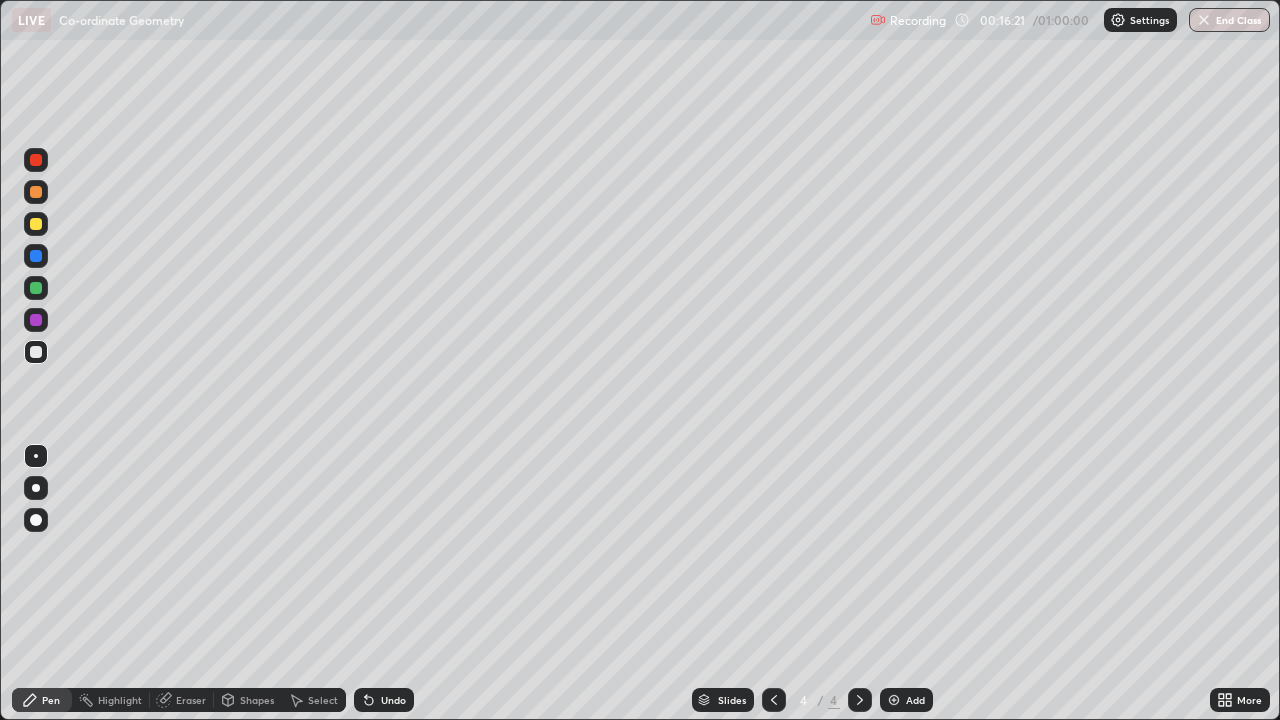 click on "Undo" at bounding box center [393, 700] 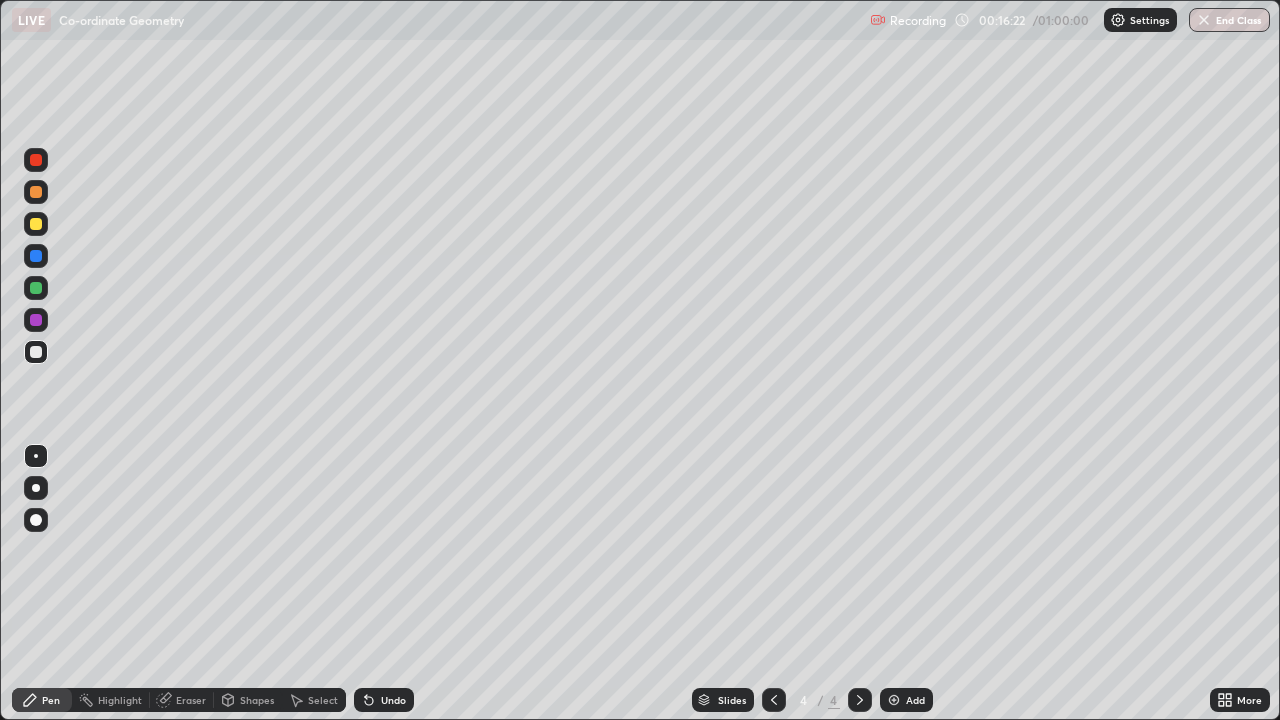 click on "Undo" at bounding box center (393, 700) 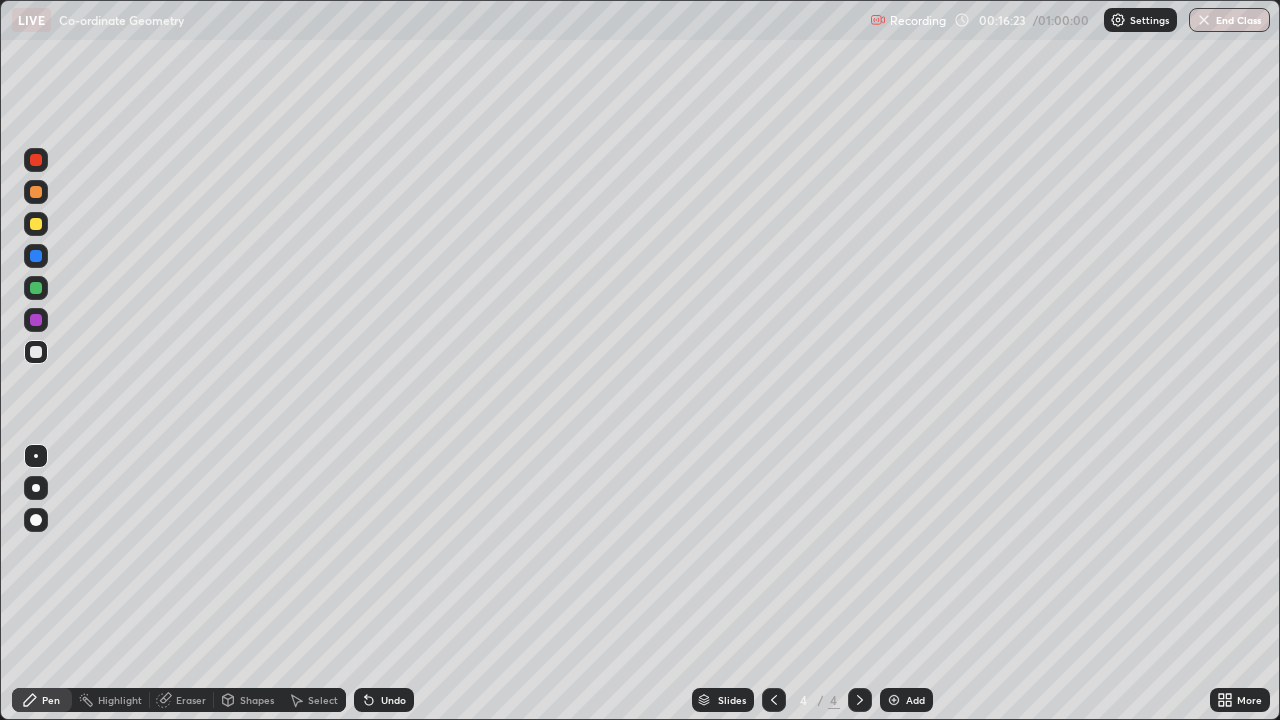 click on "Undo" at bounding box center (393, 700) 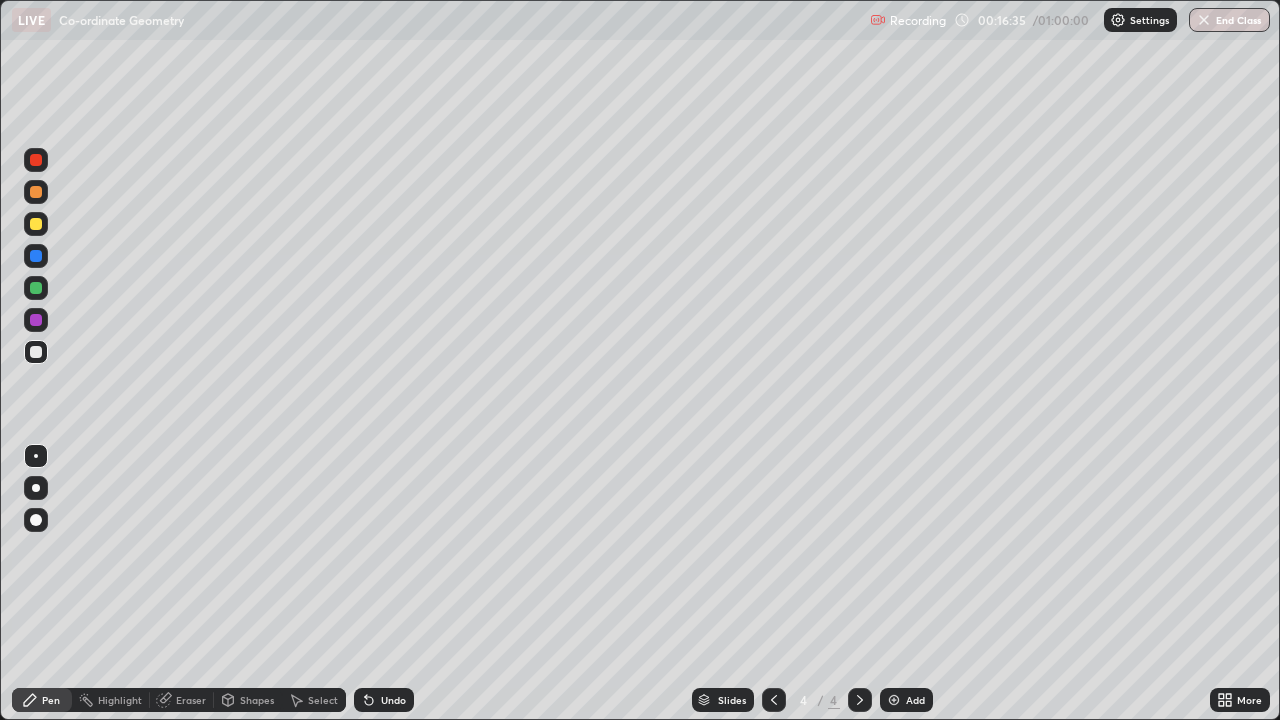 click on "Select" at bounding box center (314, 700) 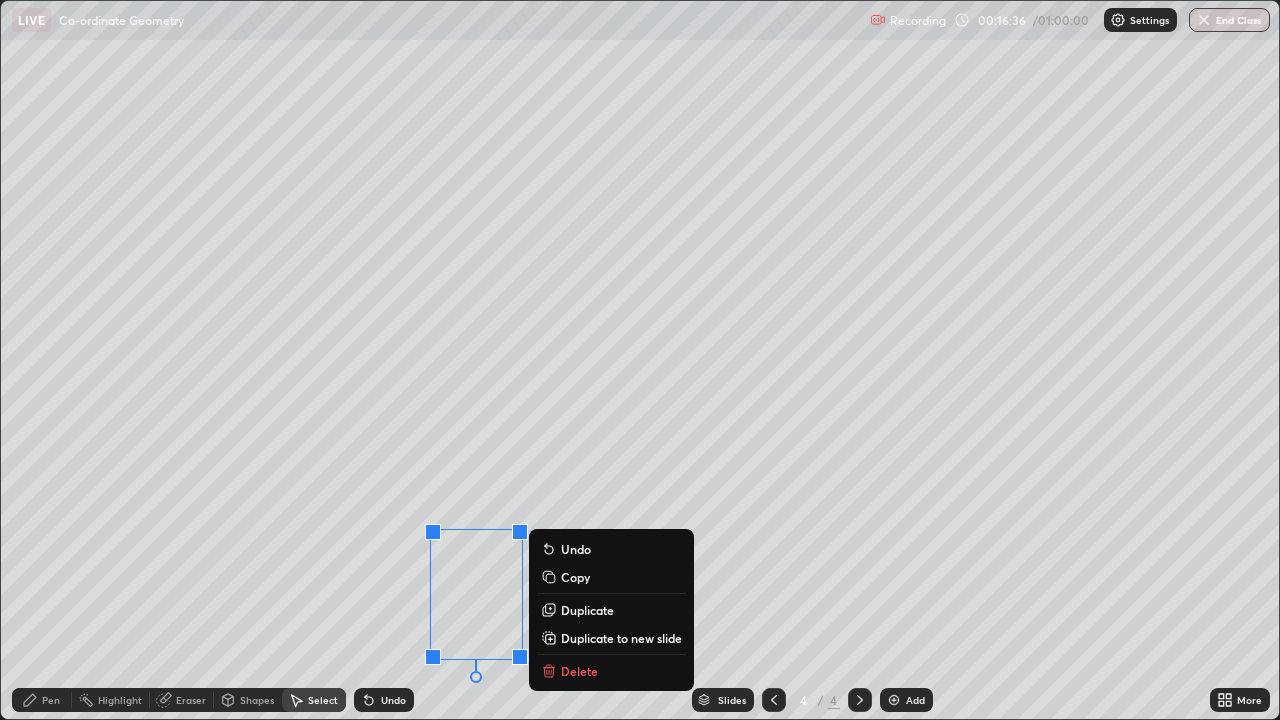 click on "Delete" at bounding box center [579, 671] 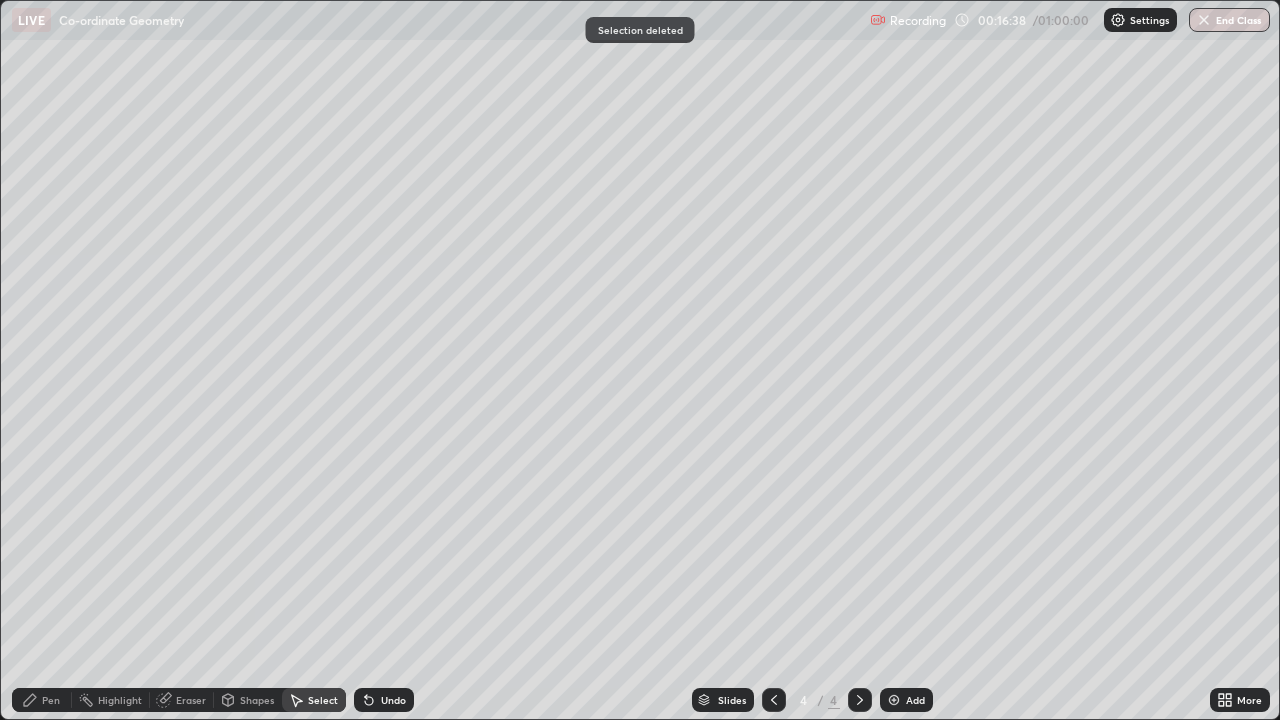 click on "Pen" at bounding box center [51, 700] 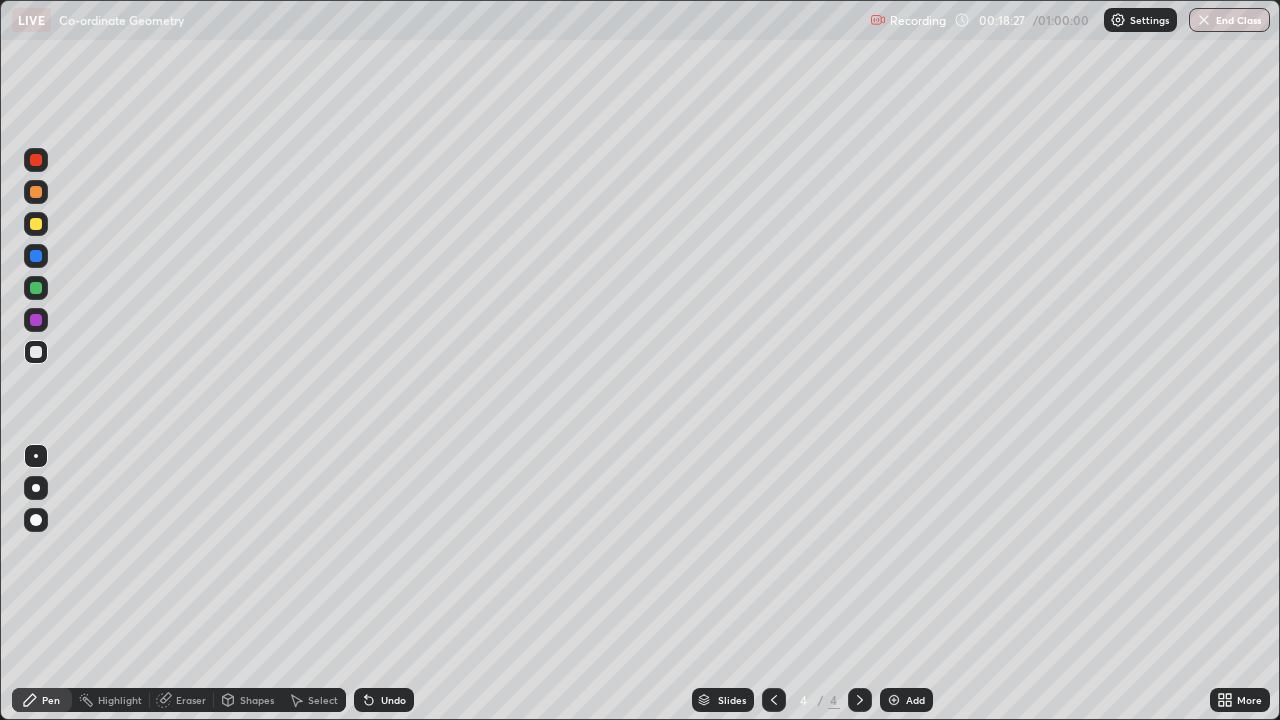 click on "Select" at bounding box center (323, 700) 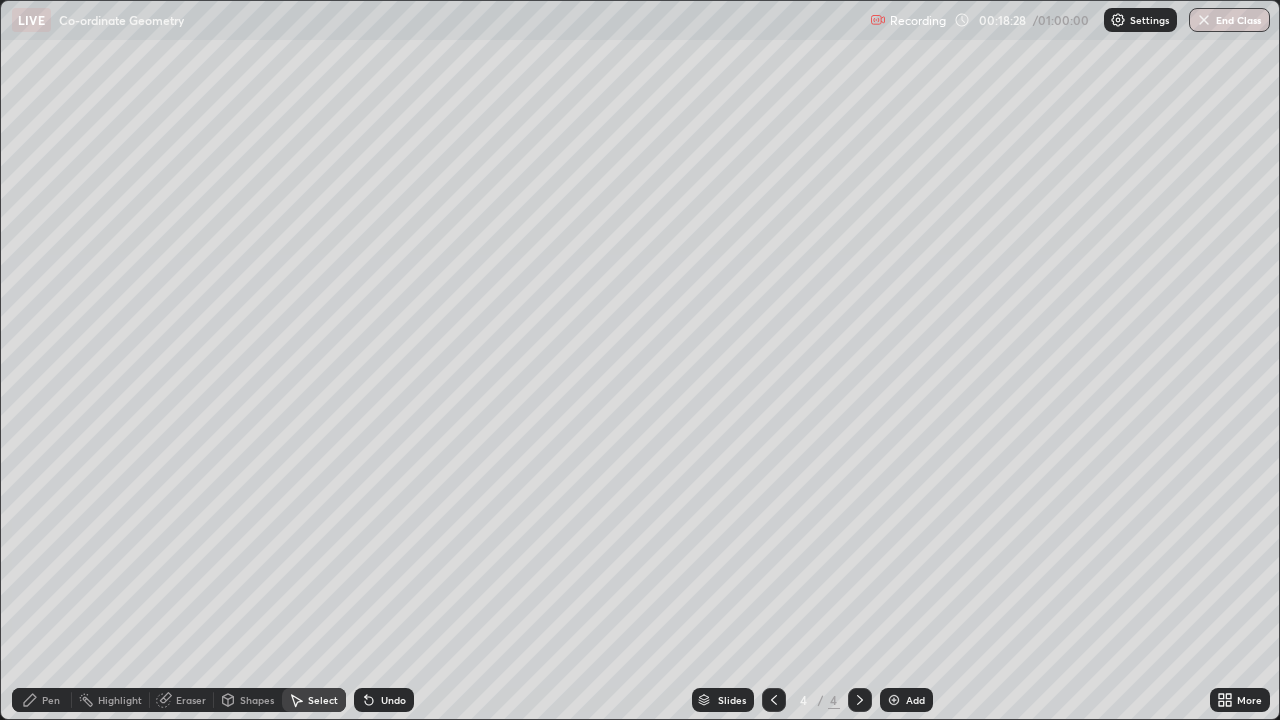 click on "Undo" at bounding box center [393, 700] 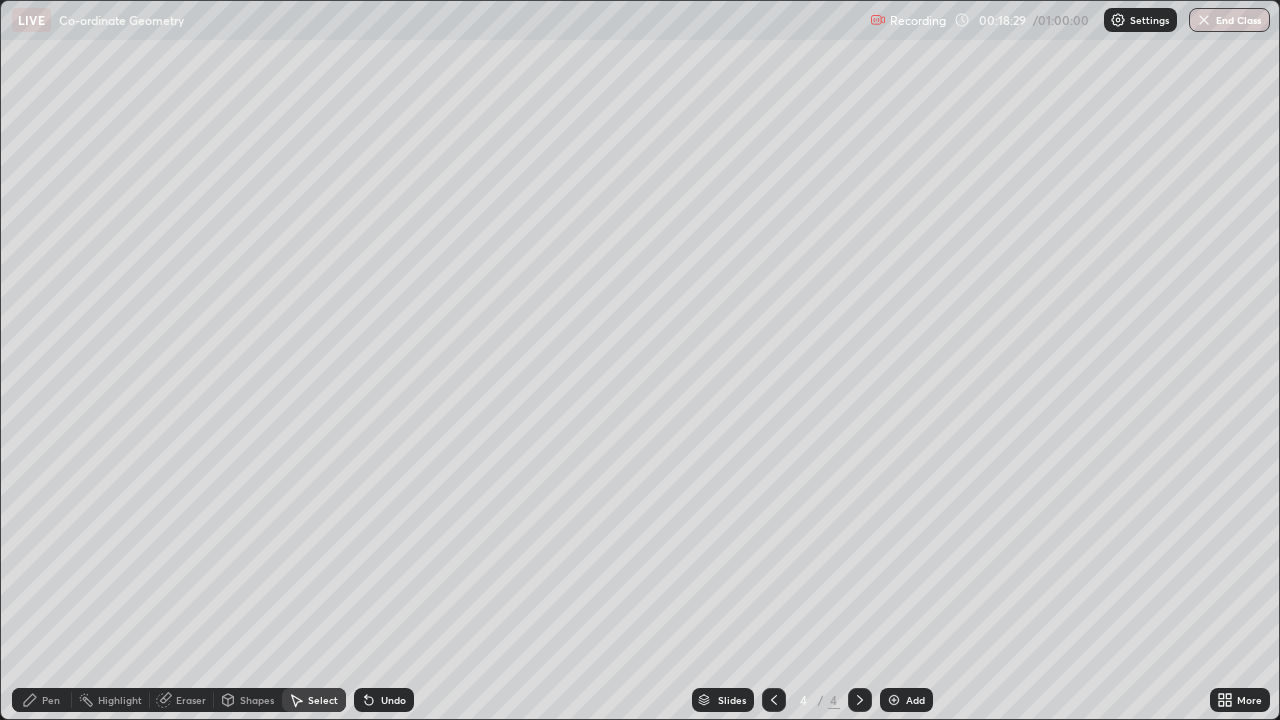 click on "Undo" at bounding box center (384, 700) 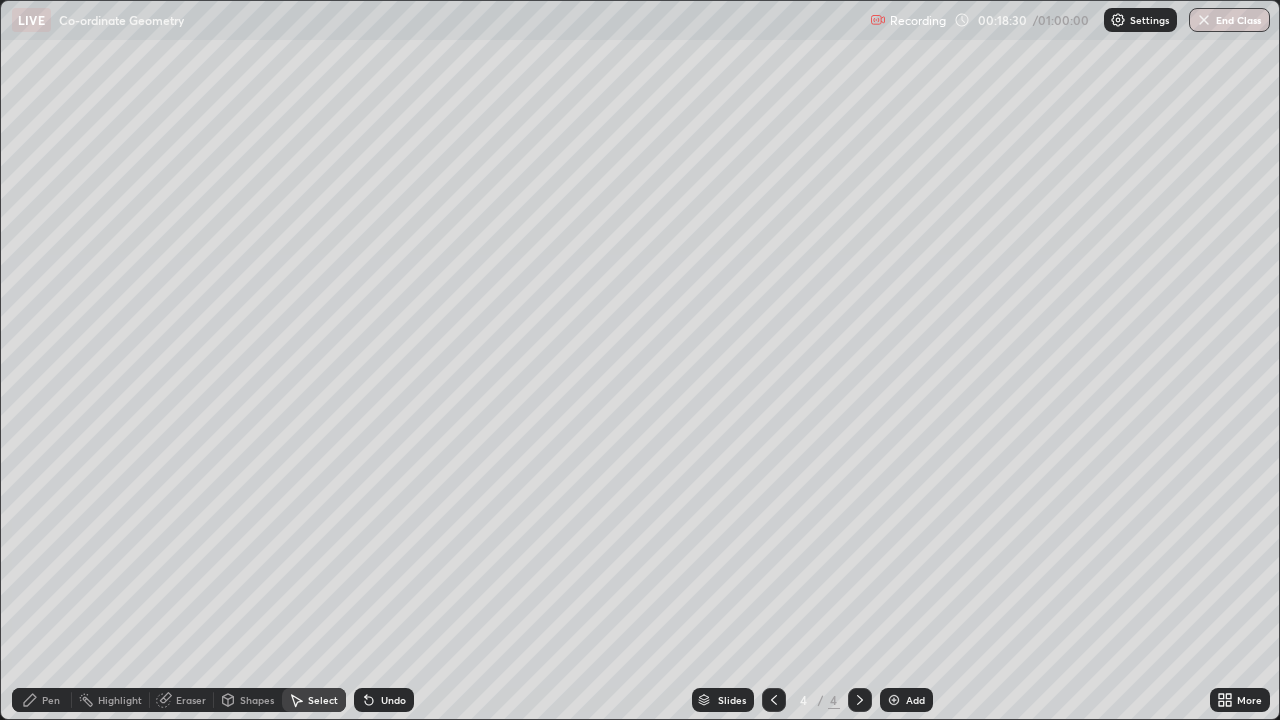 click on "Undo" at bounding box center (384, 700) 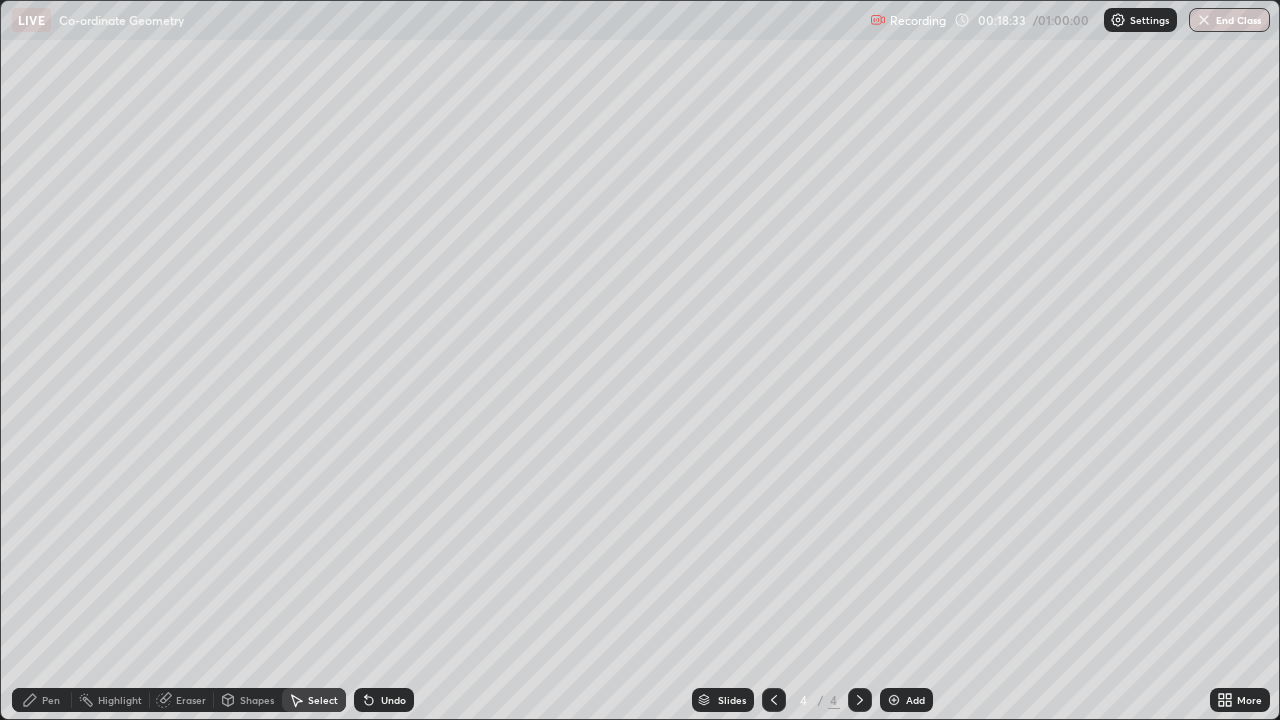 click on "Pen" at bounding box center [42, 700] 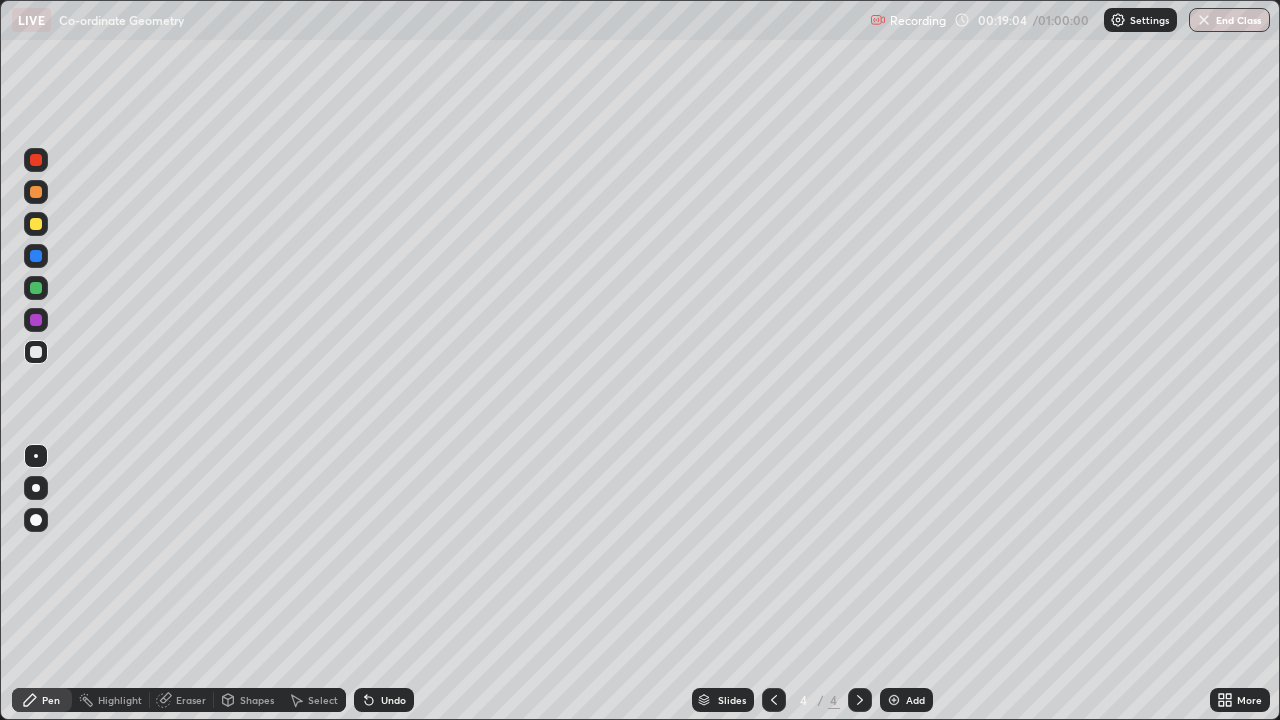 click on "Undo" at bounding box center (393, 700) 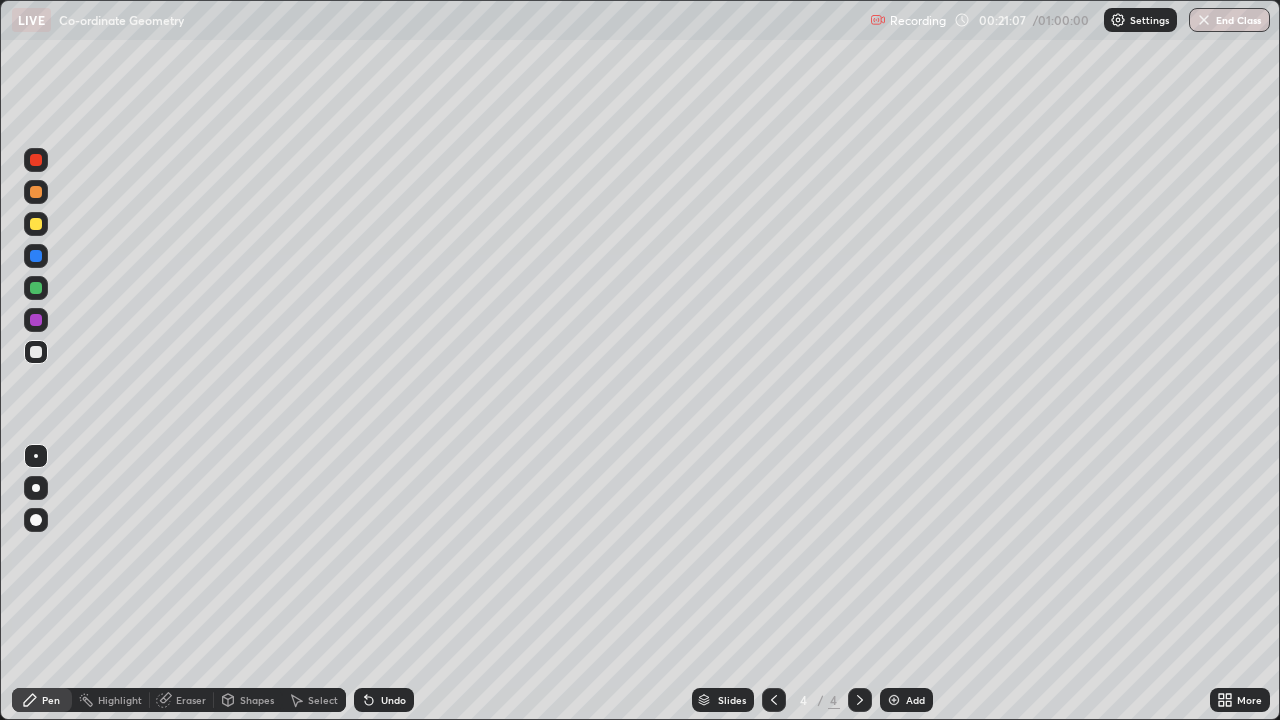 click on "Shapes" at bounding box center [257, 700] 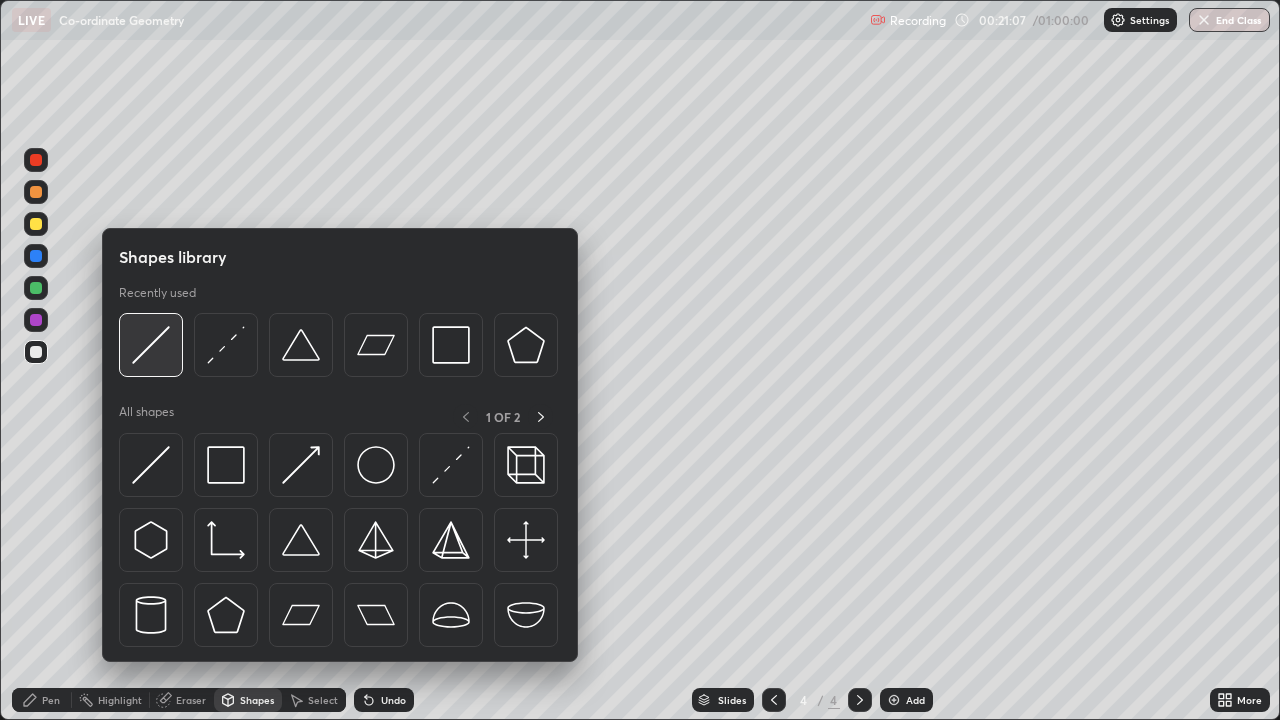 click at bounding box center (151, 345) 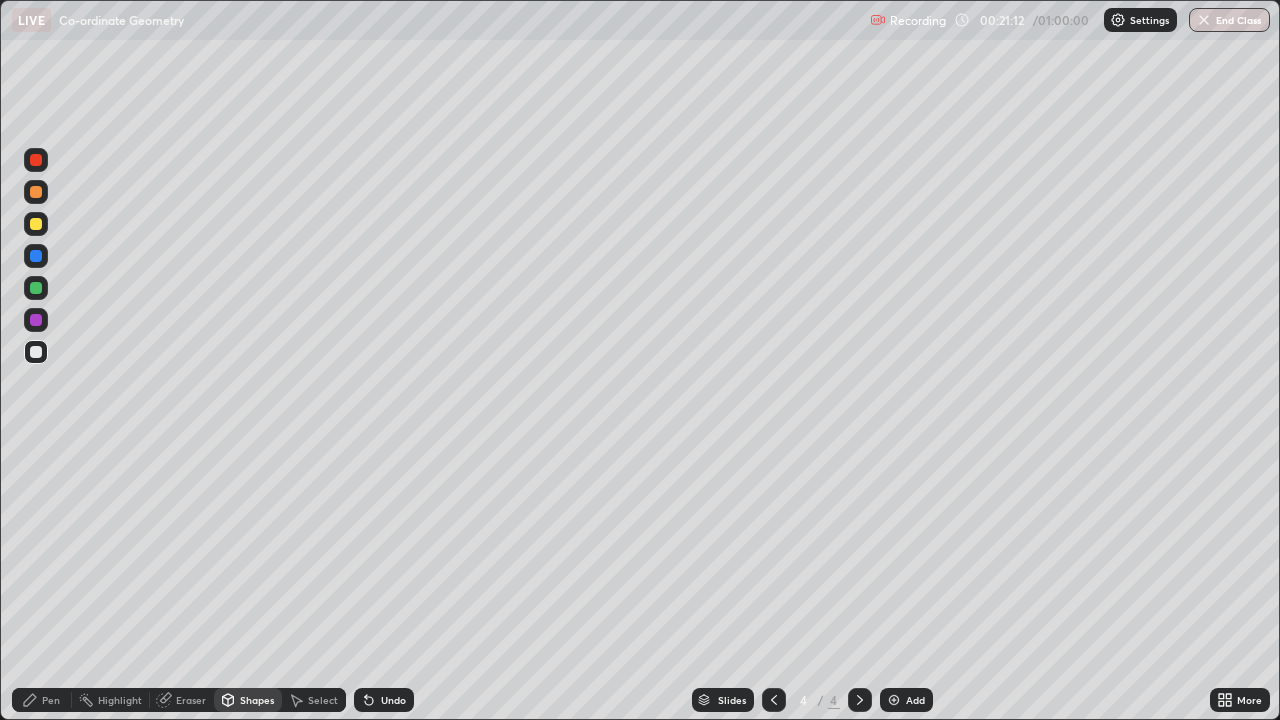 click on "Pen" at bounding box center (51, 700) 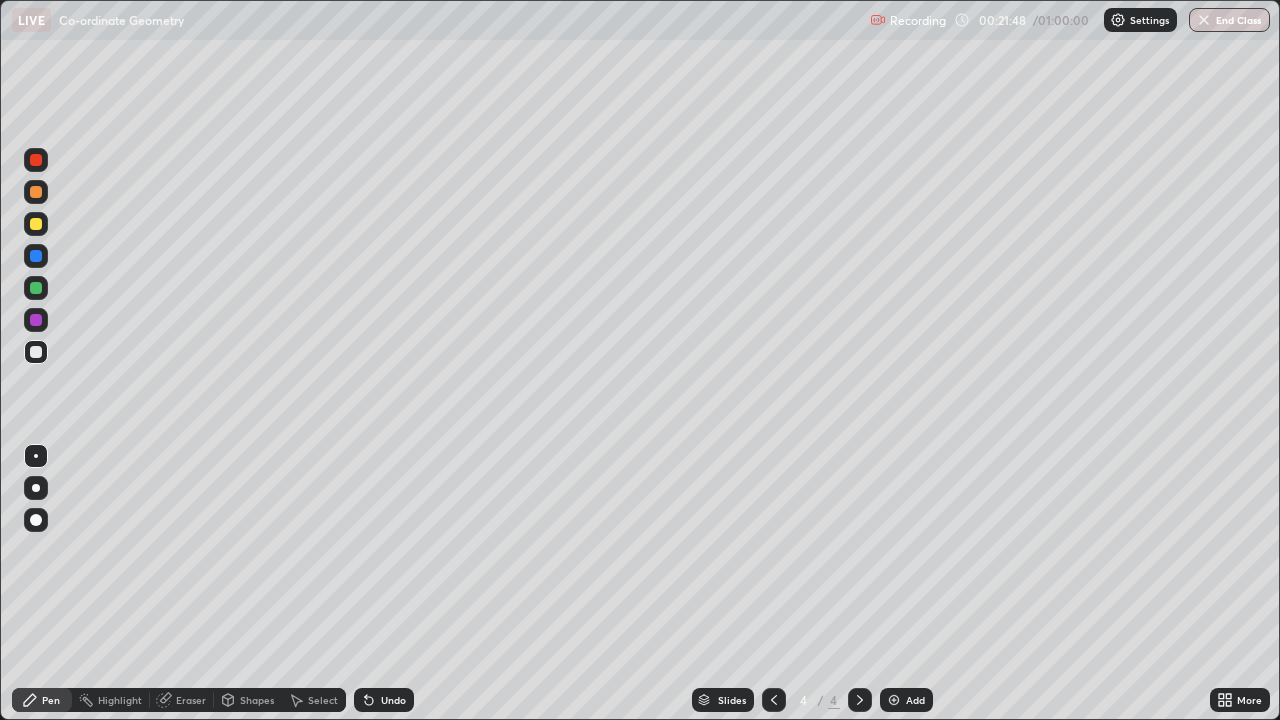 click on "Undo" at bounding box center (393, 700) 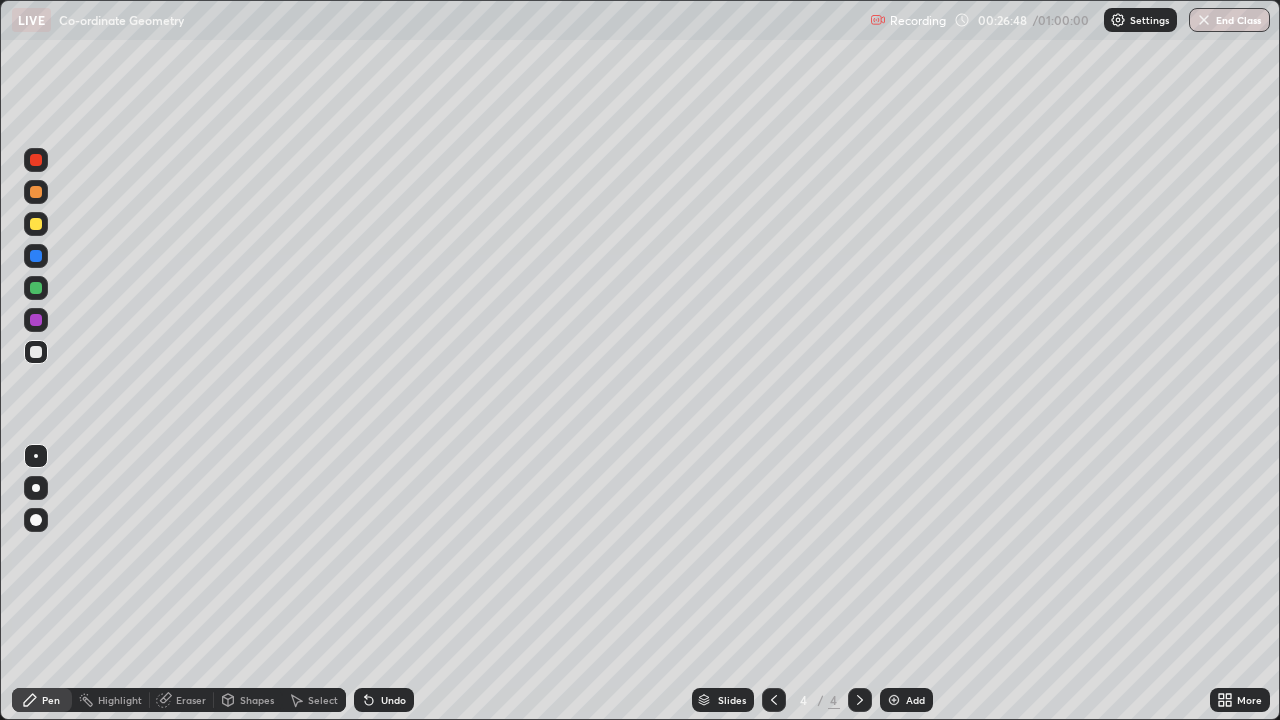 click on "Add" at bounding box center (906, 700) 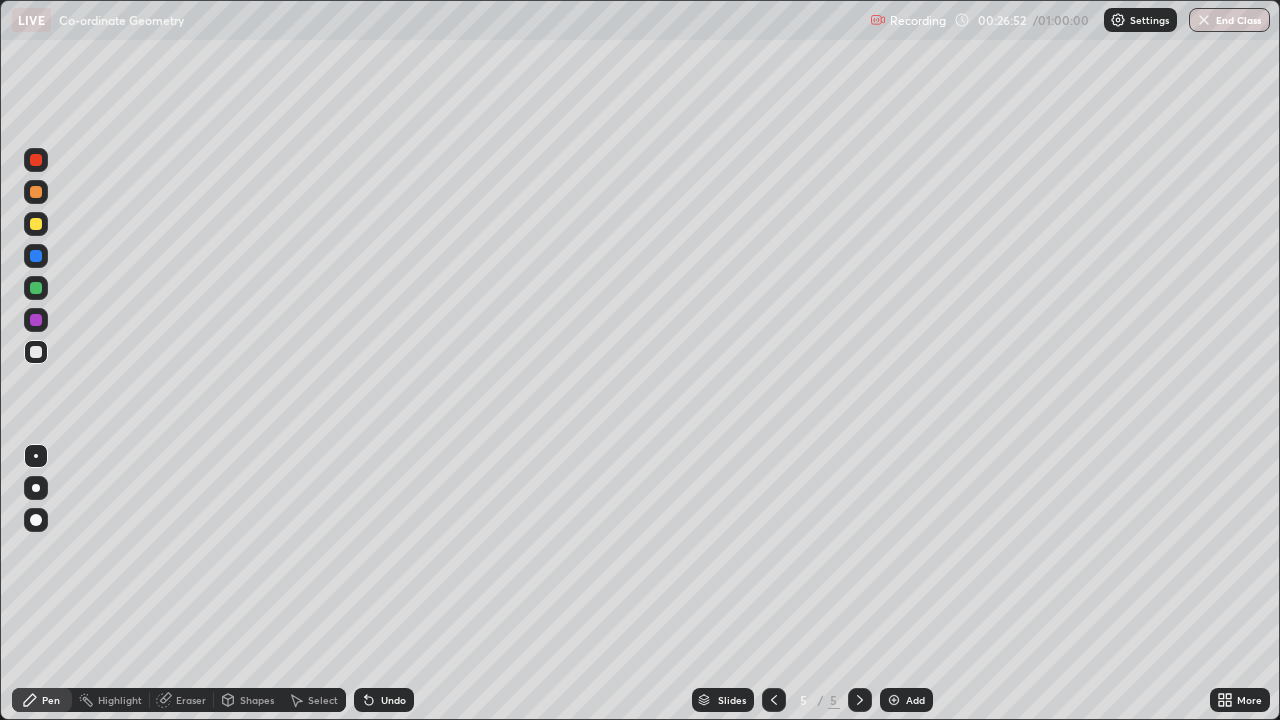 click at bounding box center (774, 700) 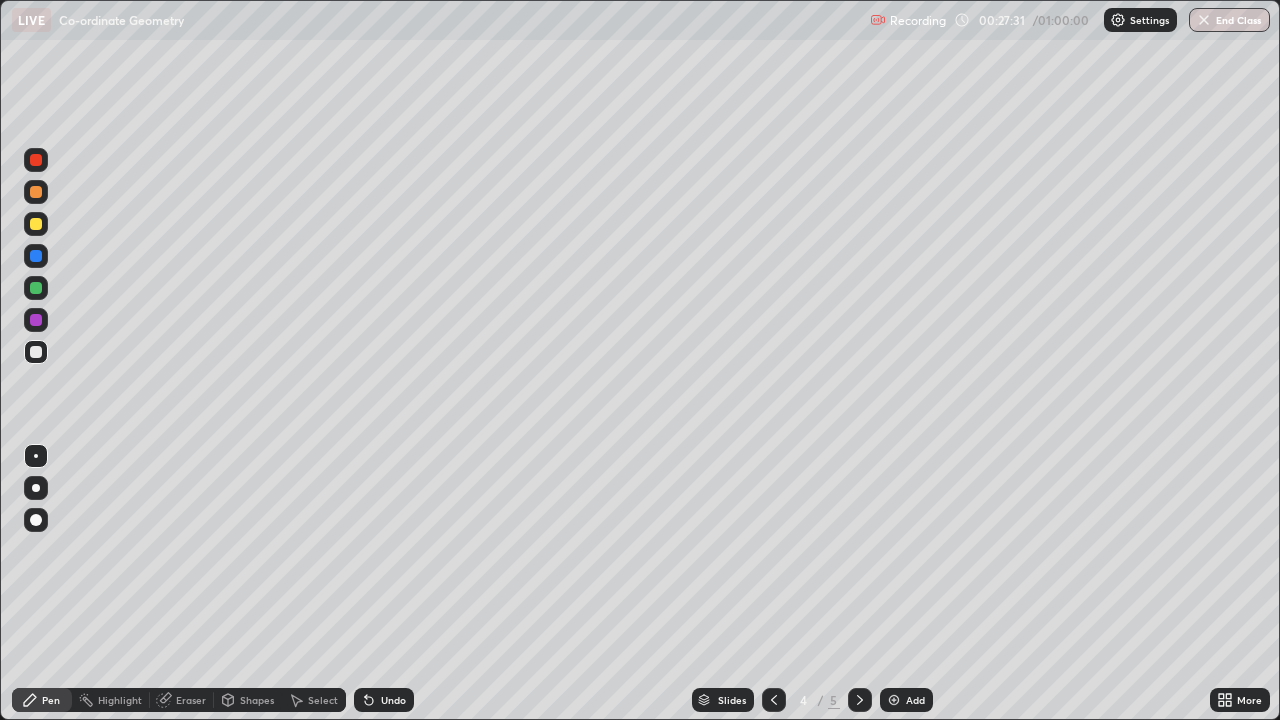 click on "Add" at bounding box center [906, 700] 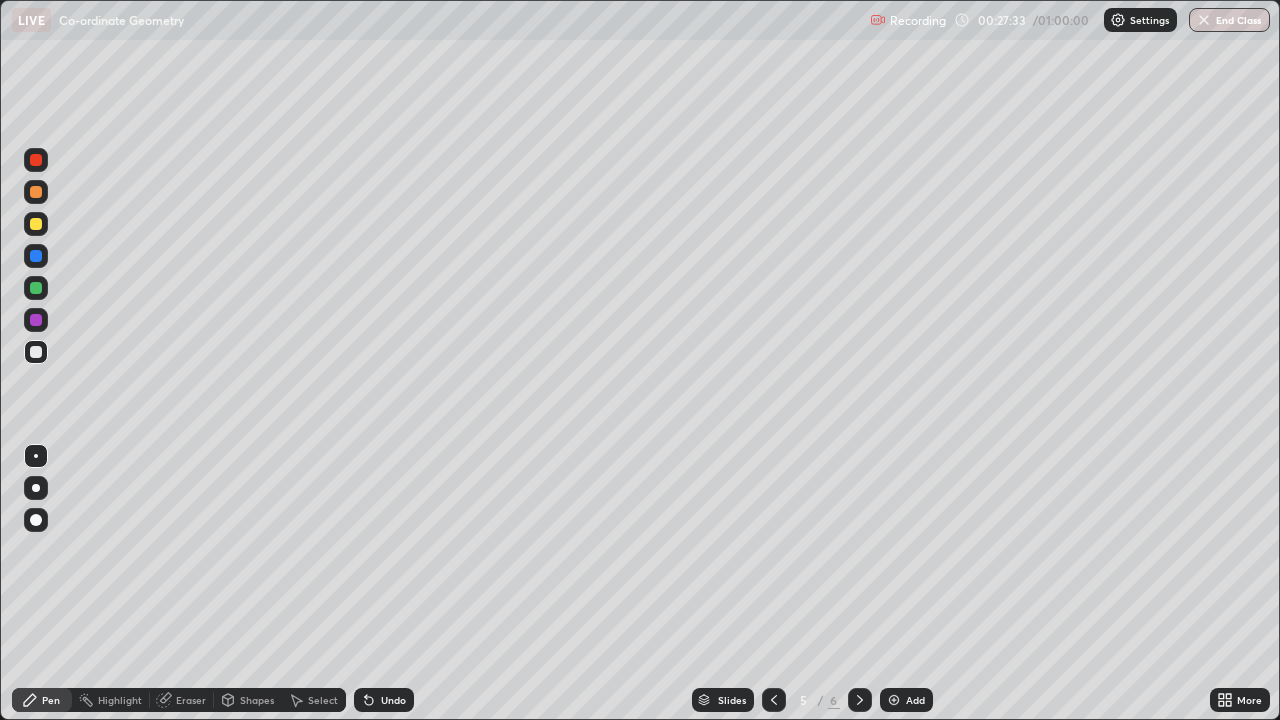 click at bounding box center (36, 224) 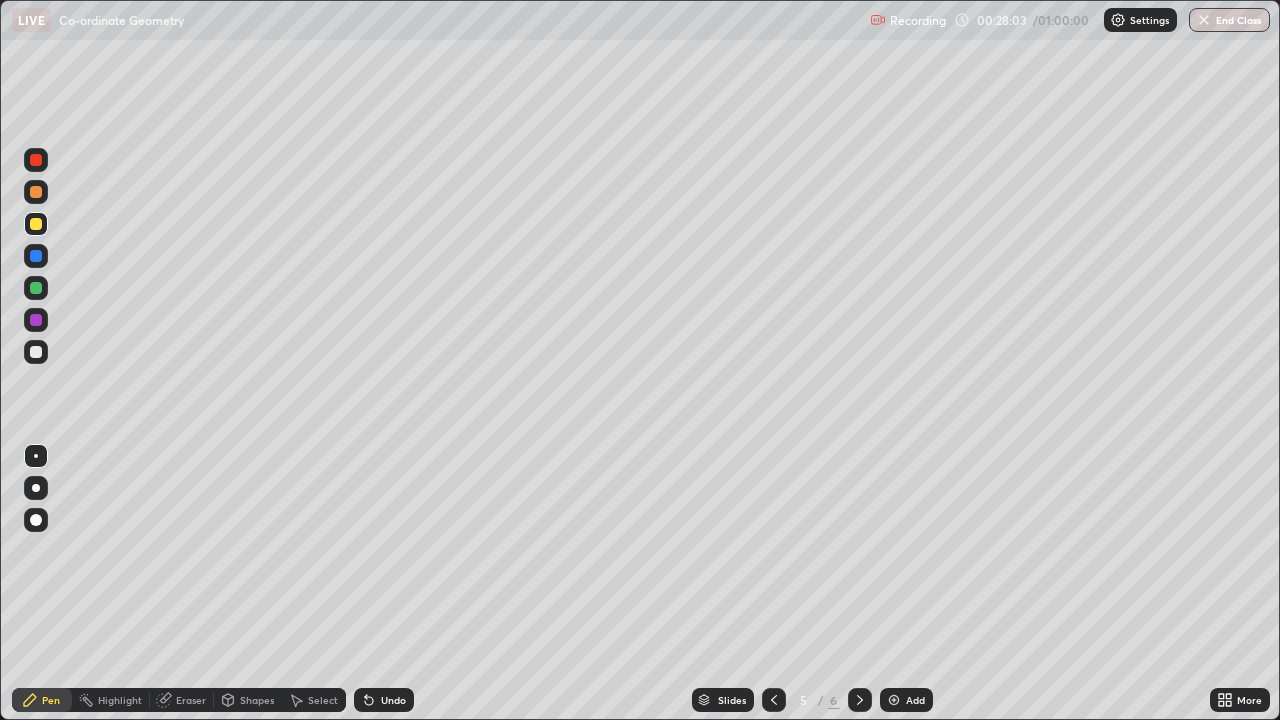 click on "Undo" at bounding box center [393, 700] 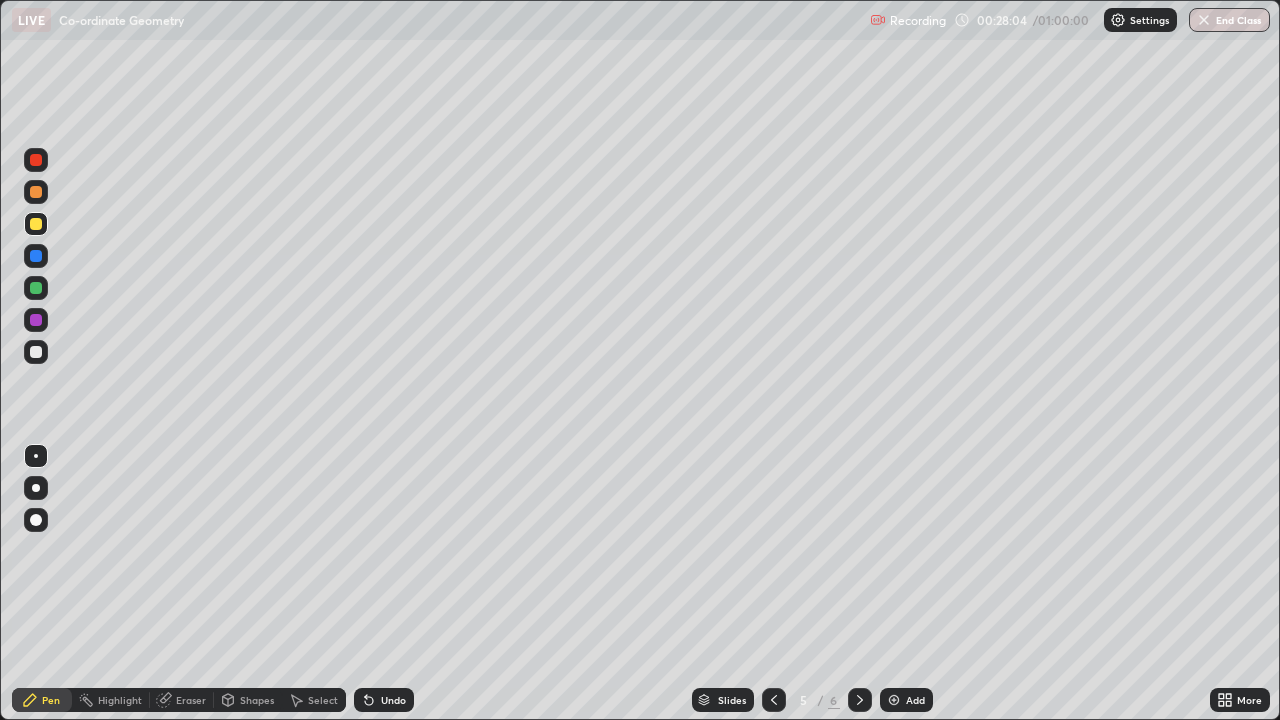 click on "Undo" at bounding box center [393, 700] 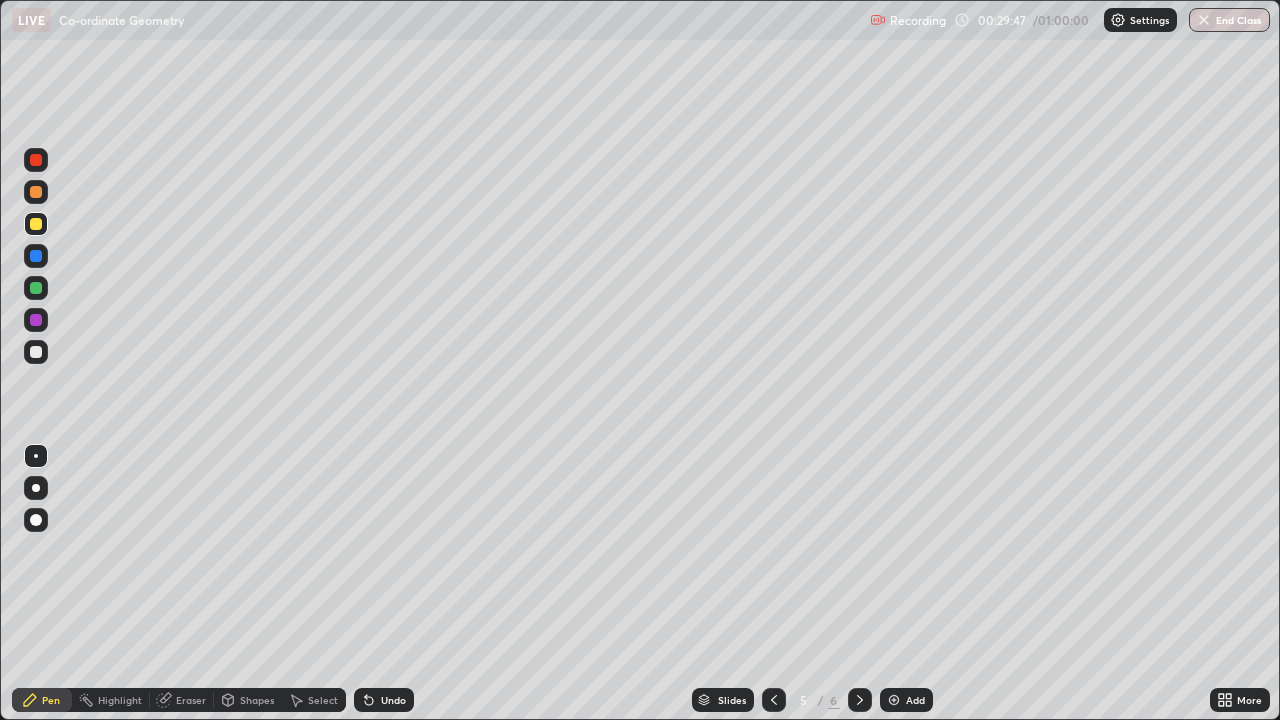 click at bounding box center [36, 352] 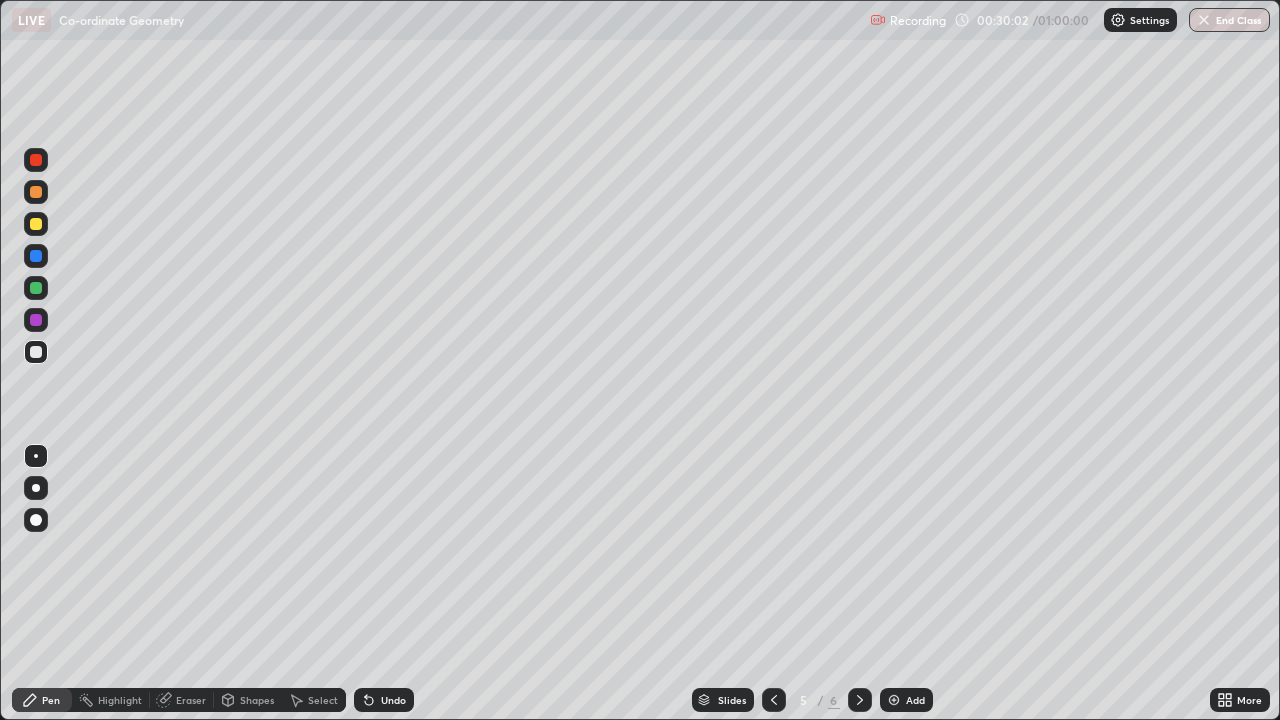 click on "Undo" at bounding box center [384, 700] 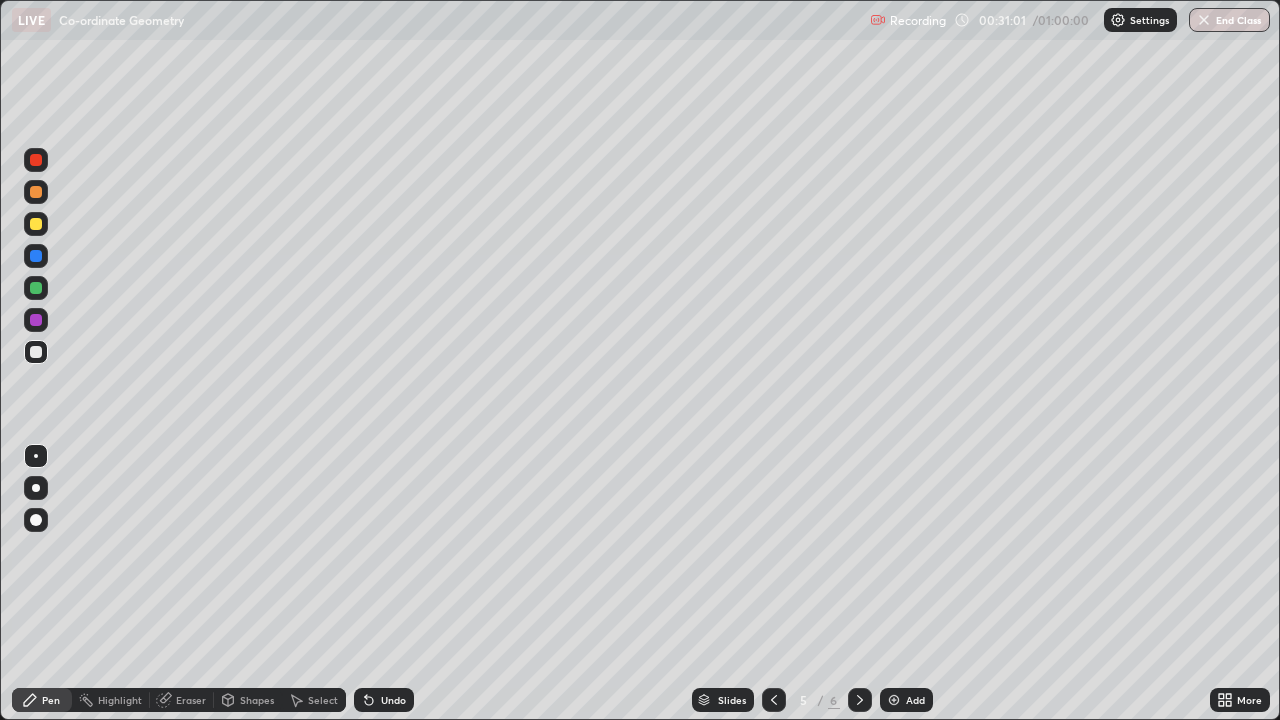 click on "Undo" at bounding box center (393, 700) 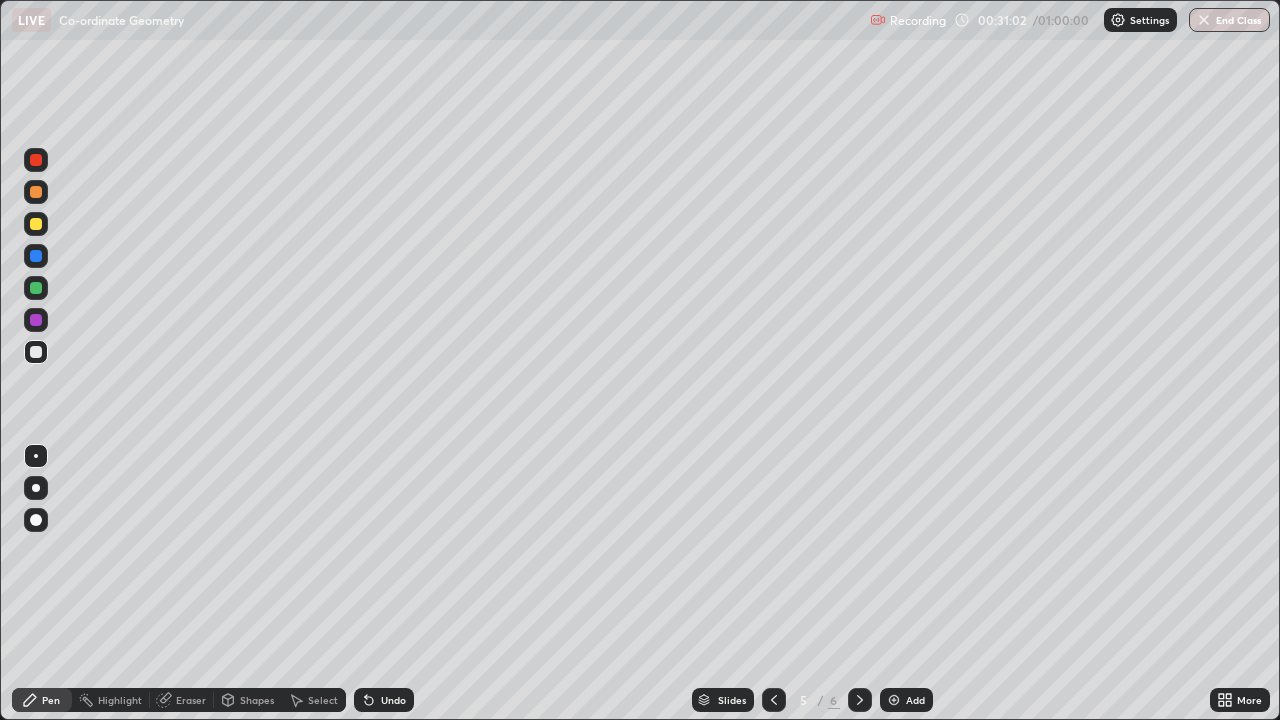click on "Undo" at bounding box center (393, 700) 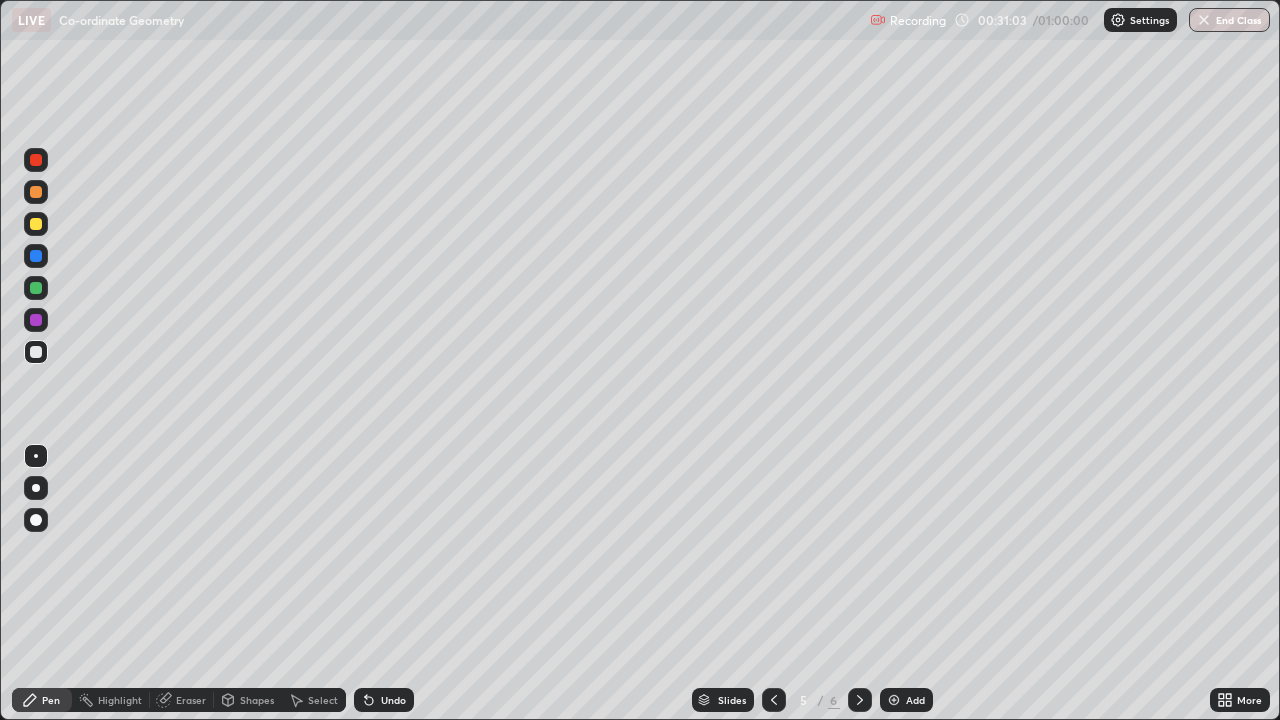 click on "Undo" at bounding box center (393, 700) 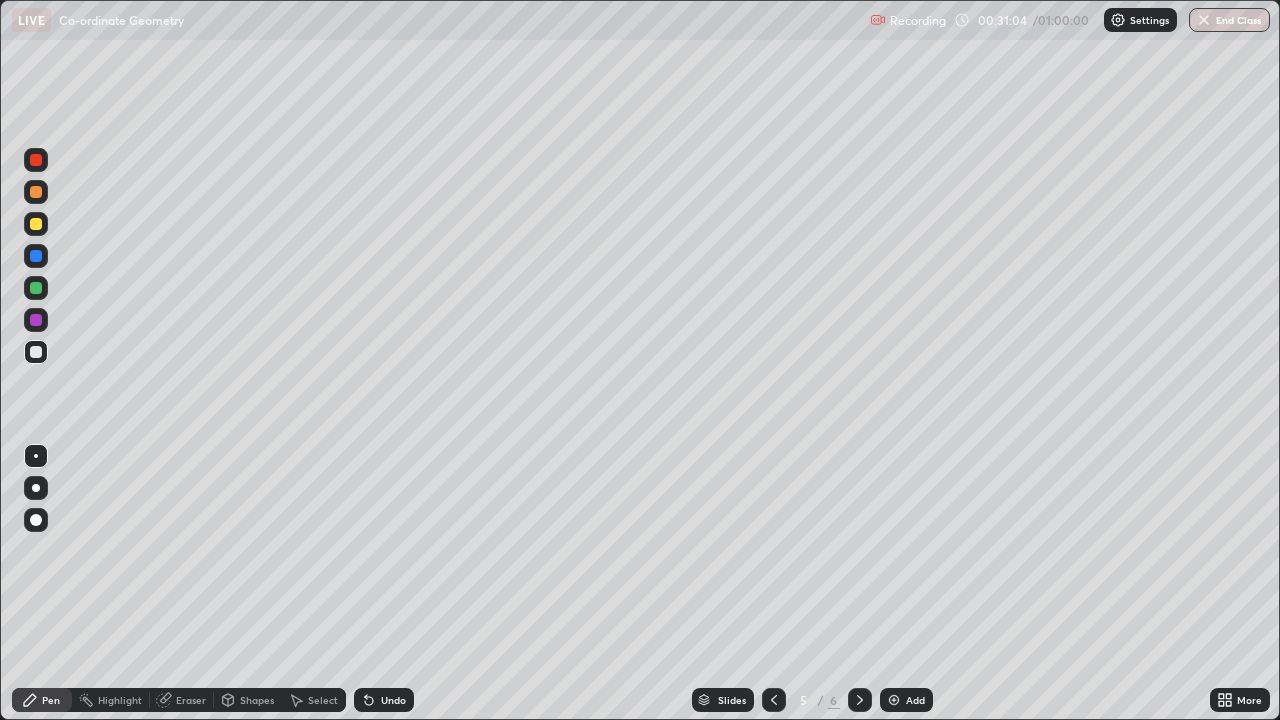 click on "Undo" at bounding box center [384, 700] 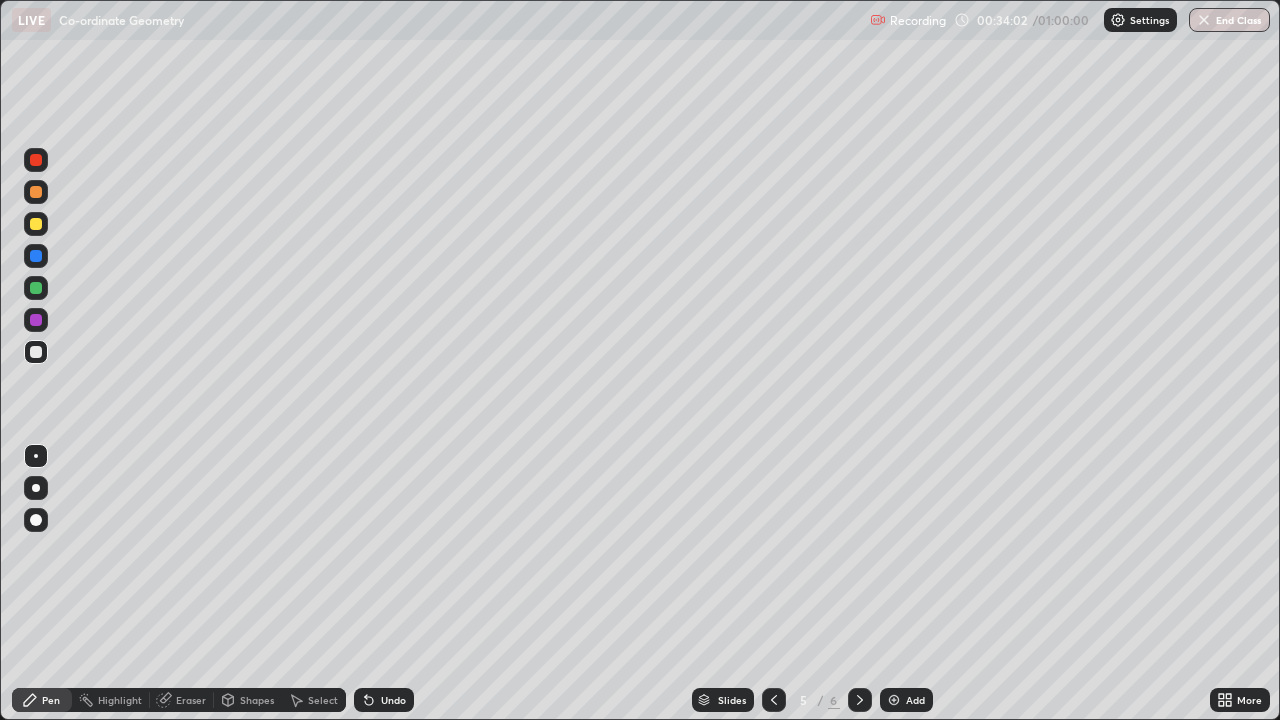 click on "Shapes" at bounding box center [257, 700] 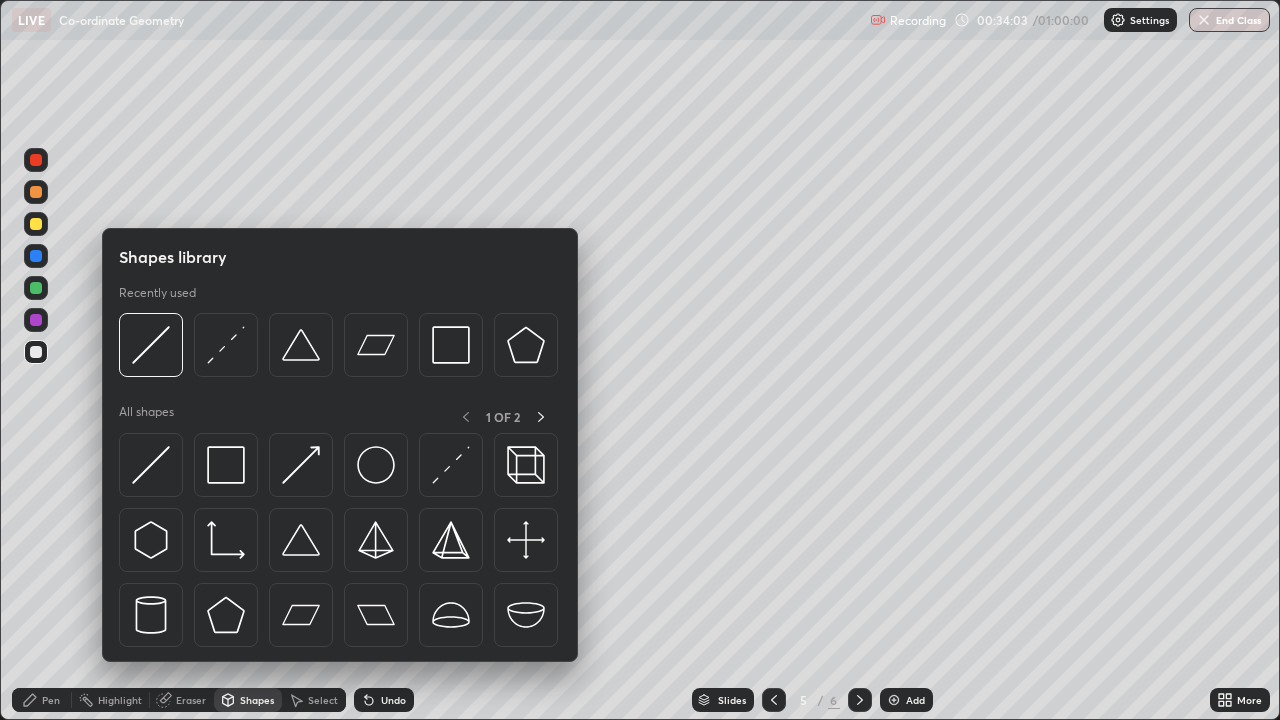 click on "Shapes" at bounding box center [248, 700] 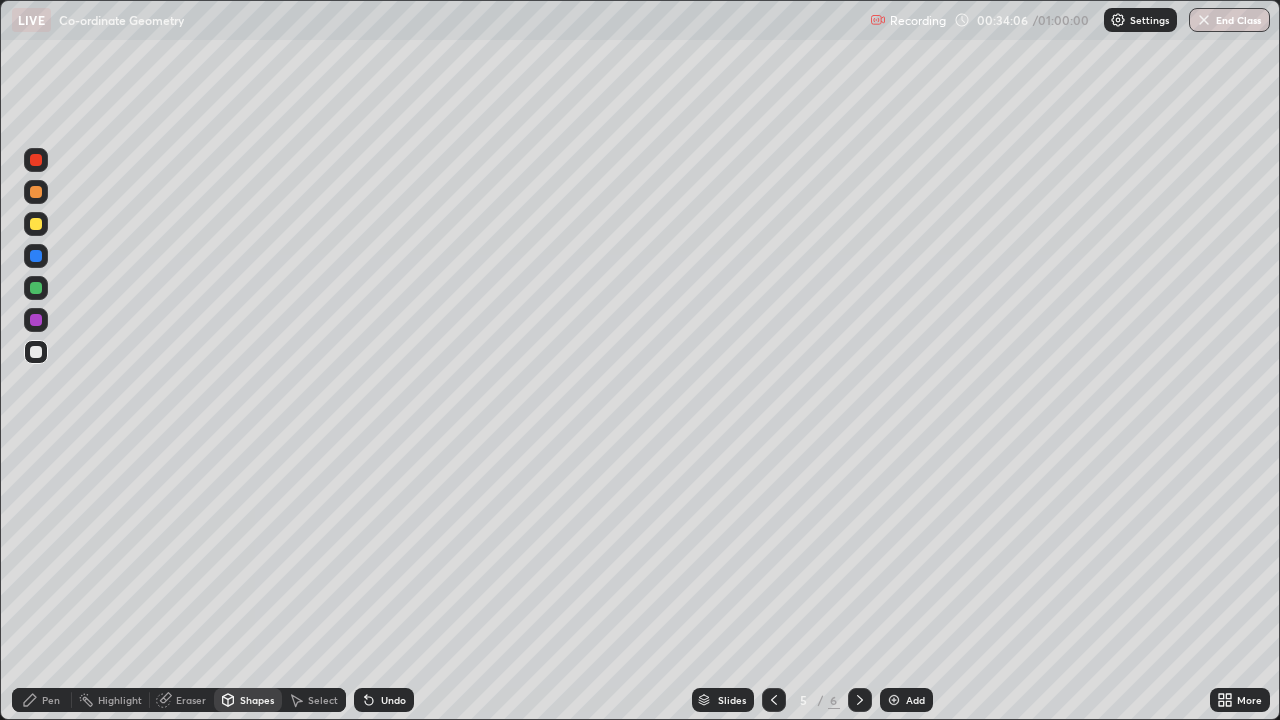 click 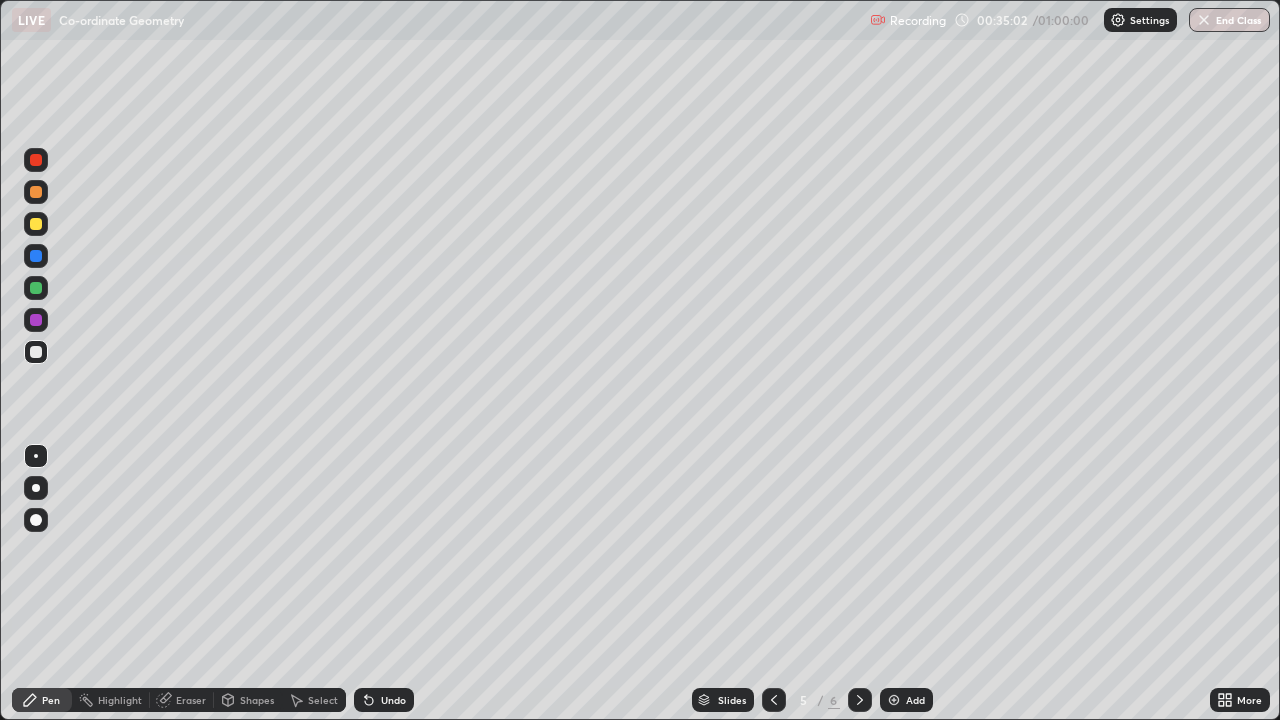 click on "Undo" at bounding box center [393, 700] 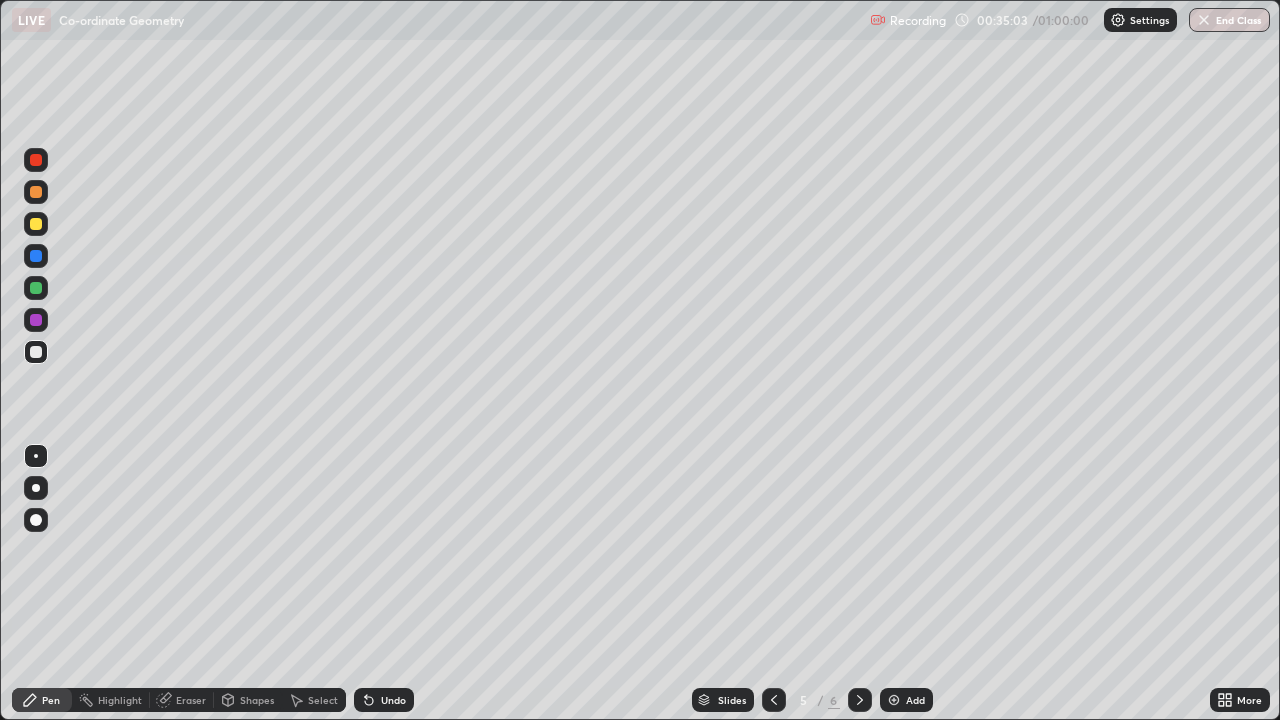 click on "Undo" at bounding box center [393, 700] 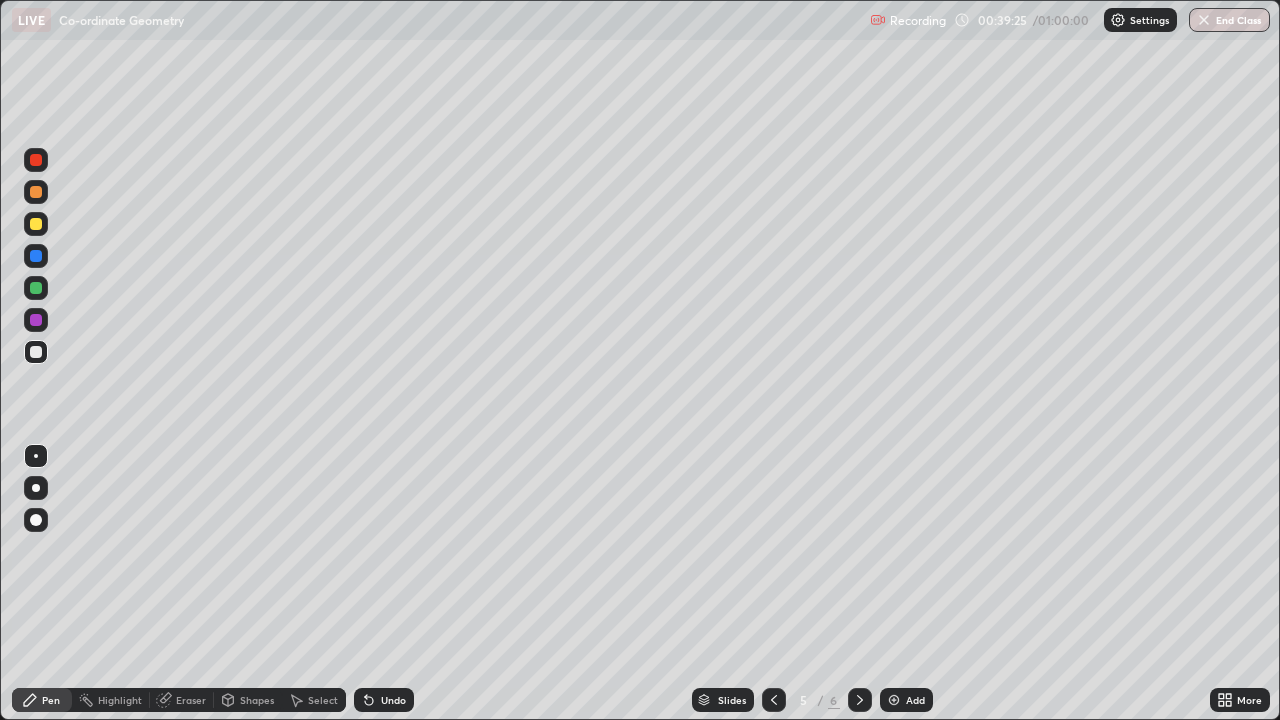 click 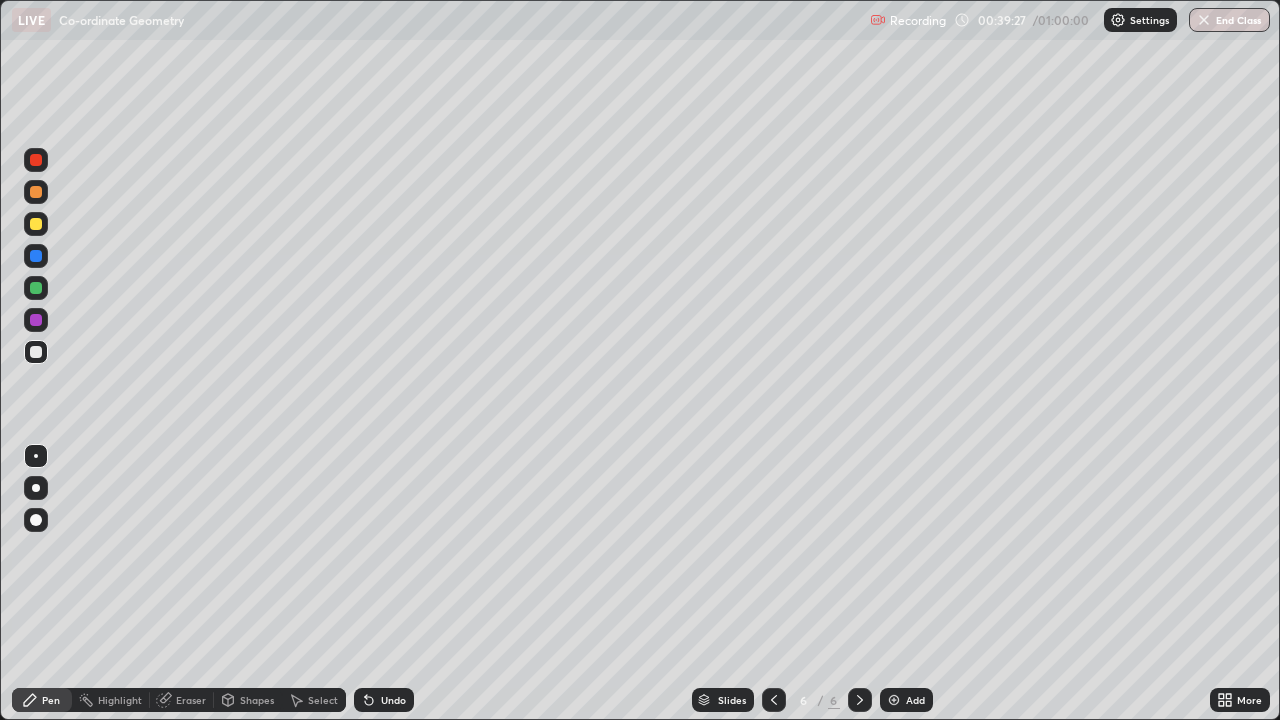 click at bounding box center [36, 224] 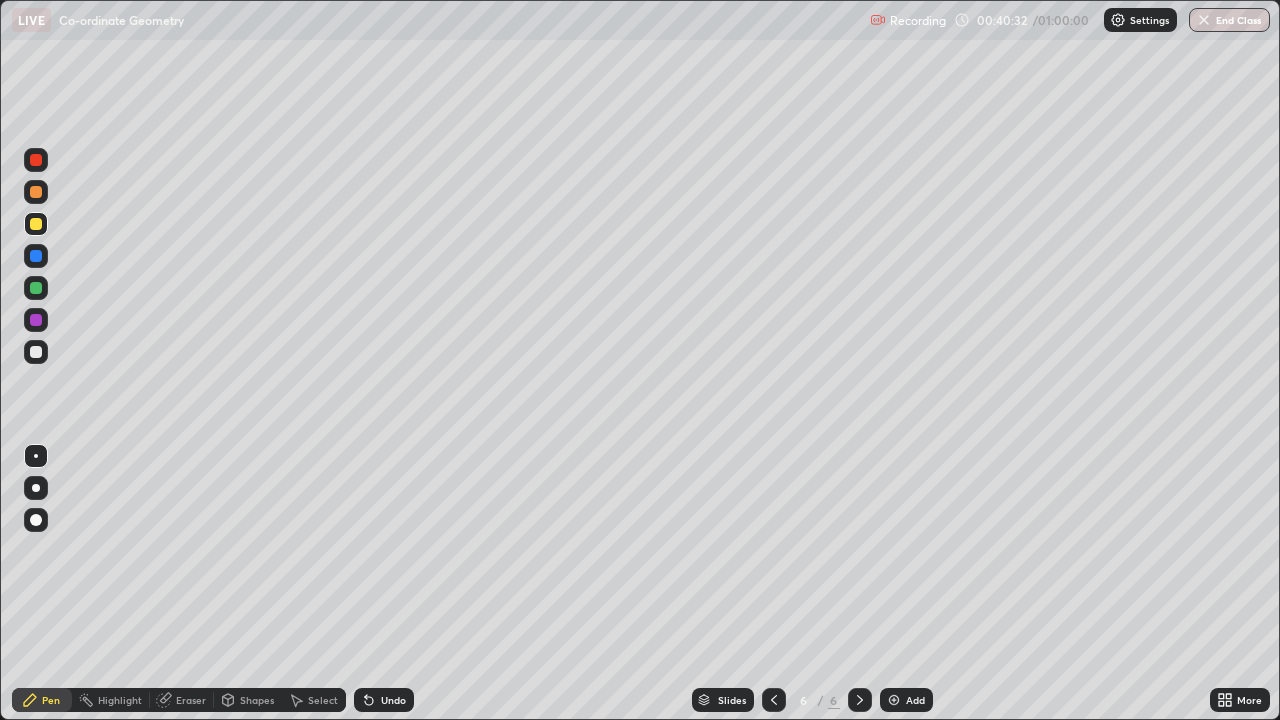 click on "Undo" at bounding box center (393, 700) 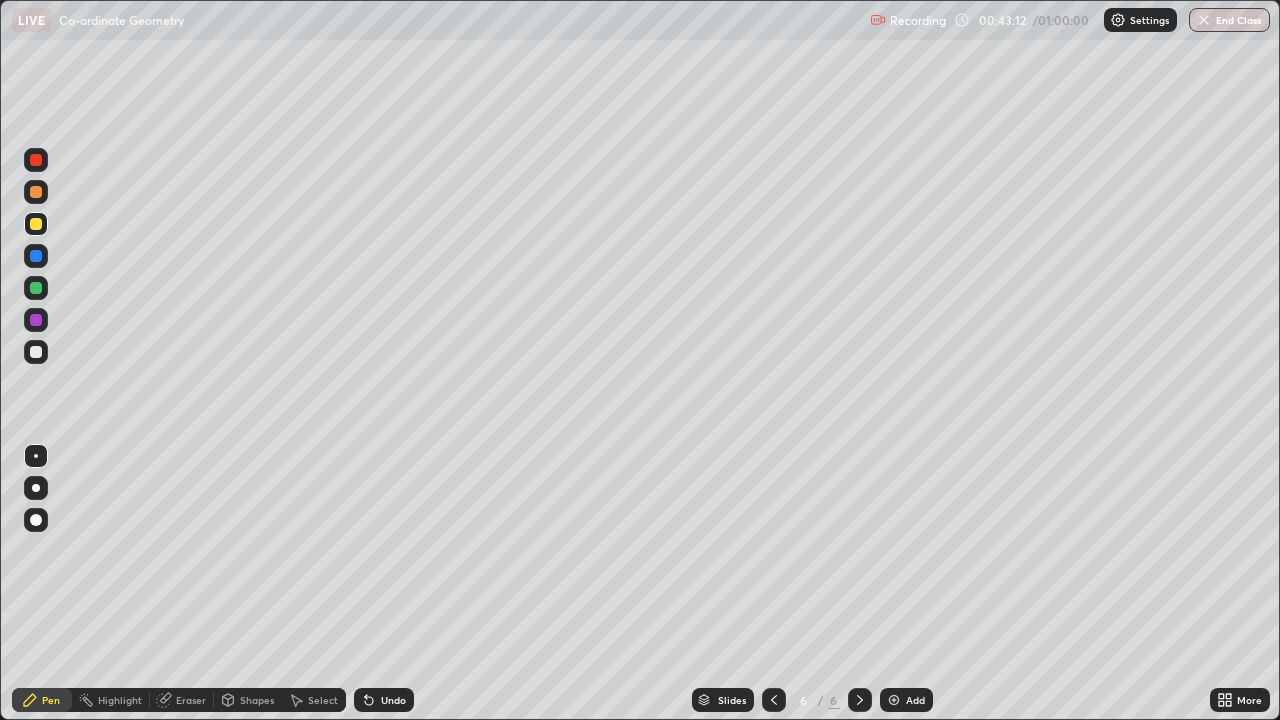 click at bounding box center [36, 352] 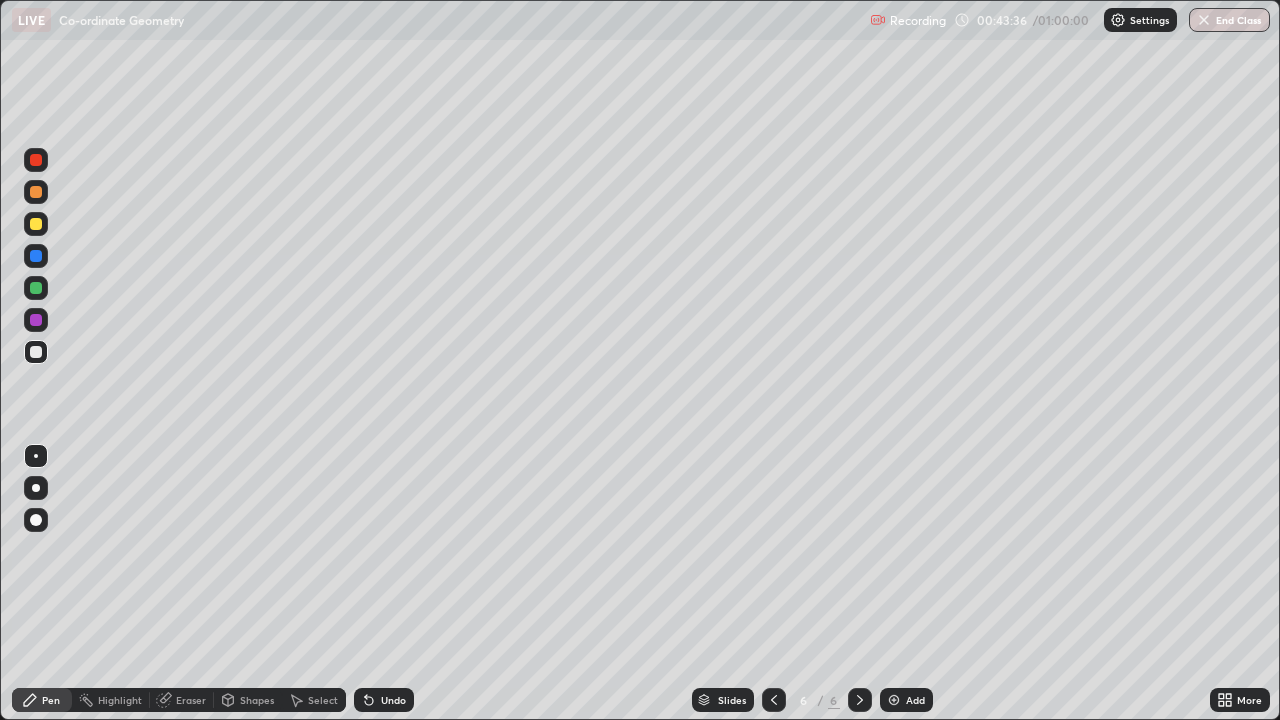 click on "Undo" at bounding box center (384, 700) 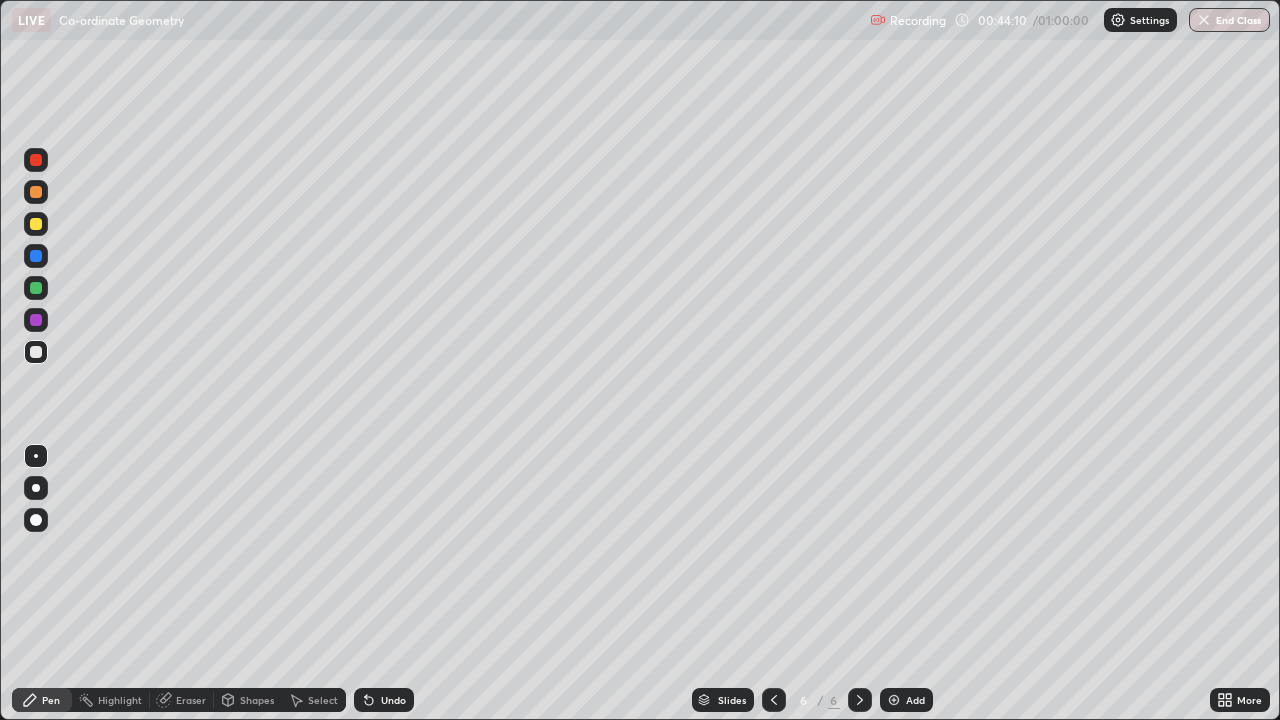 click on "Eraser" at bounding box center (191, 700) 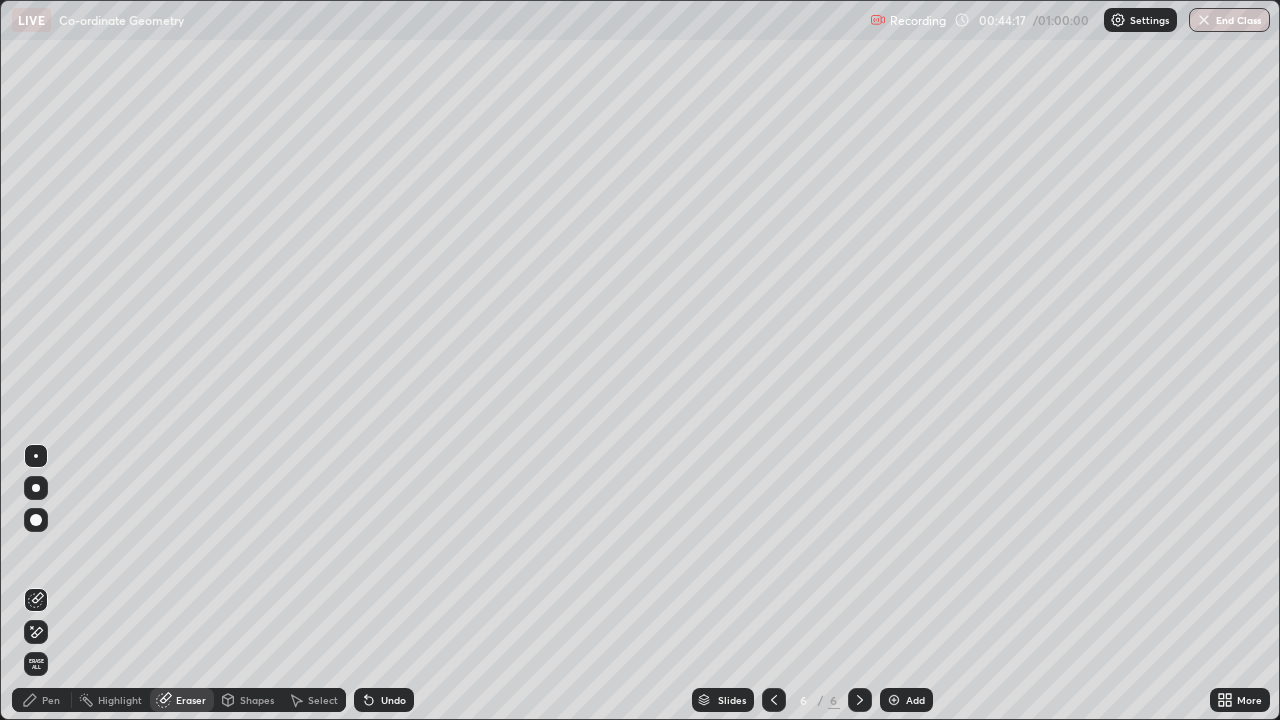 click on "Pen" at bounding box center (51, 700) 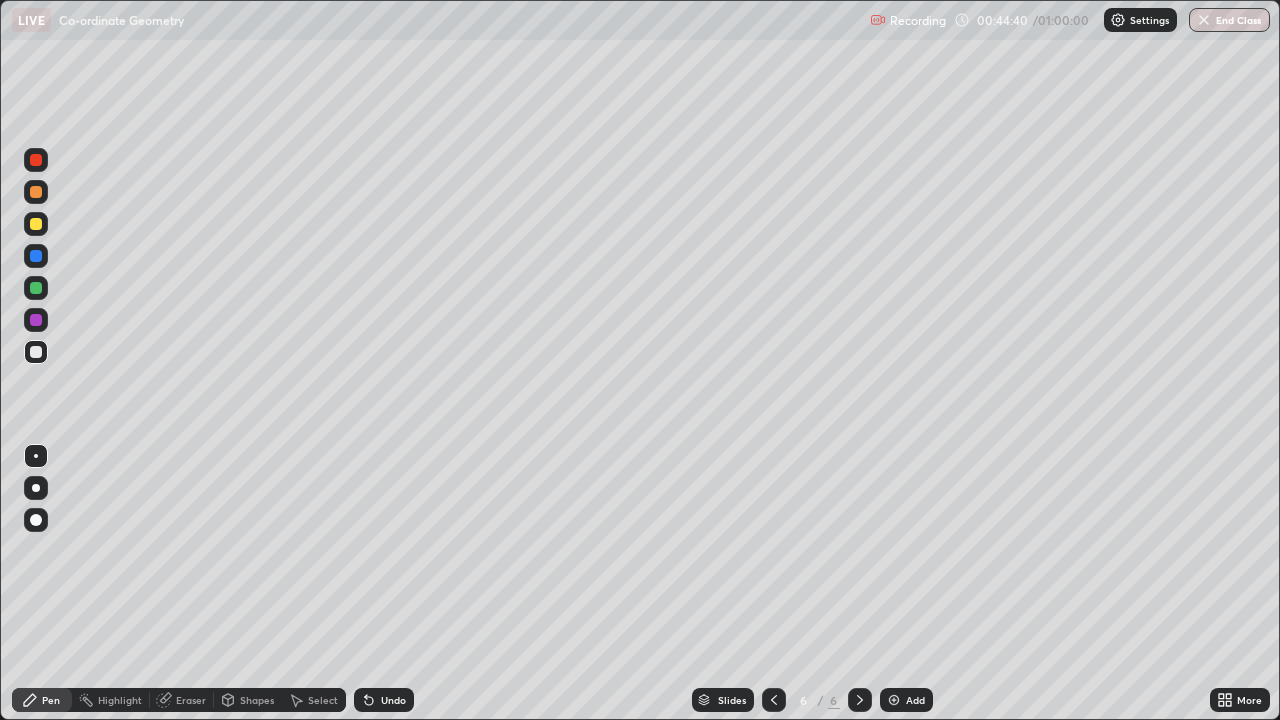 click on "Undo" at bounding box center (393, 700) 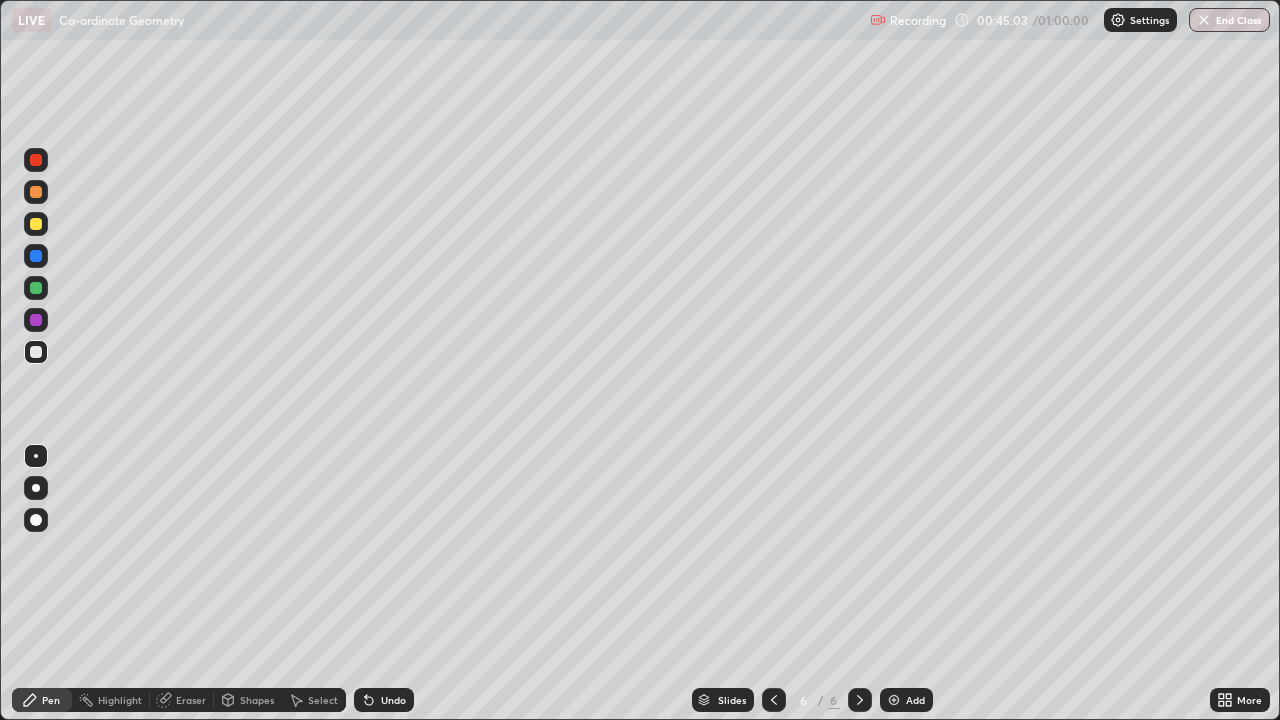 click on "Undo" at bounding box center (393, 700) 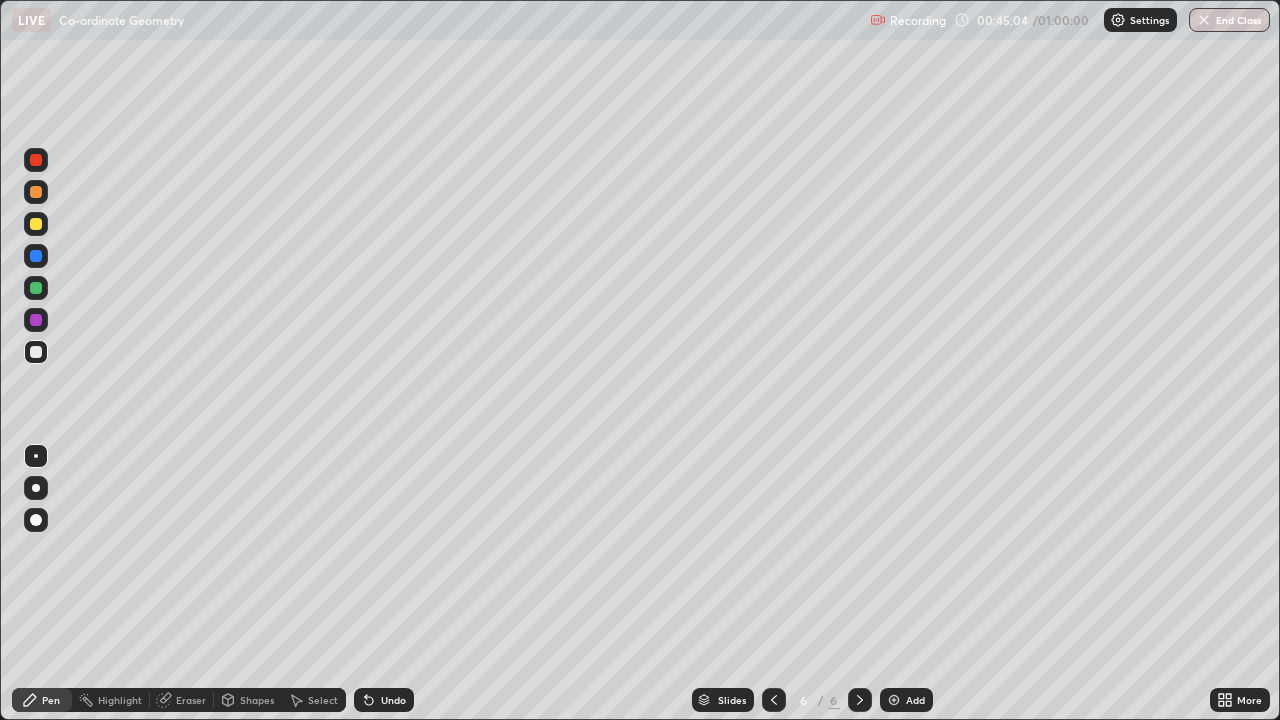 click on "Undo" at bounding box center [384, 700] 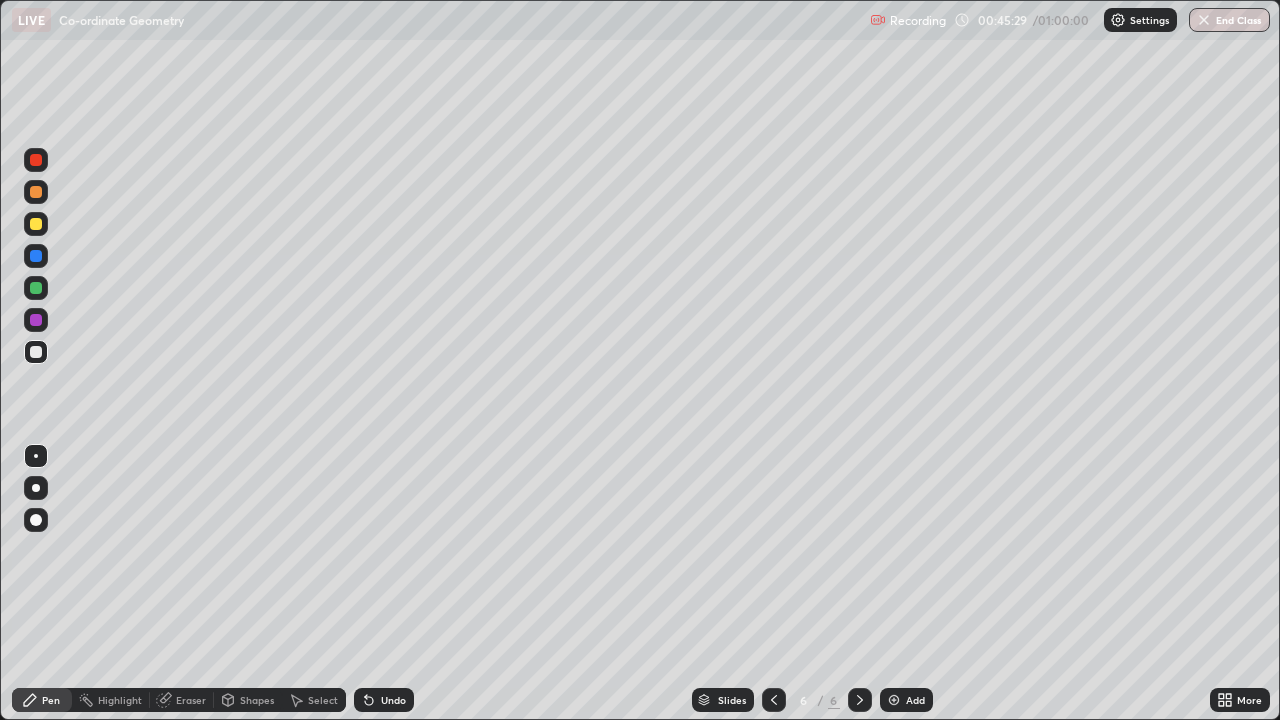 click on "Shapes" at bounding box center (257, 700) 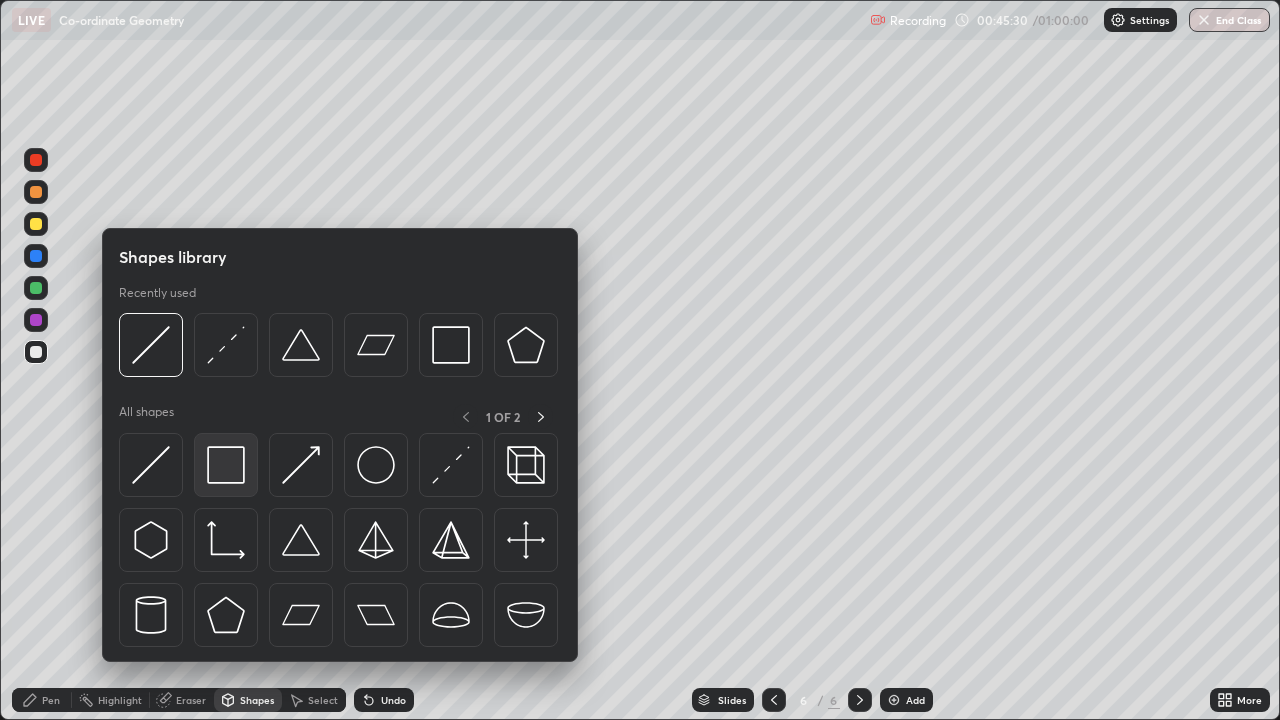 click at bounding box center (226, 465) 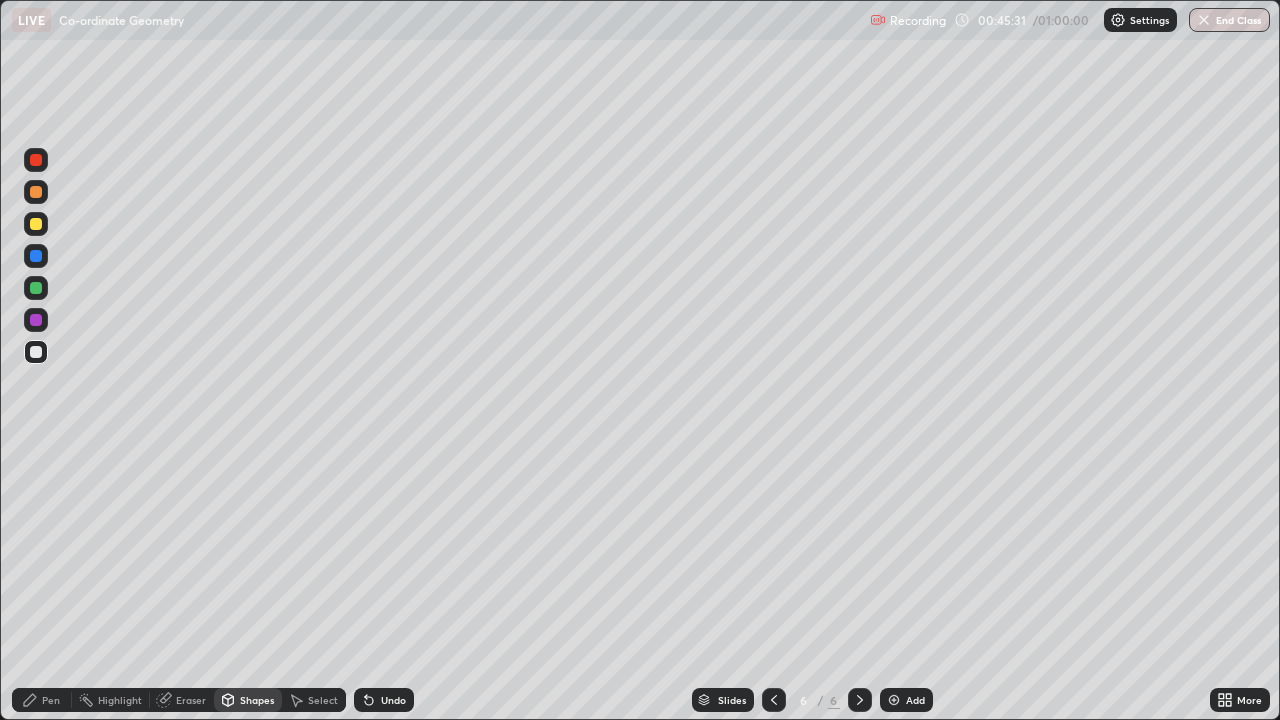 click on "Shapes" at bounding box center (257, 700) 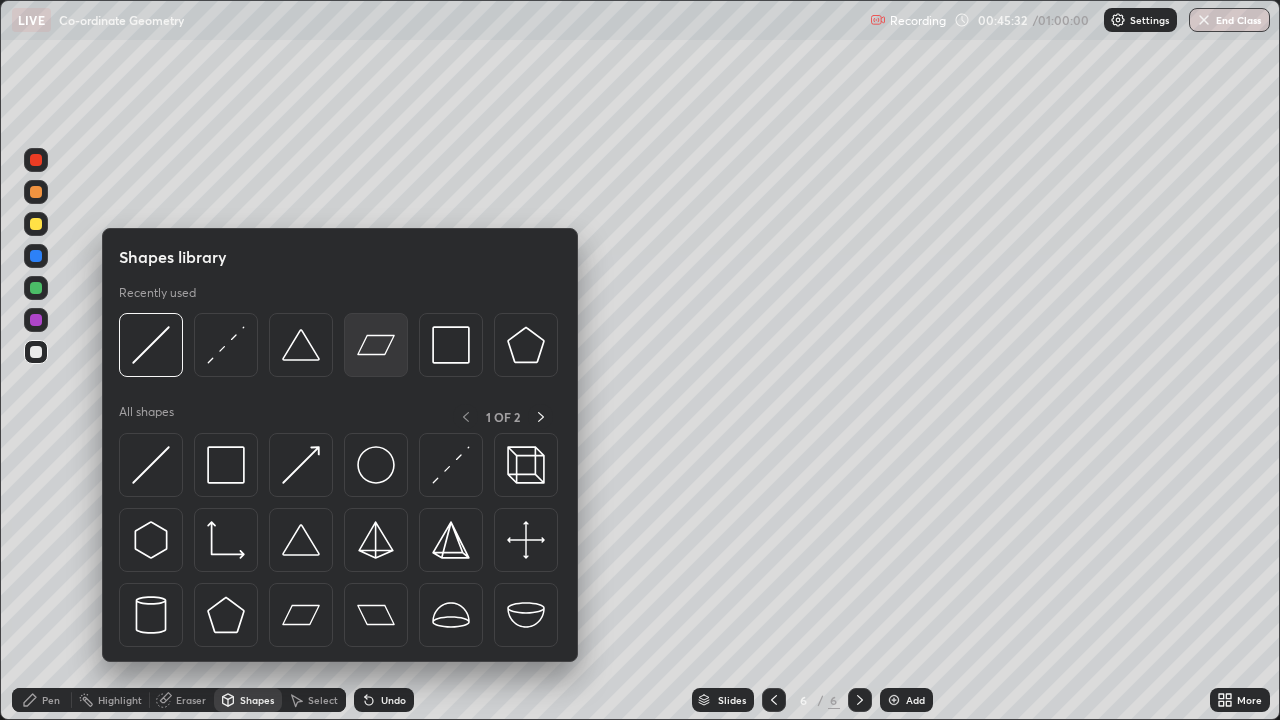 click at bounding box center [376, 345] 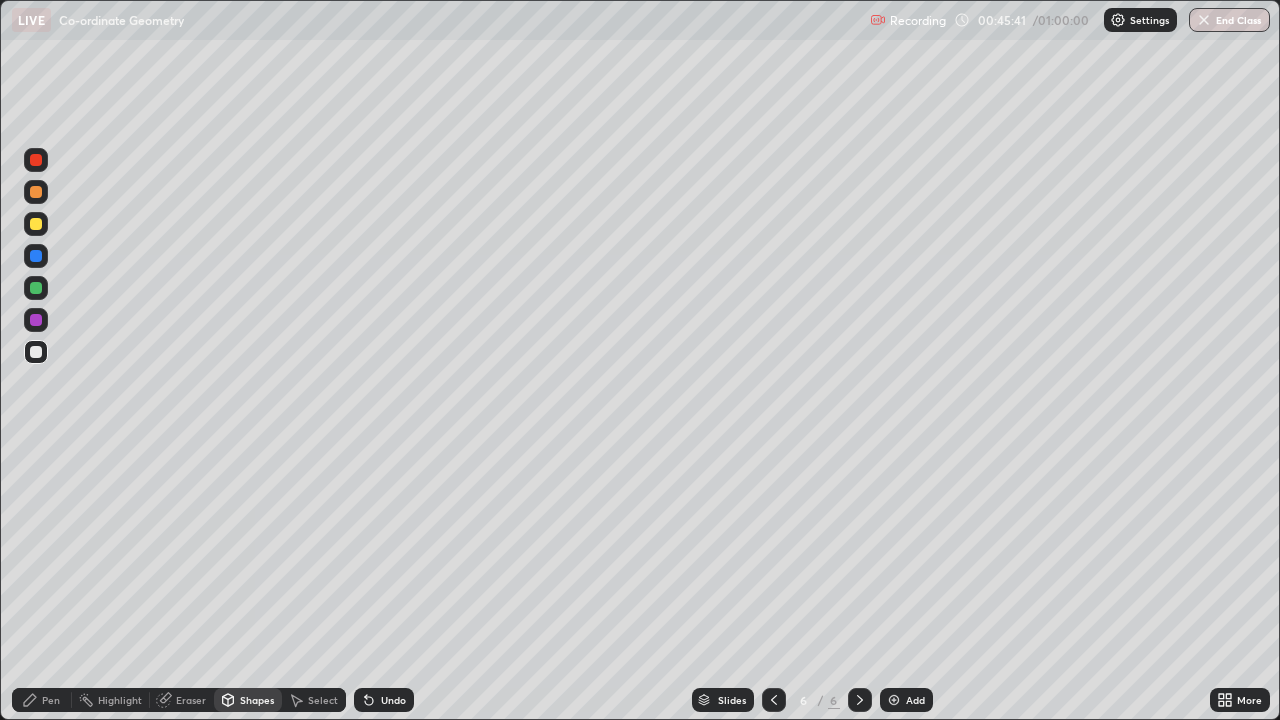 click on "Pen" at bounding box center [51, 700] 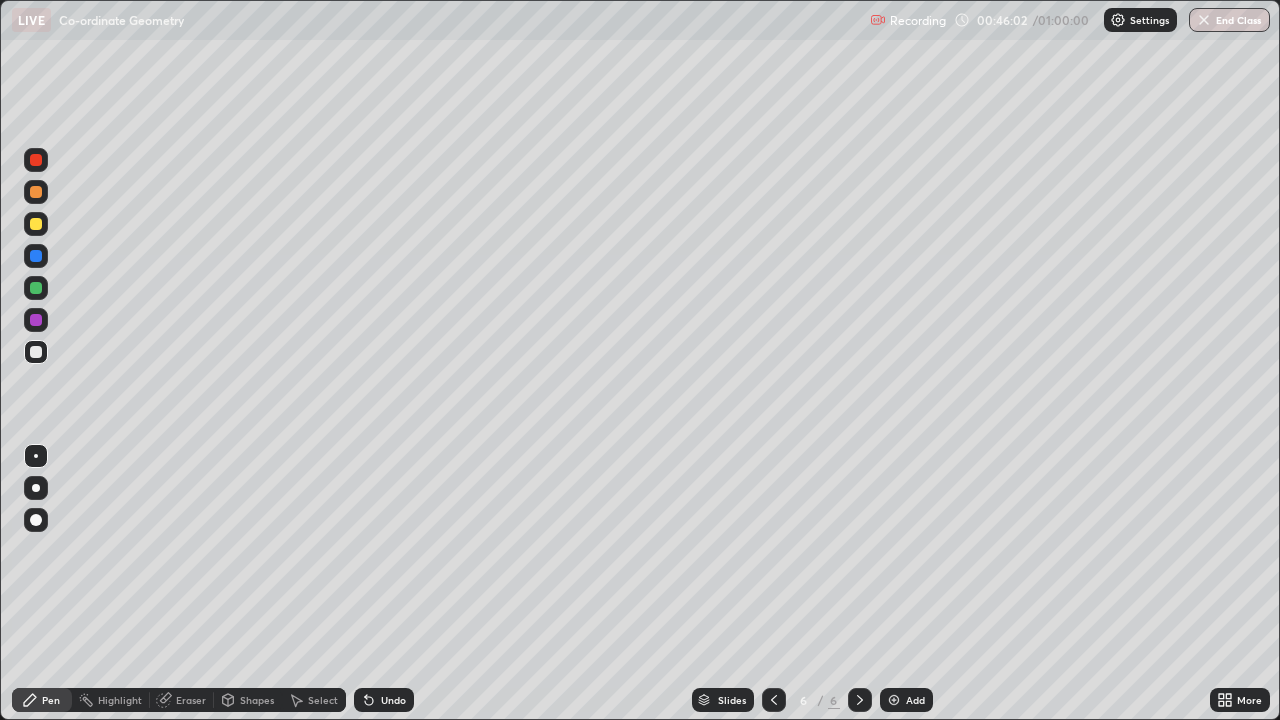 click on "Undo" at bounding box center [393, 700] 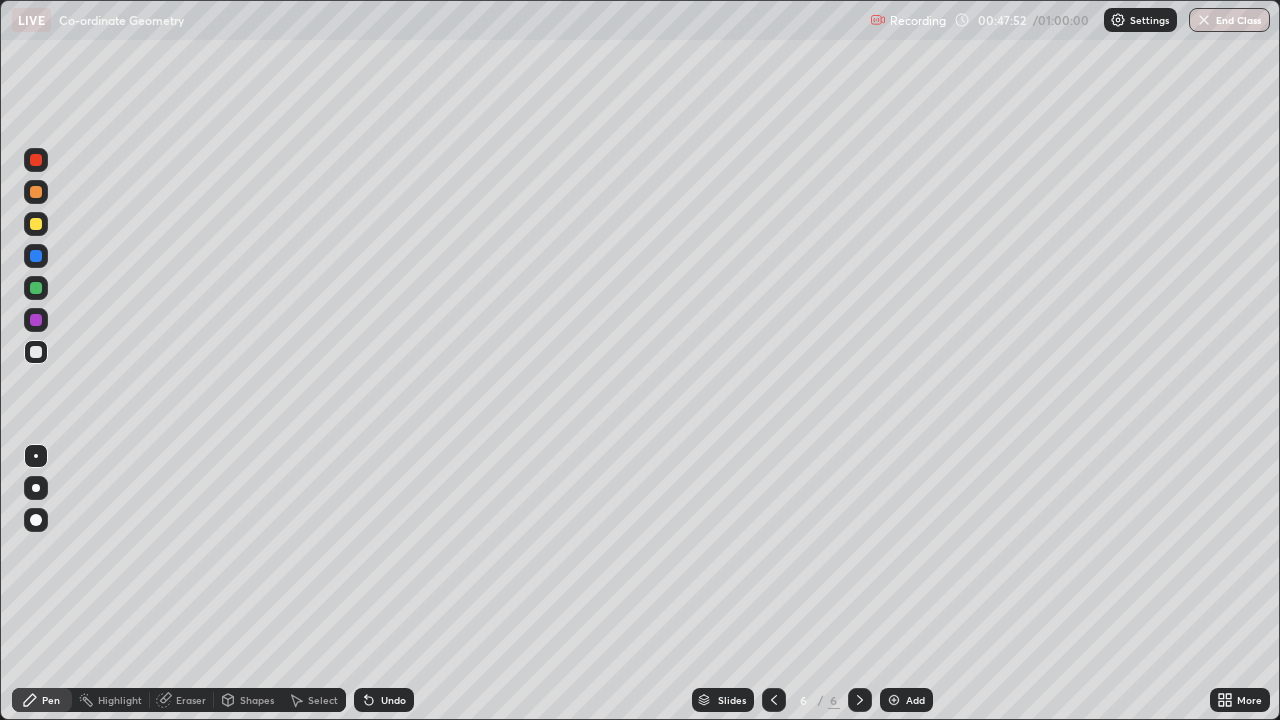 click on "Undo" at bounding box center (393, 700) 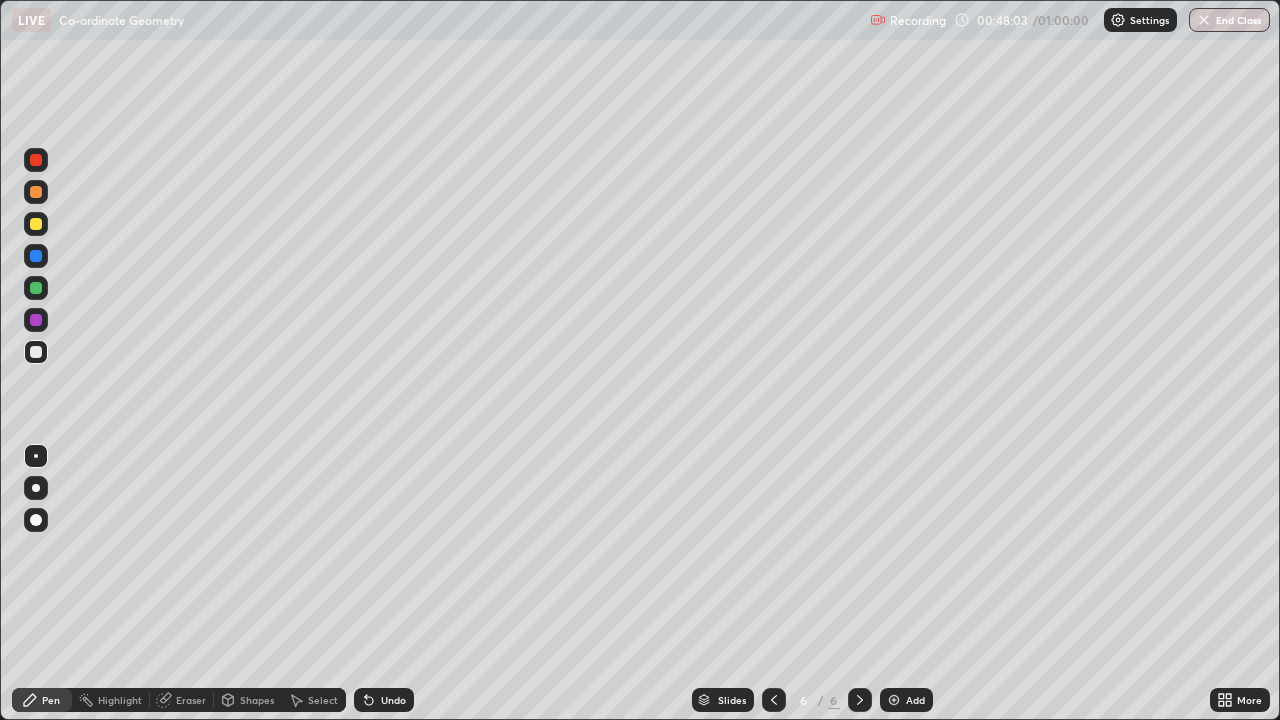 click on "Undo" at bounding box center [393, 700] 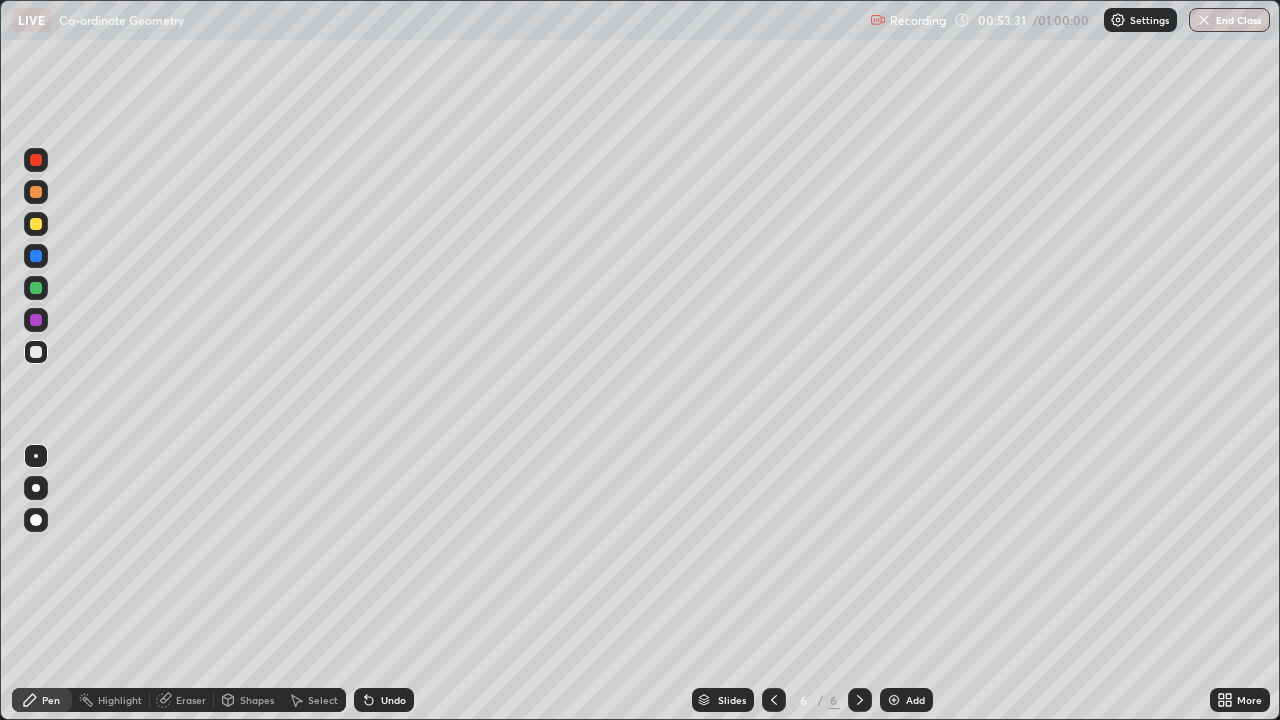 click on "Add" at bounding box center [906, 700] 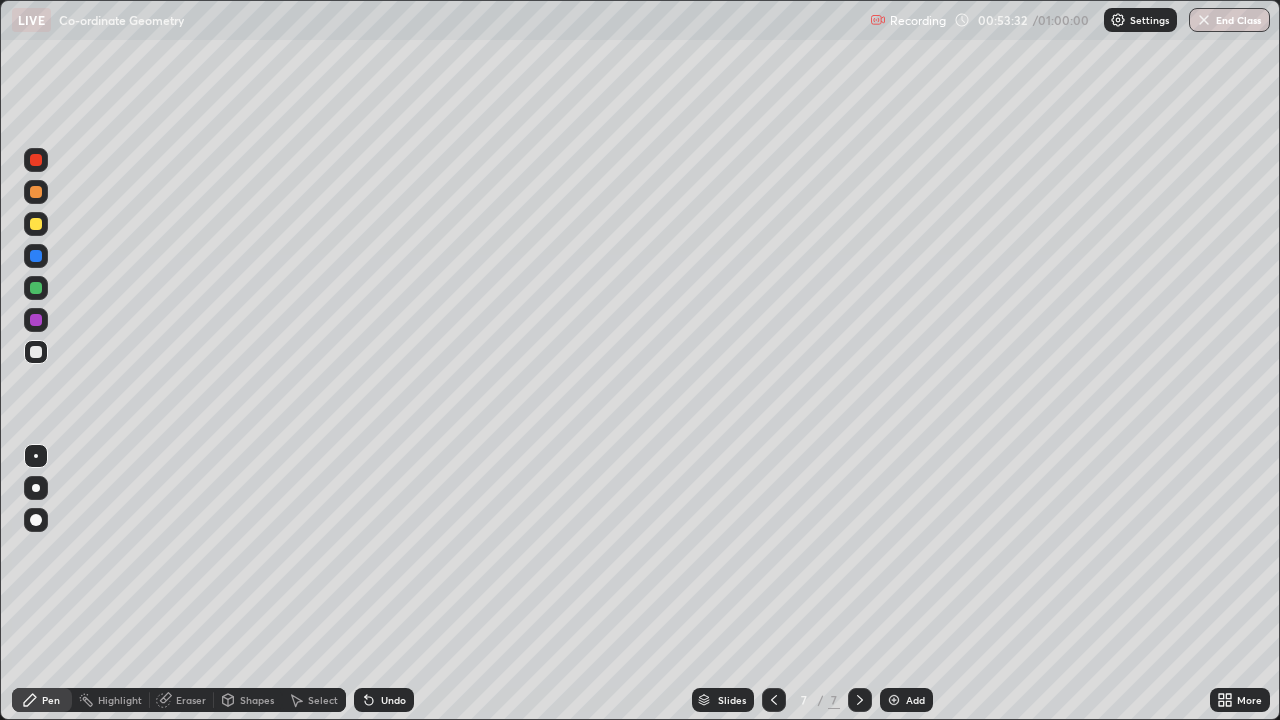 click at bounding box center (36, 224) 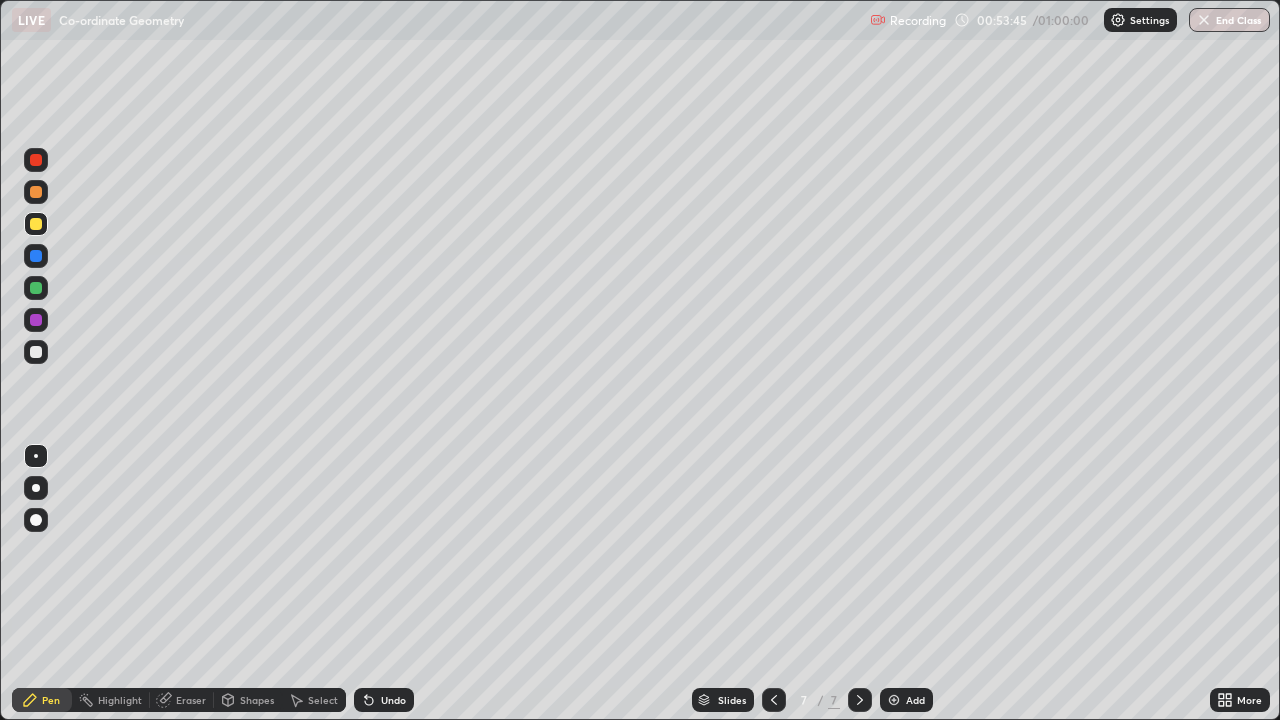 click on "Shapes" at bounding box center (257, 700) 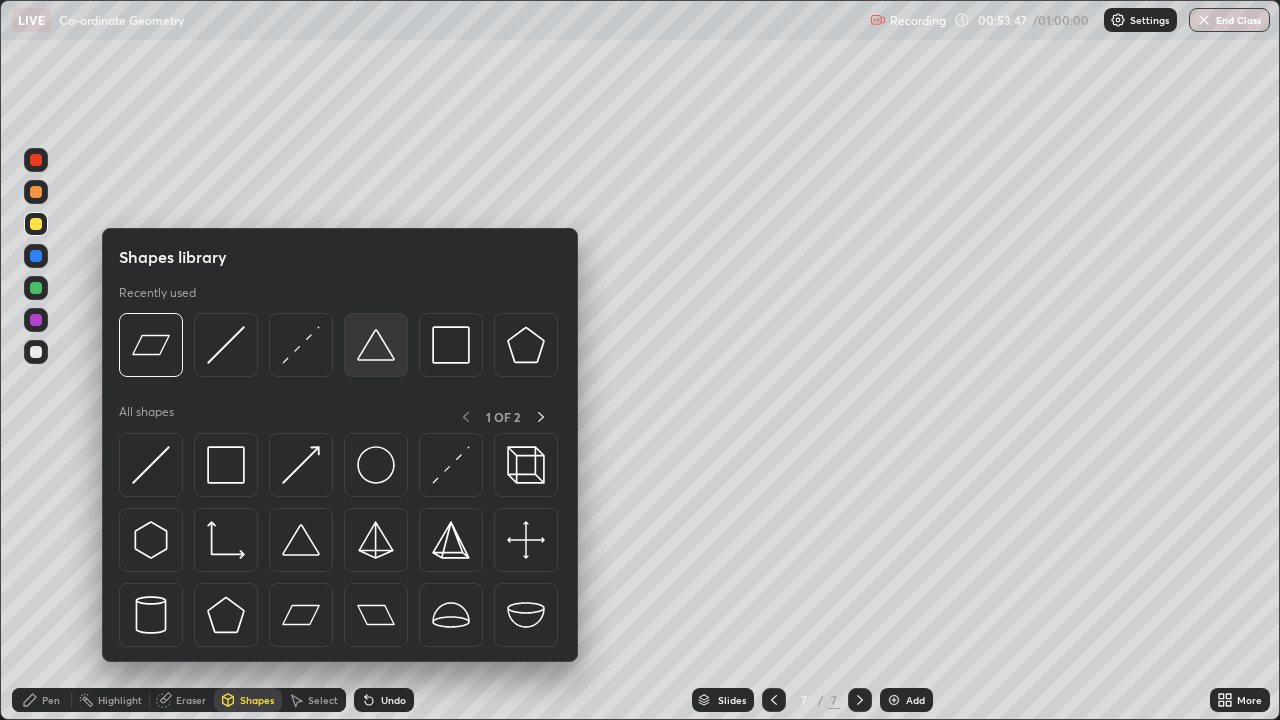 click at bounding box center [376, 345] 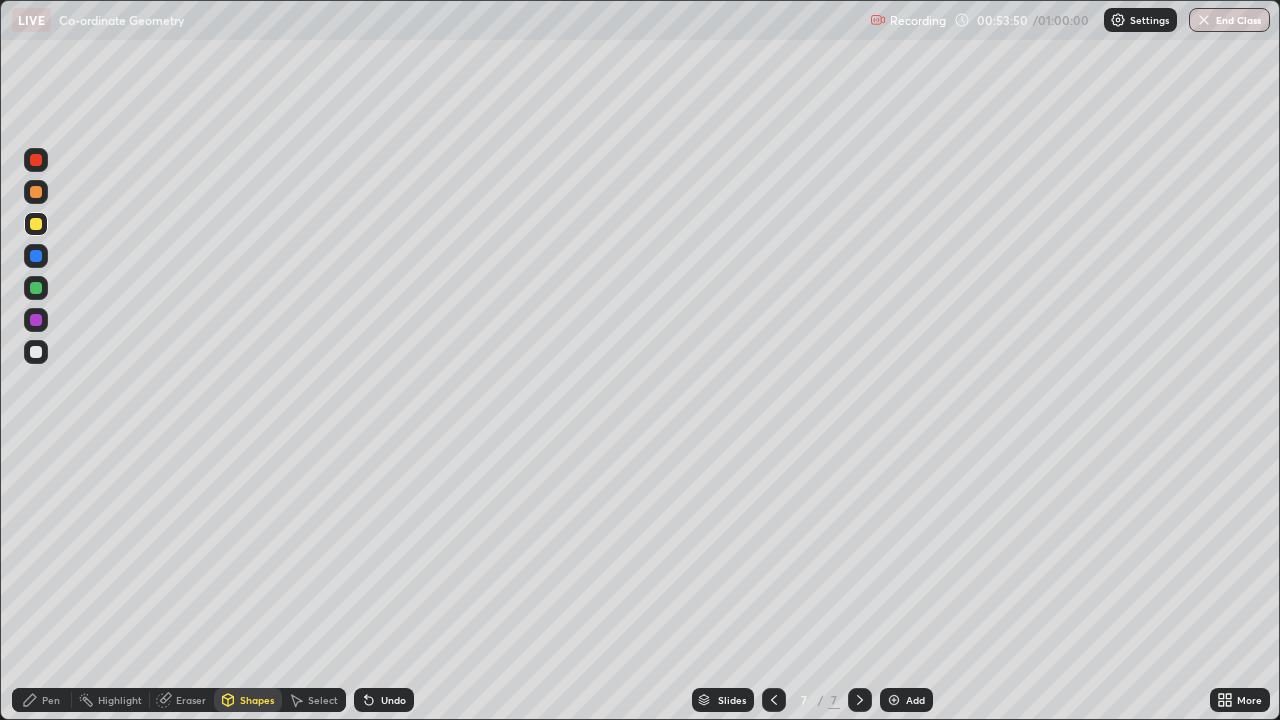 click 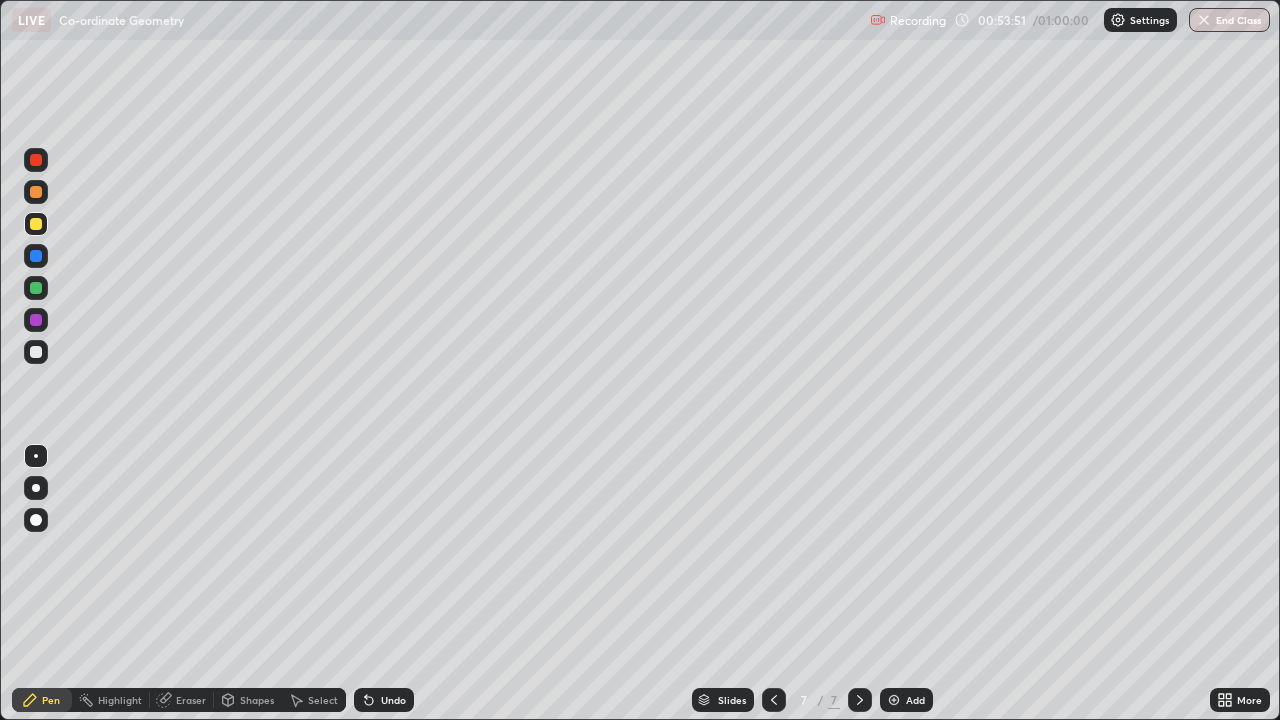click on "Undo" at bounding box center (393, 700) 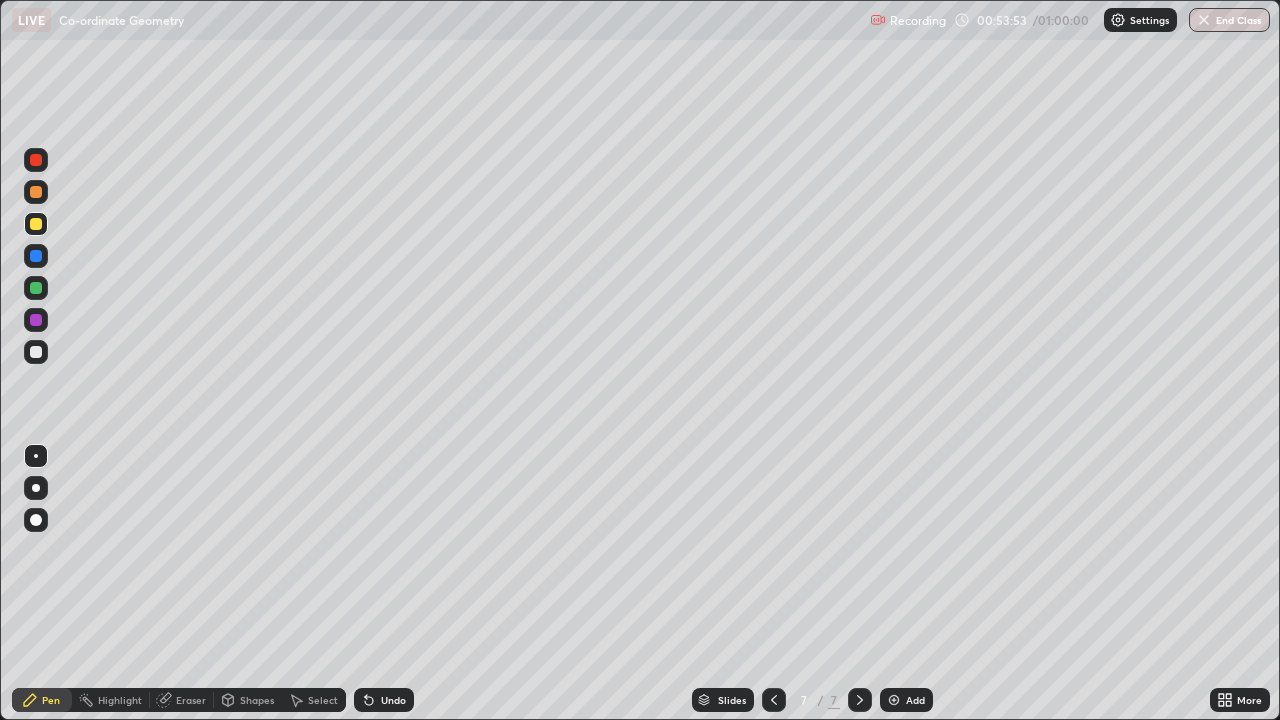 click on "Shapes" at bounding box center (257, 700) 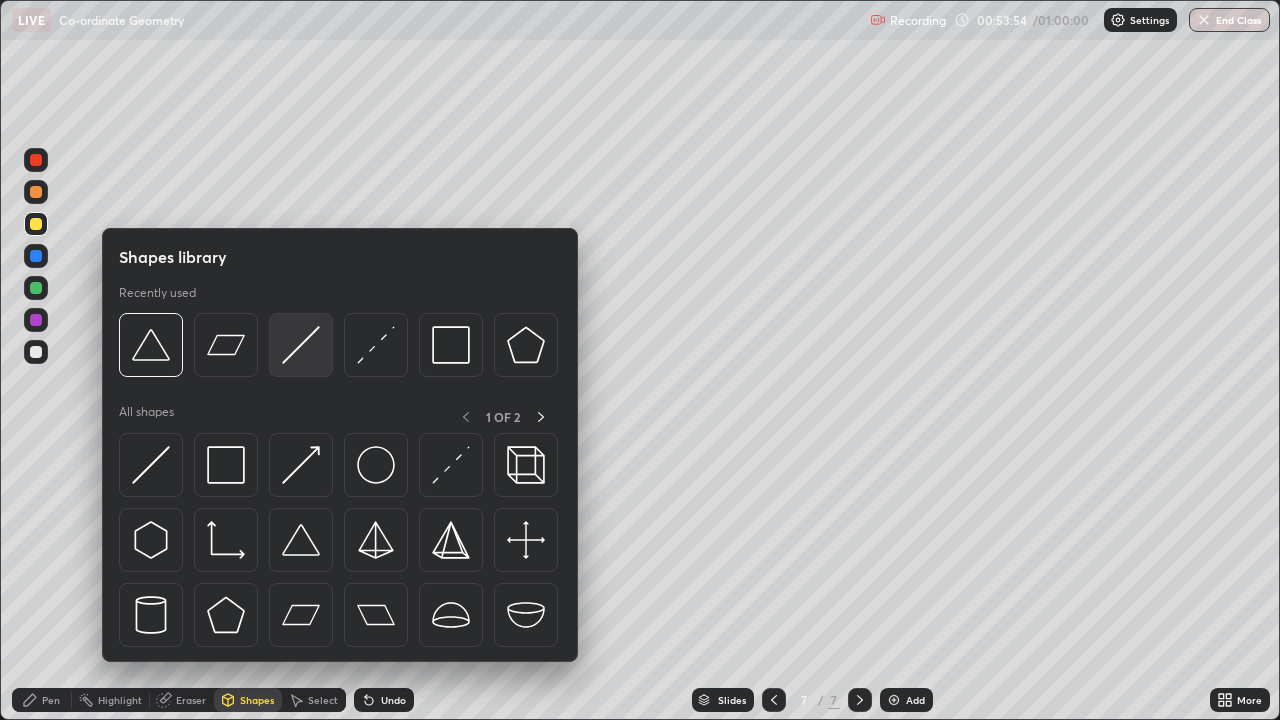 click at bounding box center (301, 345) 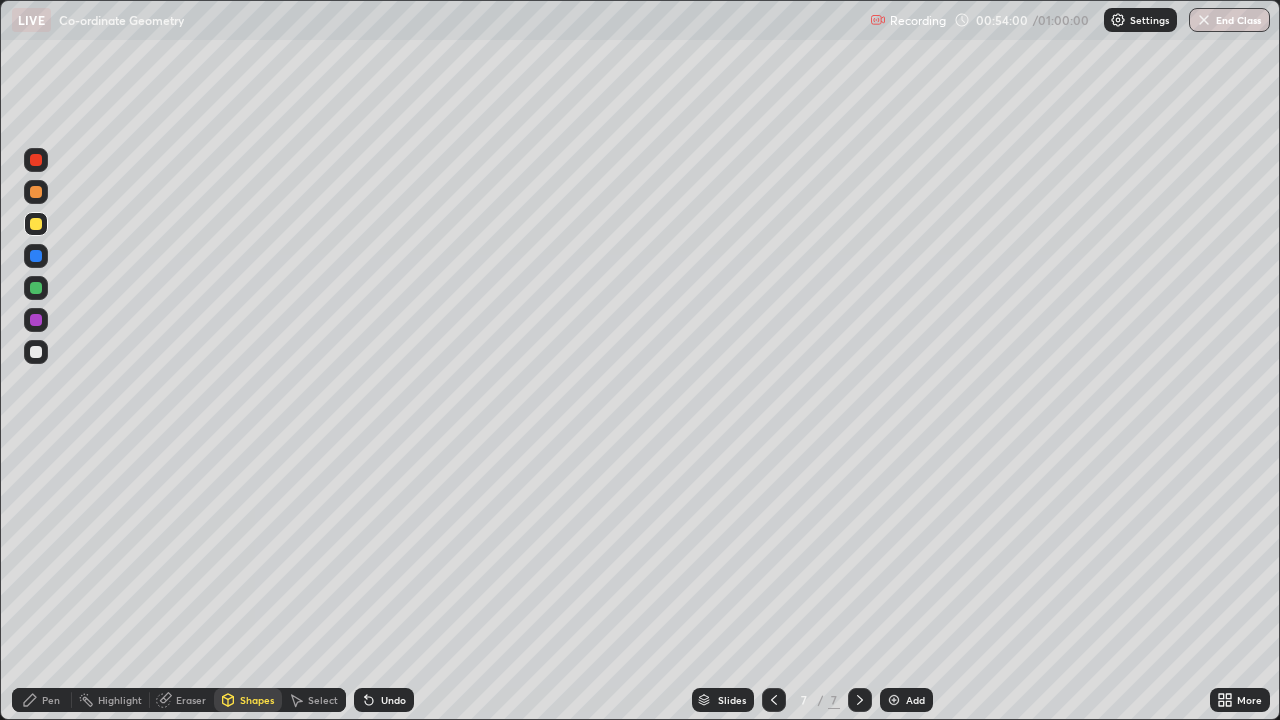 click 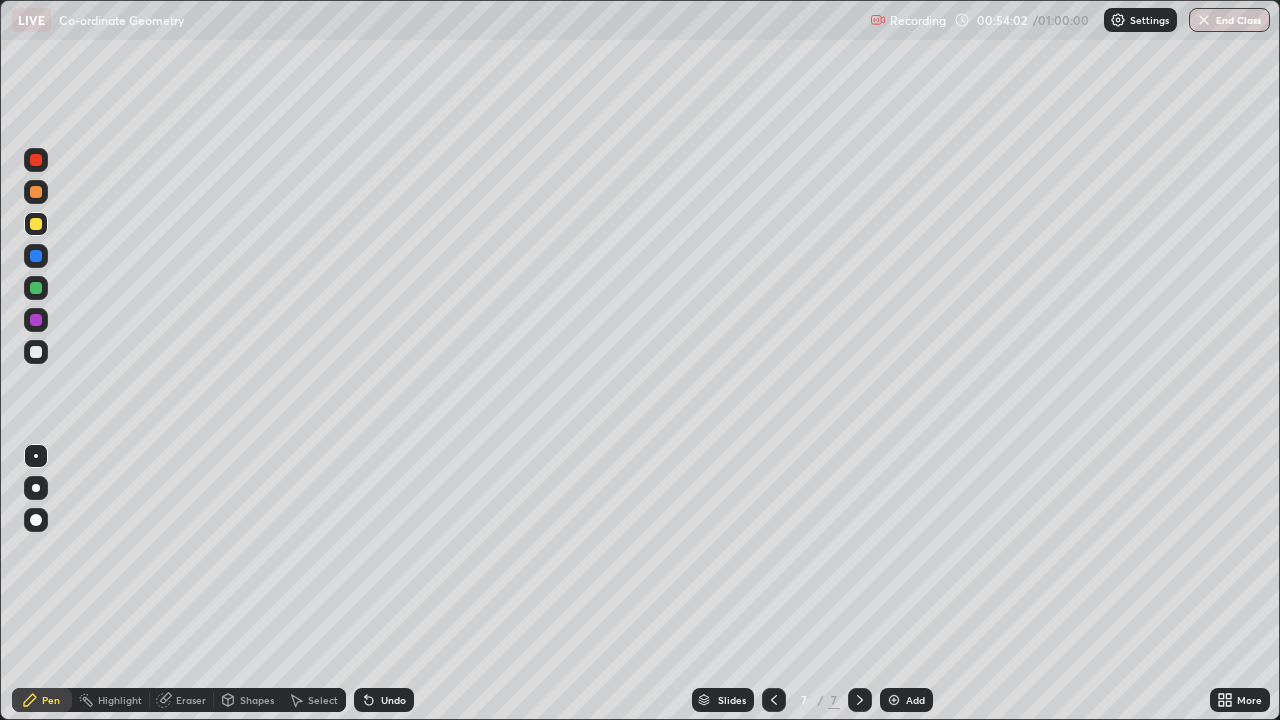 click on "Undo" at bounding box center [393, 700] 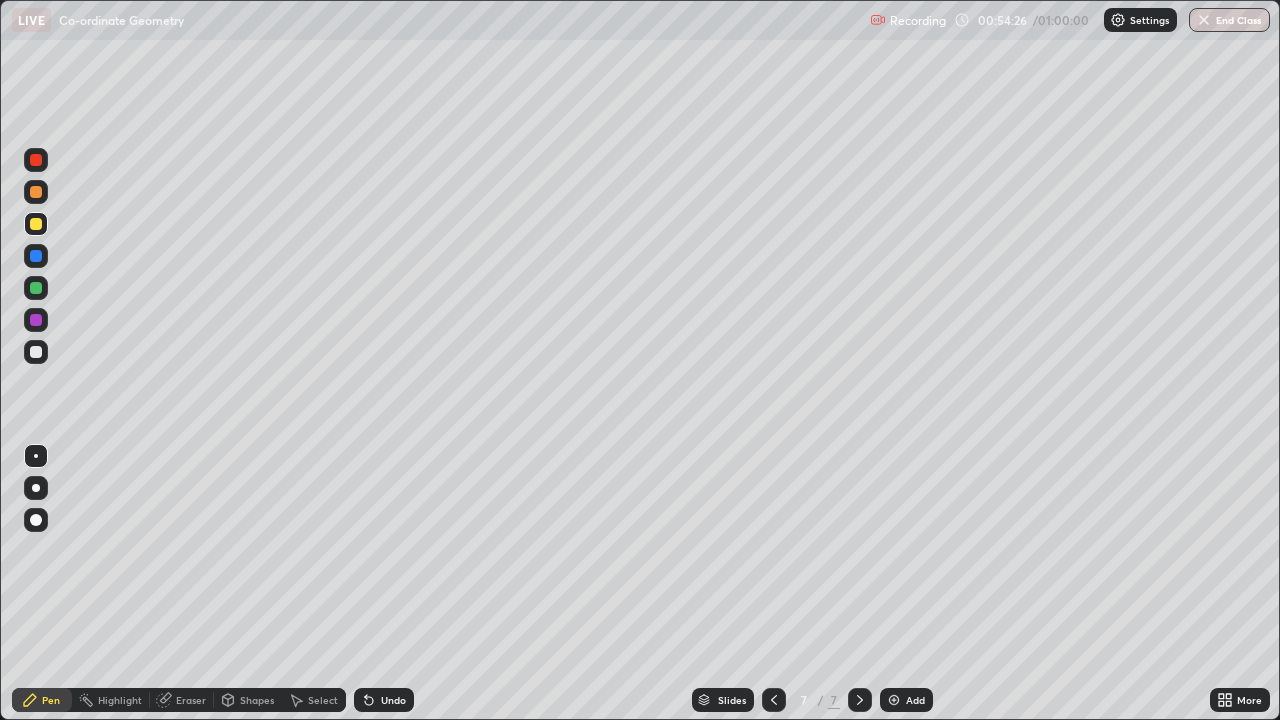 click at bounding box center [36, 352] 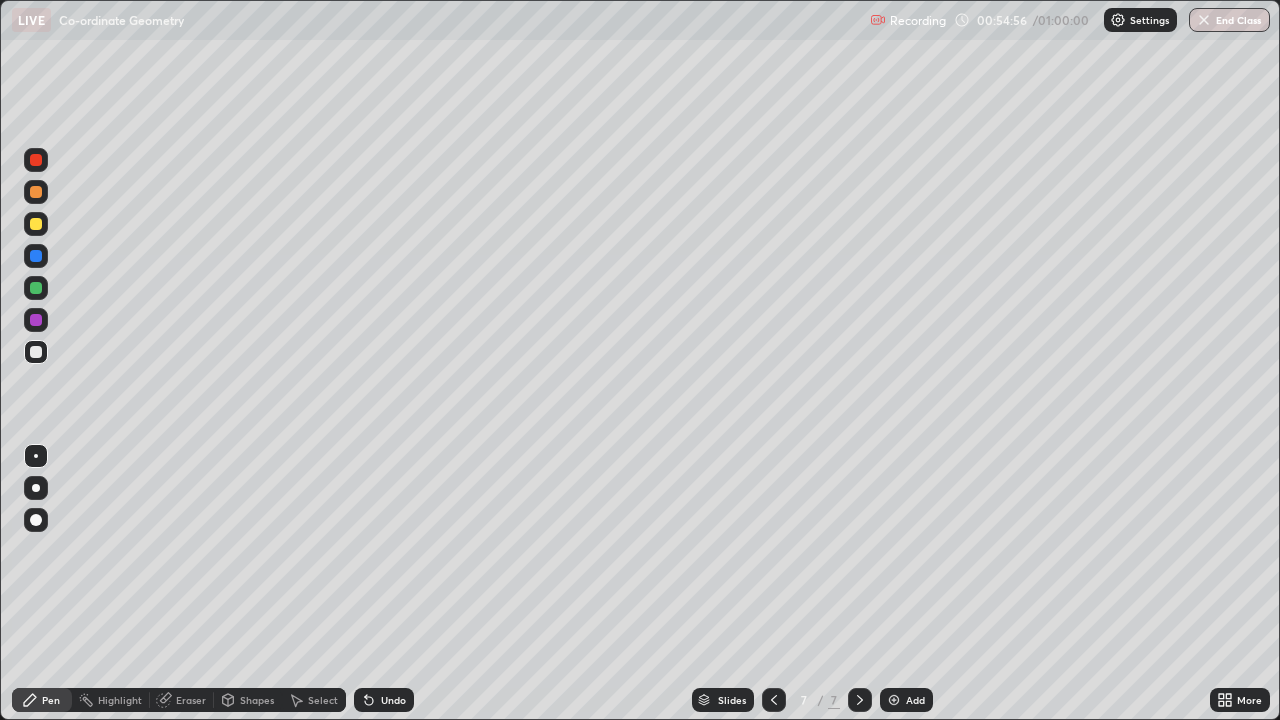 click 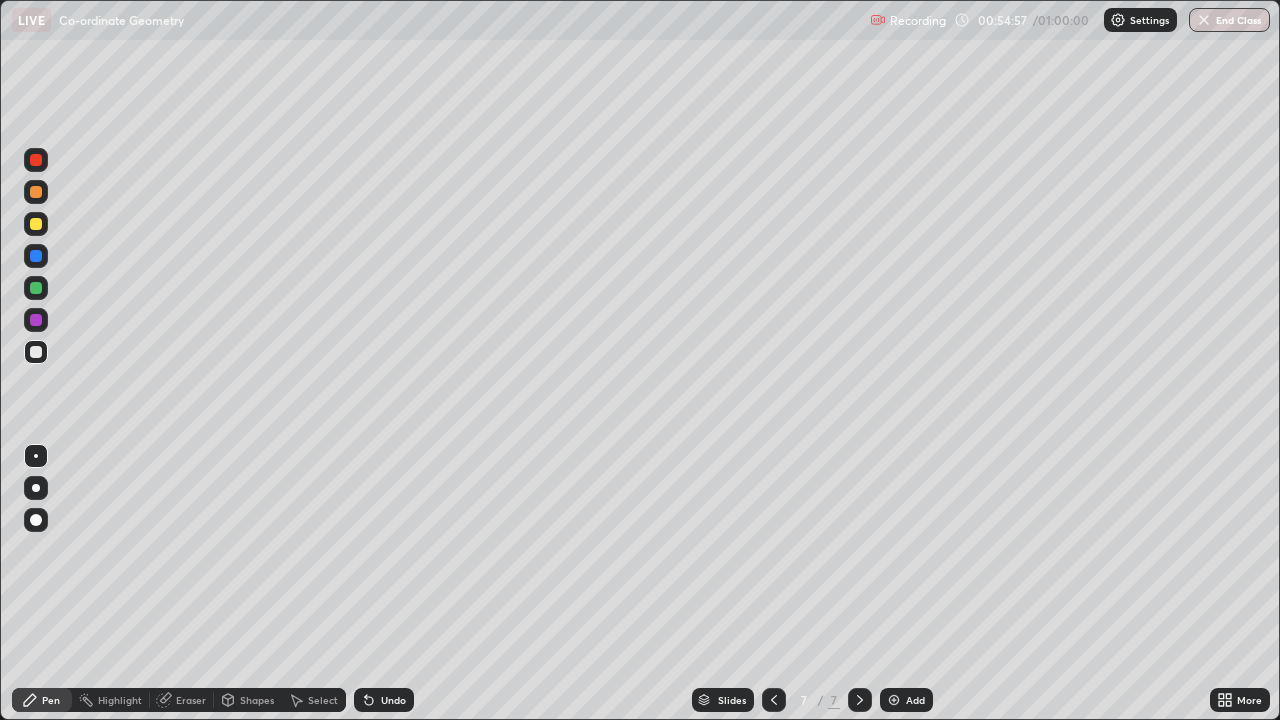 click on "Undo" at bounding box center (393, 700) 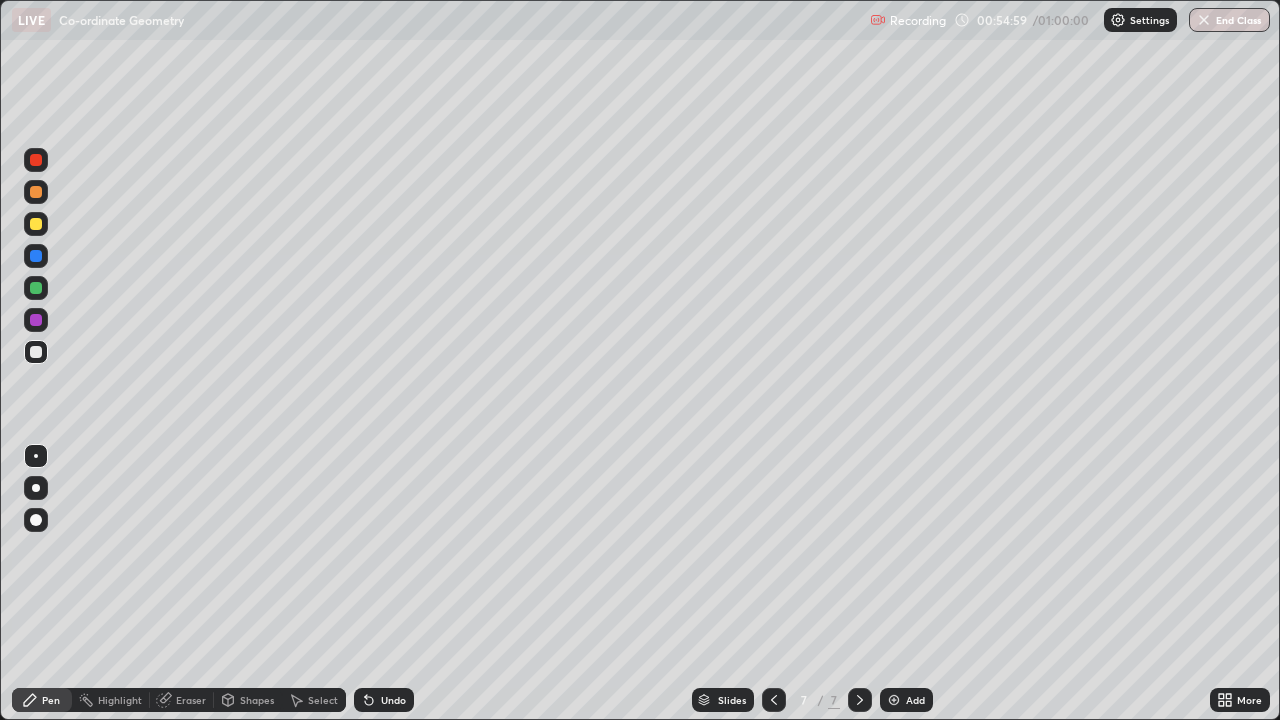 click on "Undo" at bounding box center (393, 700) 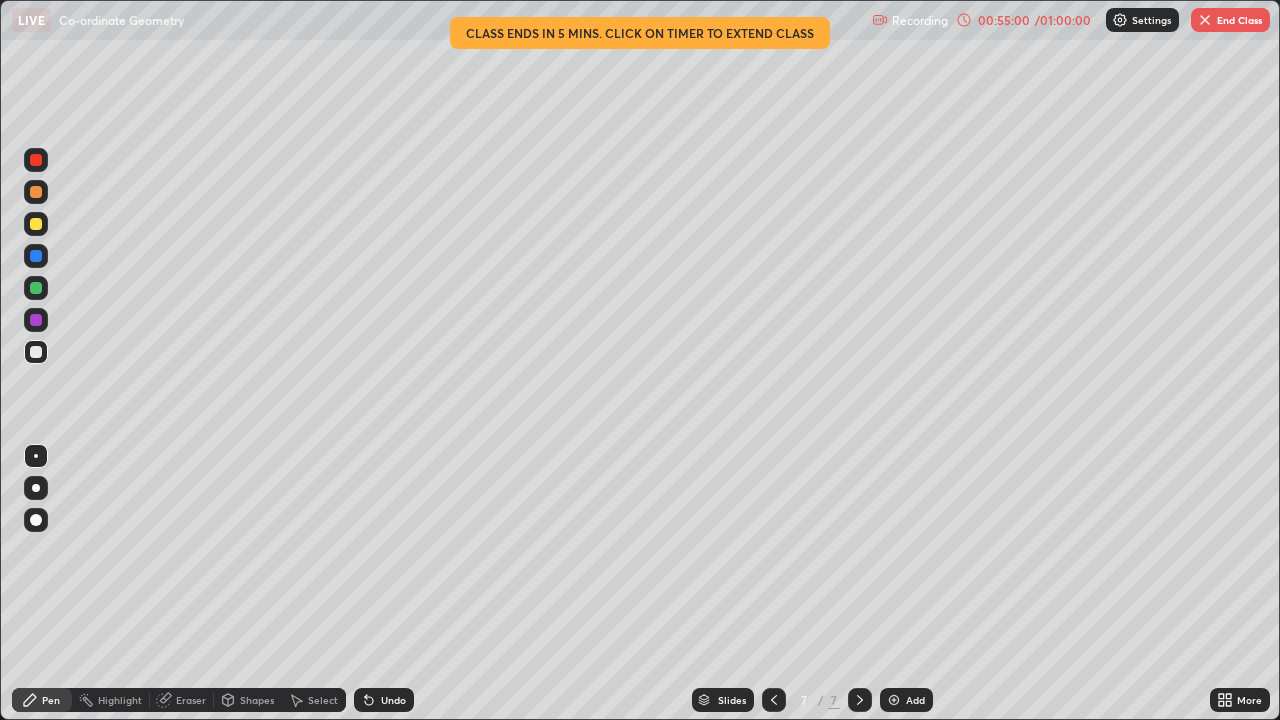 click on "Undo" at bounding box center (393, 700) 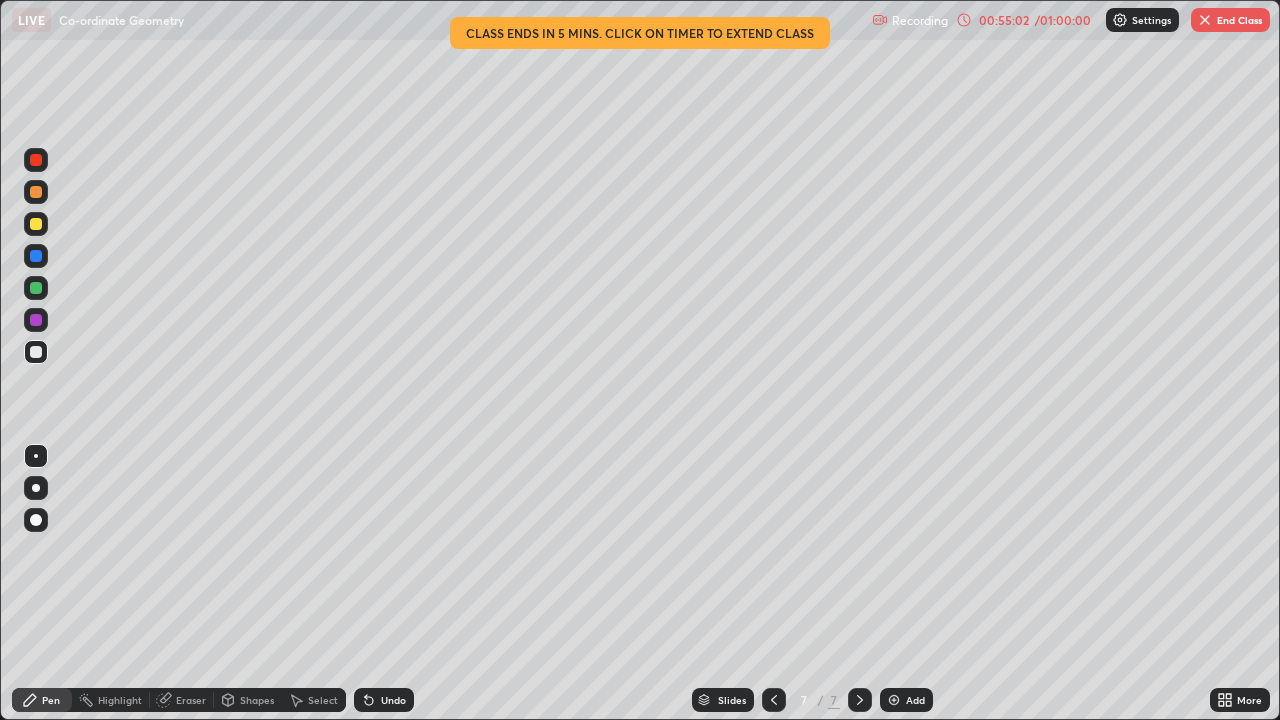 click on "Undo" at bounding box center (393, 700) 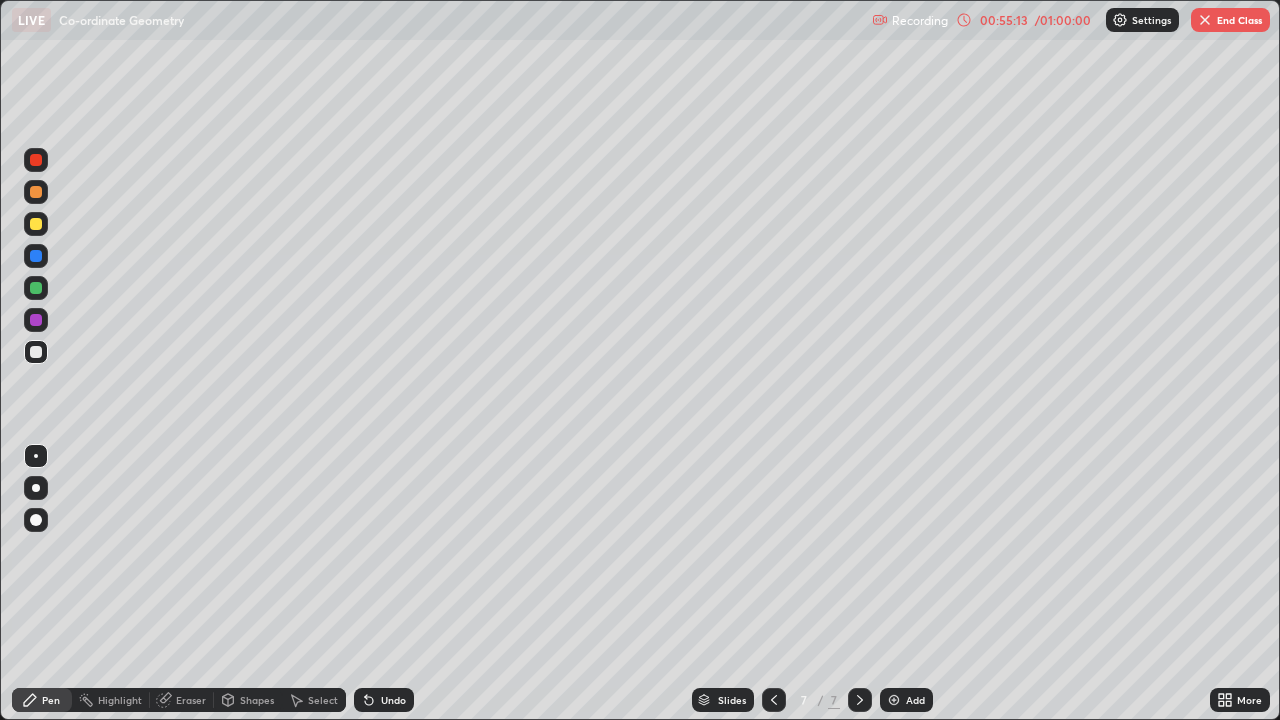 click on "Undo" at bounding box center [393, 700] 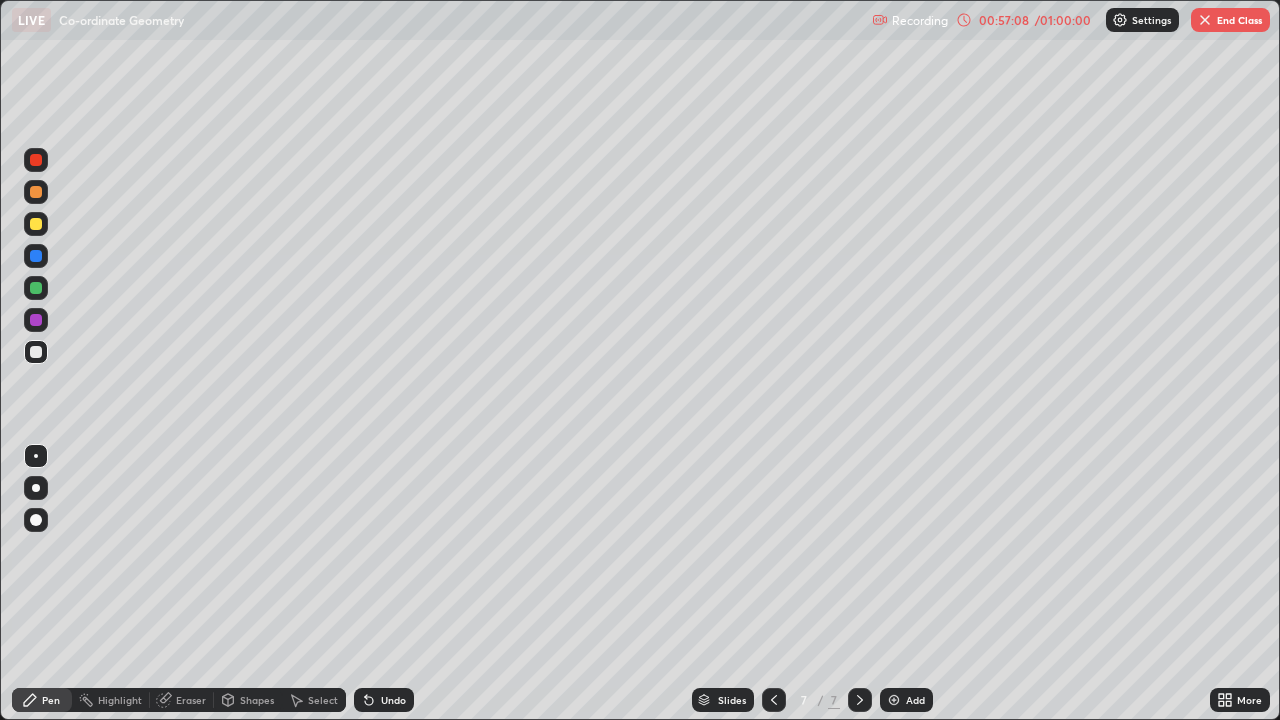 click at bounding box center [36, 224] 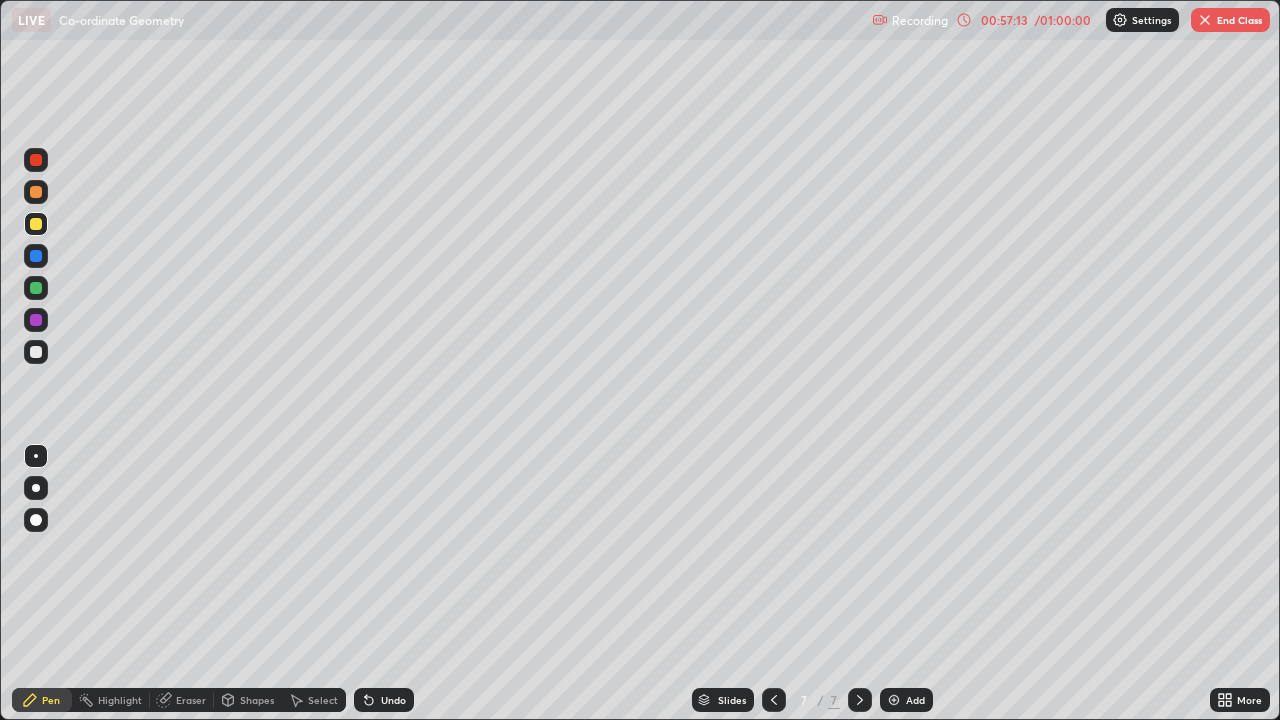 click at bounding box center (36, 352) 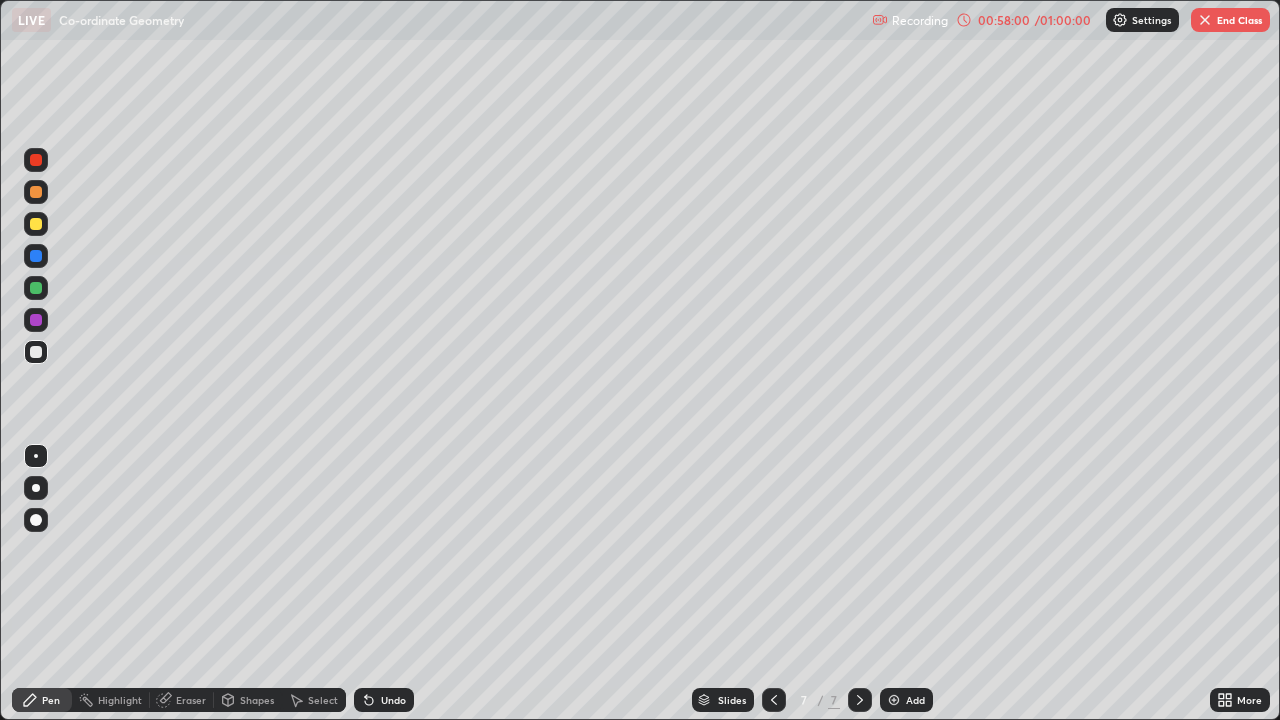 click on "Undo" at bounding box center [393, 700] 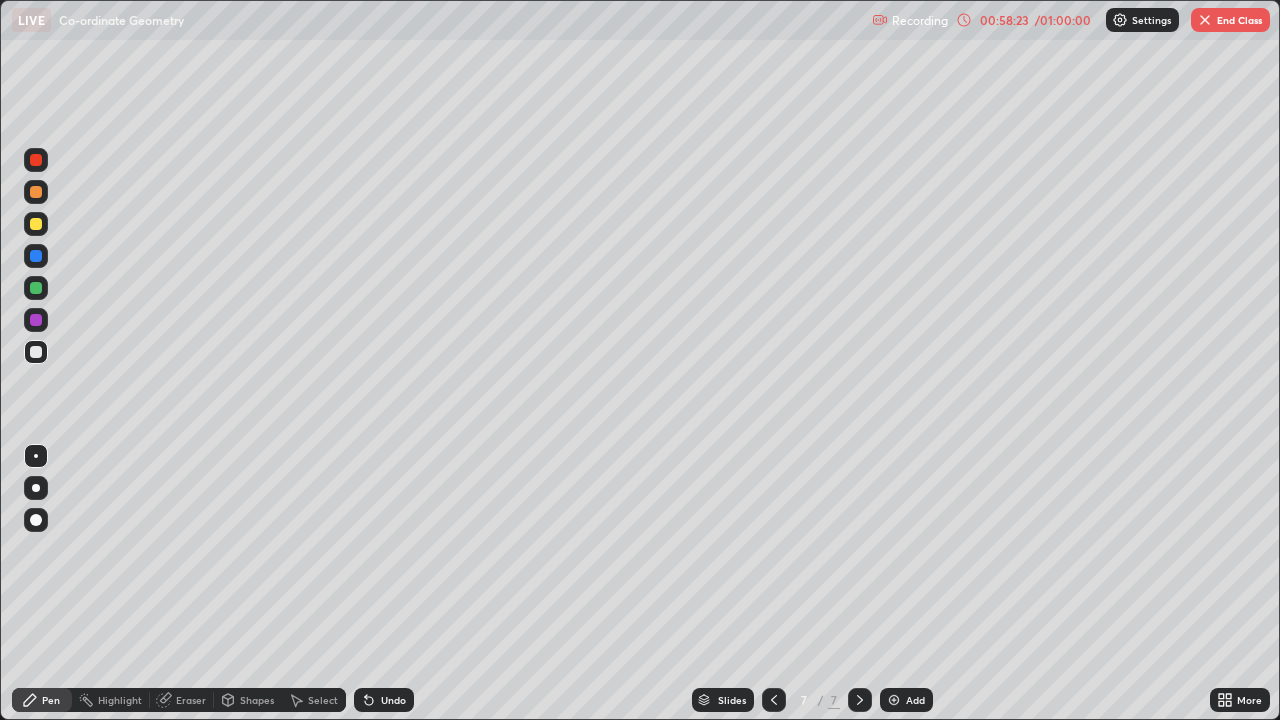 click 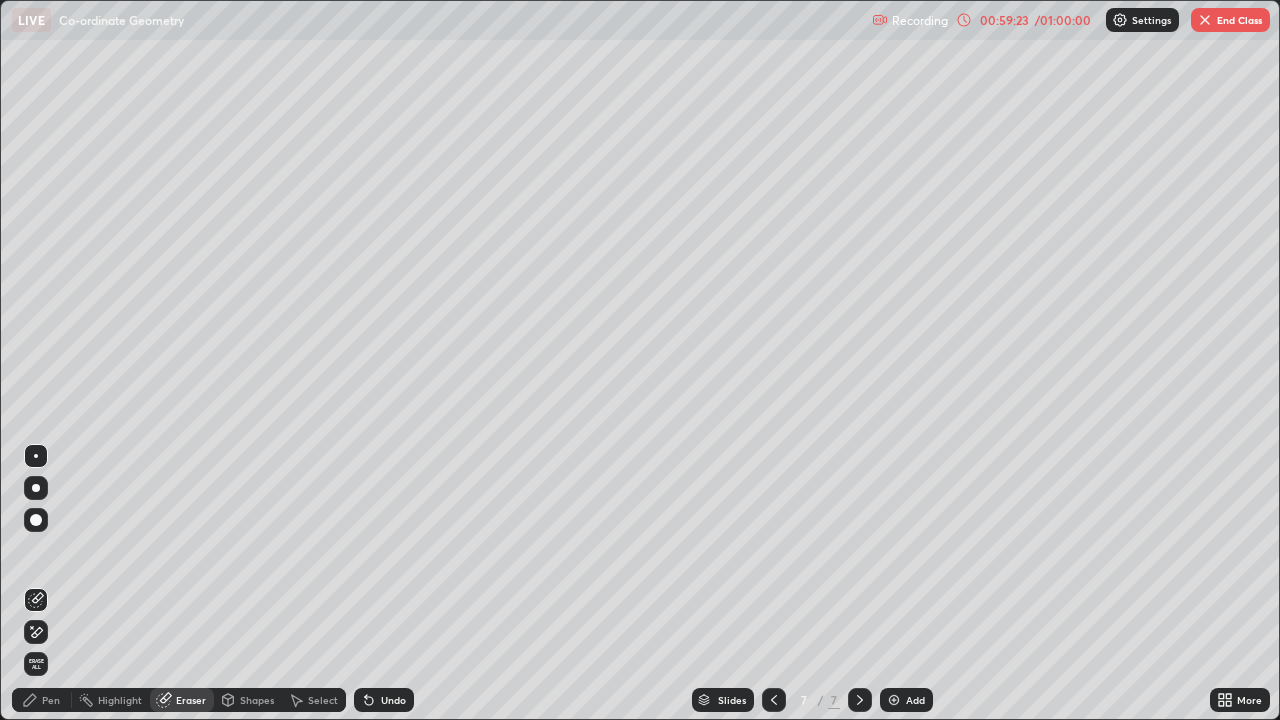 click on "End Class" at bounding box center [1230, 20] 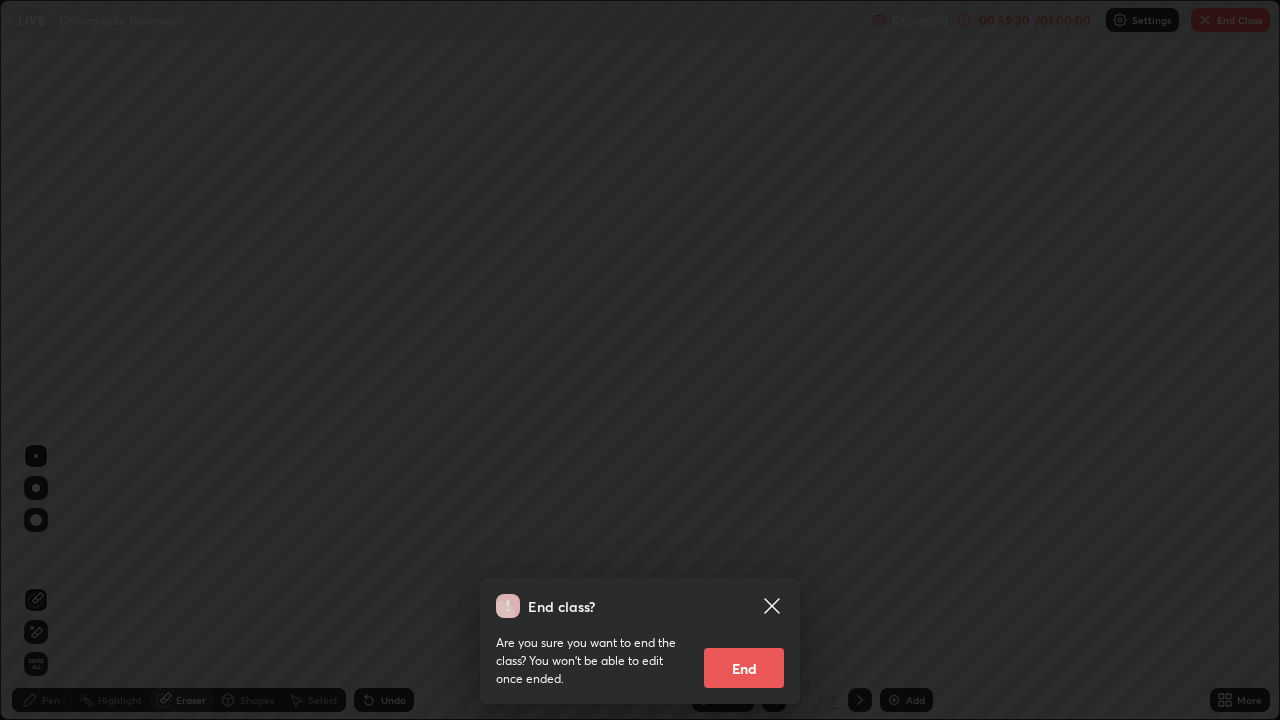 click on "End" at bounding box center [744, 668] 